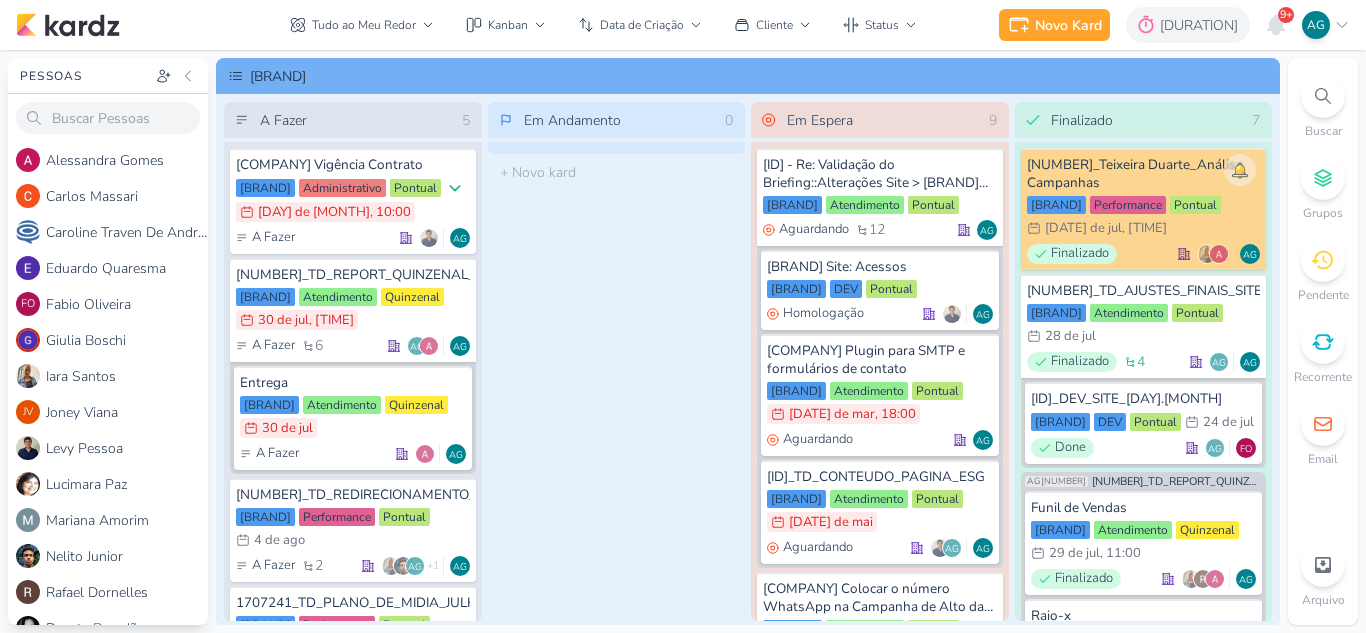 scroll, scrollTop: 0, scrollLeft: 0, axis: both 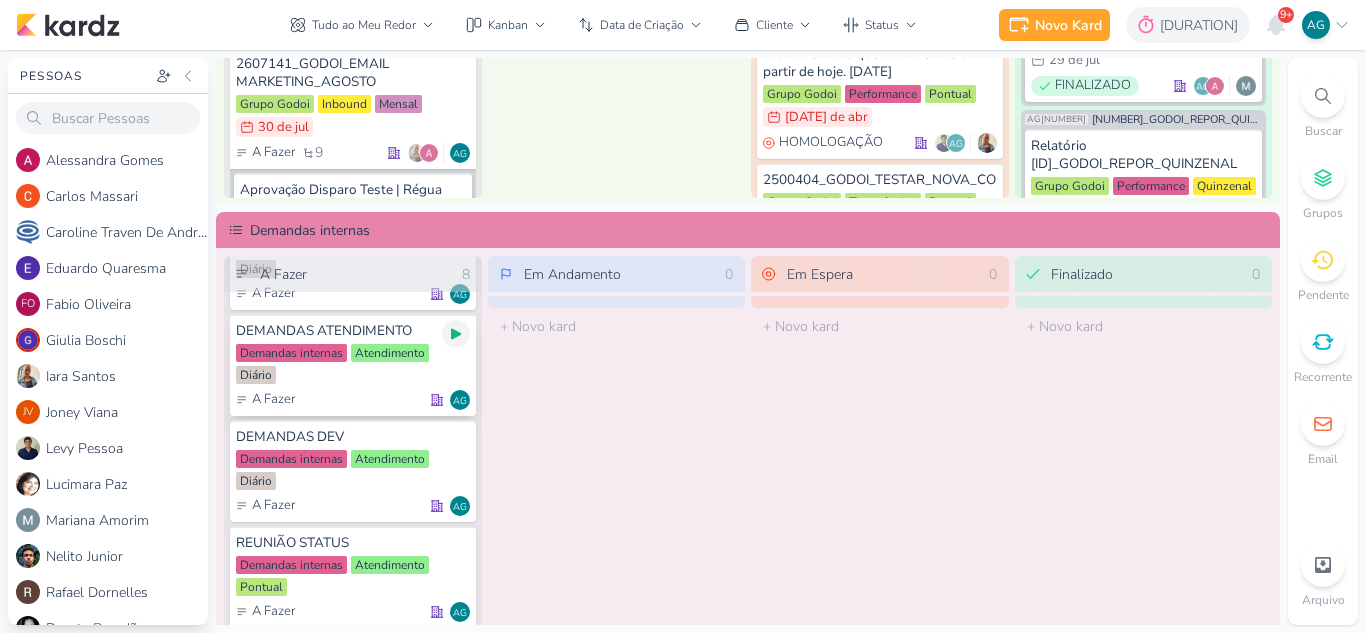 click 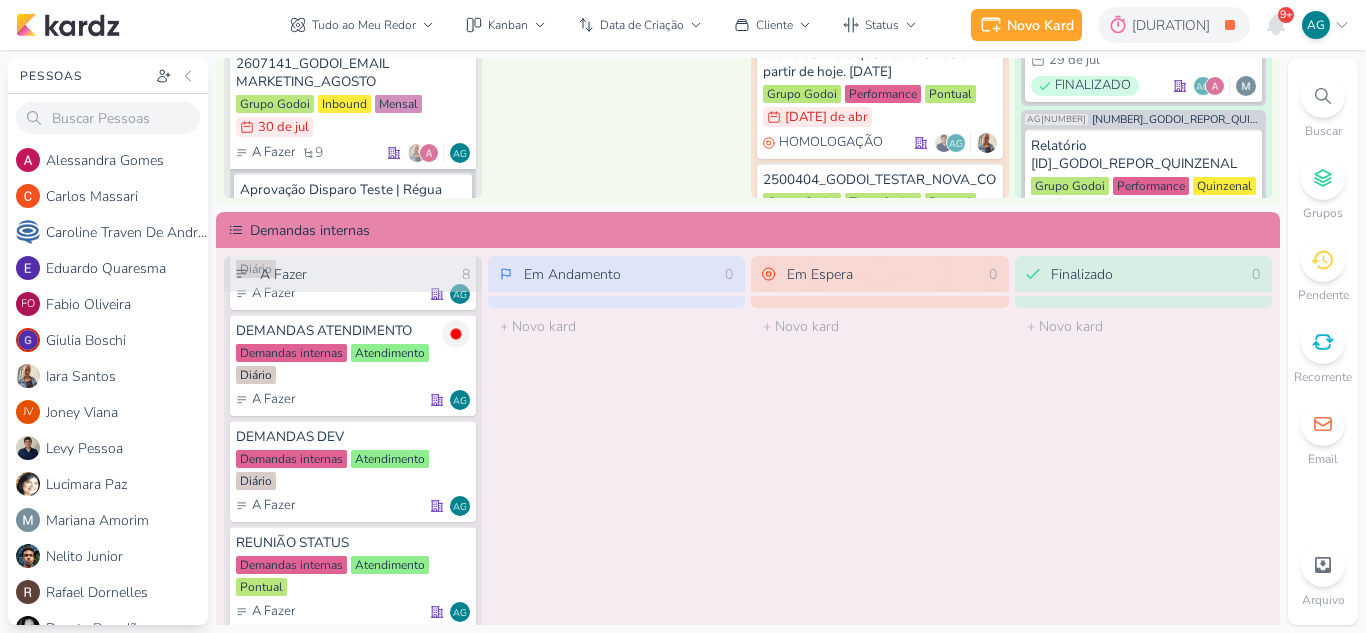 click 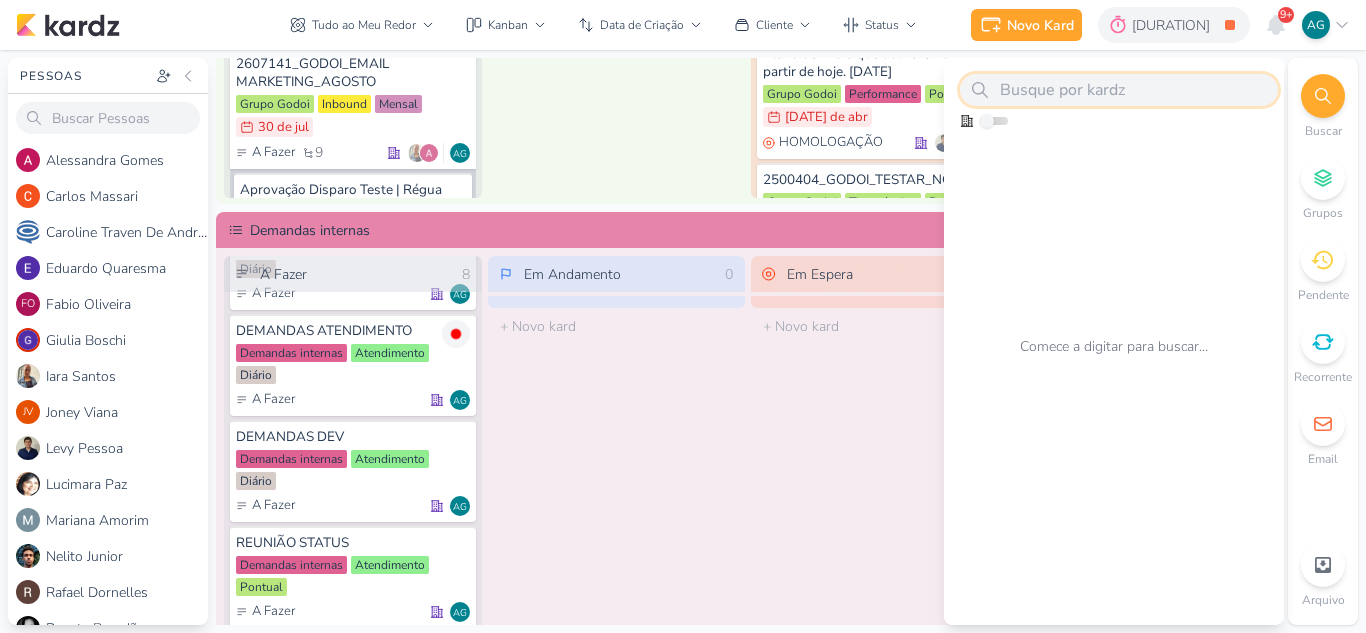 paste on "[NUMBER]" 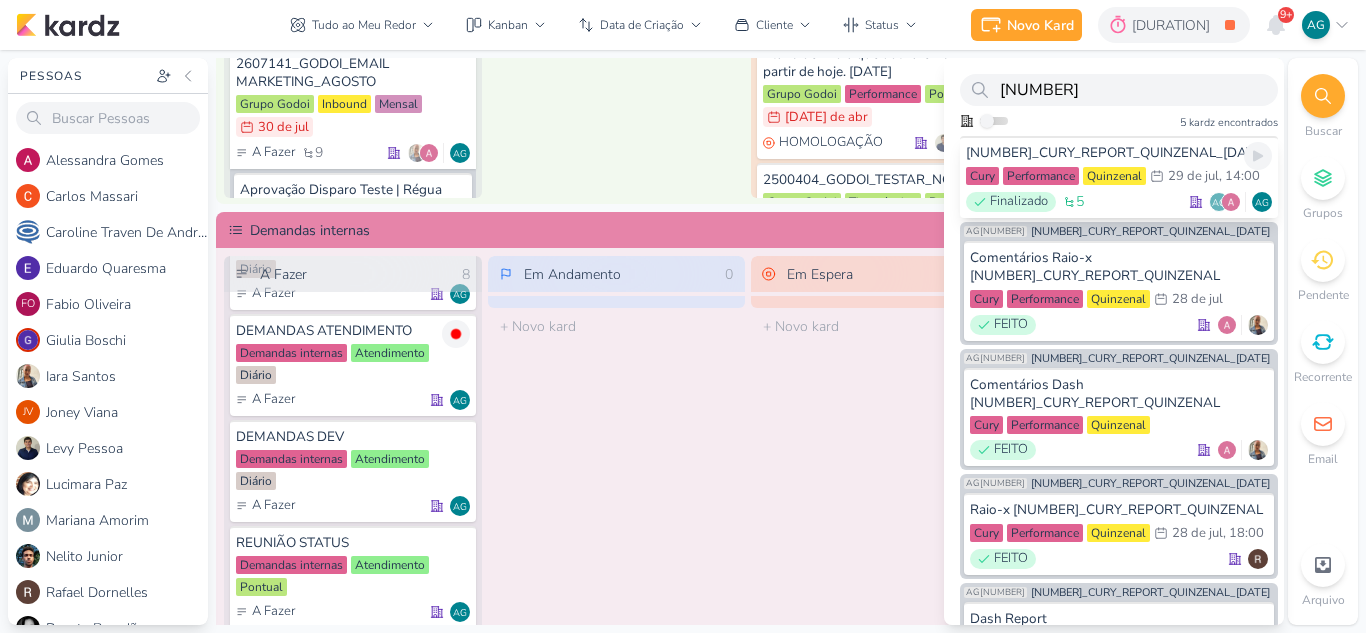 click on "[NUMBER]_CURY_REPORT_QUINZENAL_[DATE]" at bounding box center [1119, 153] 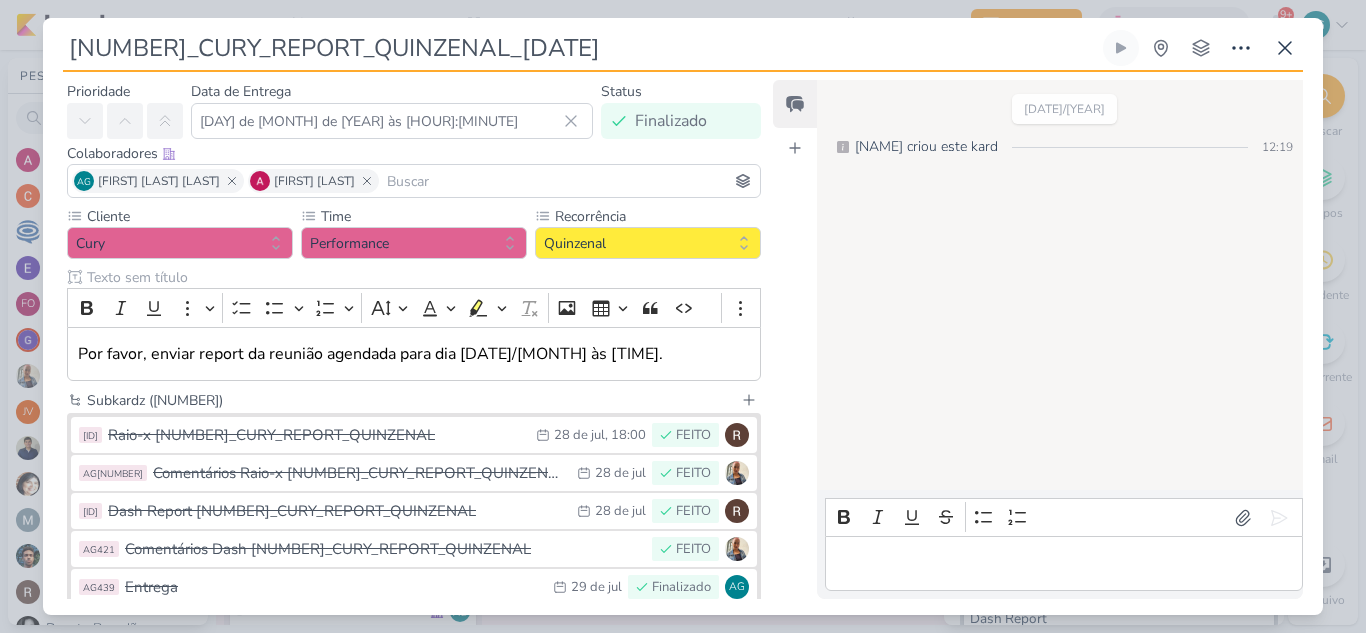 scroll, scrollTop: 0, scrollLeft: 0, axis: both 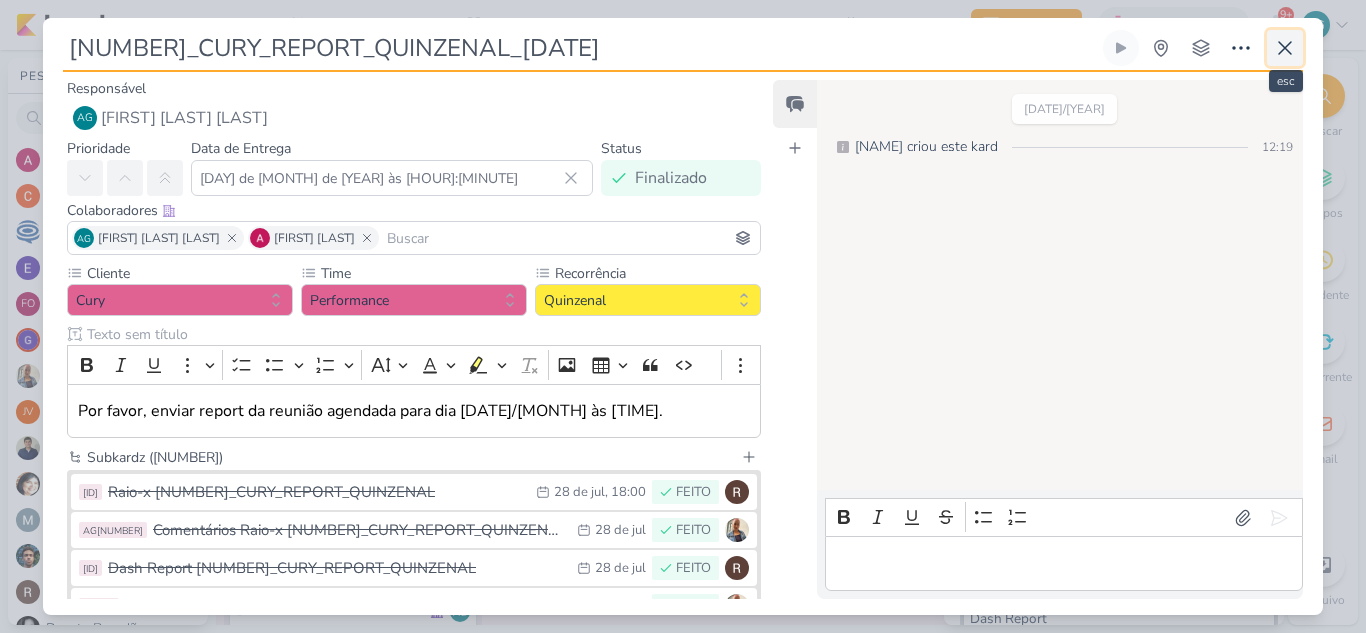 click 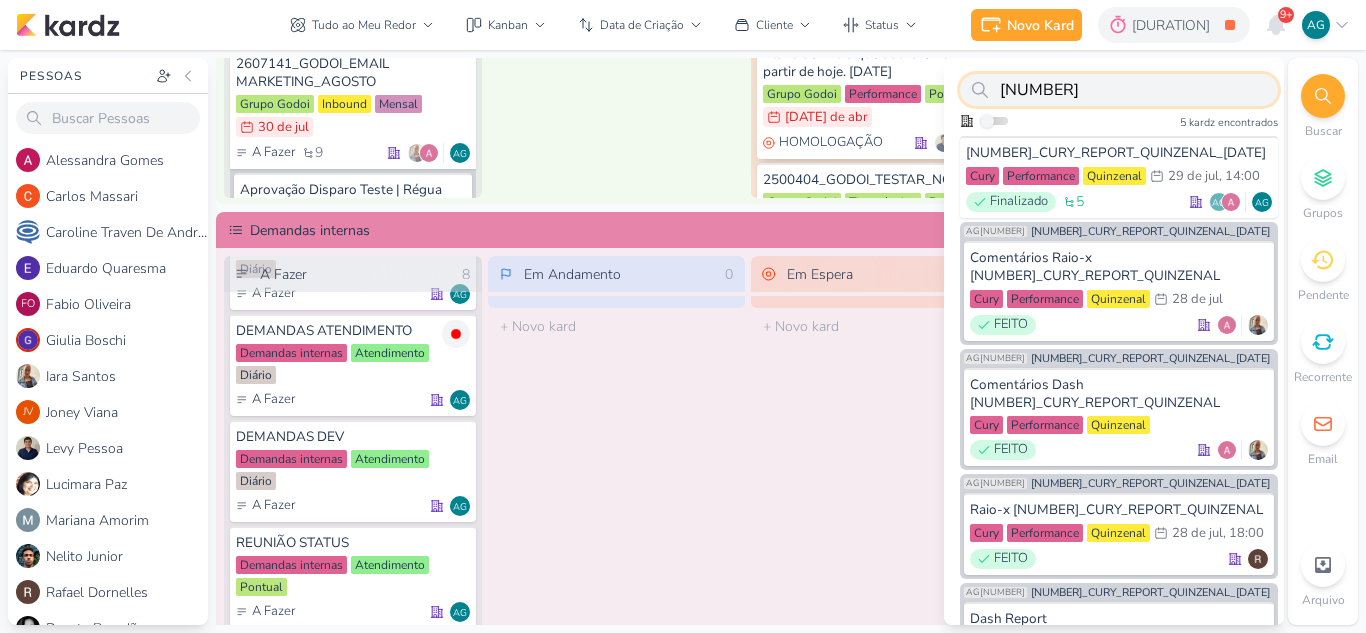 drag, startPoint x: 1091, startPoint y: 89, endPoint x: 871, endPoint y: 79, distance: 220.22716 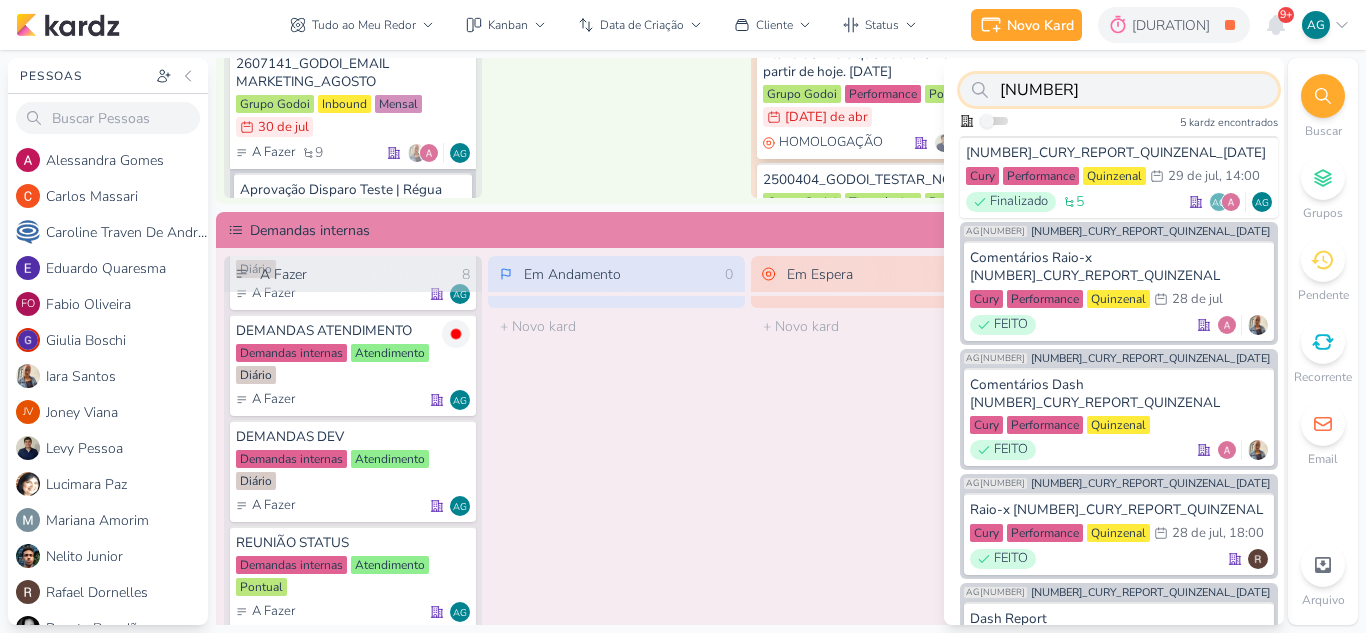 click on "Pessoas Pessoas [NAME] [NAME] [NAME]" at bounding box center [683, 341] 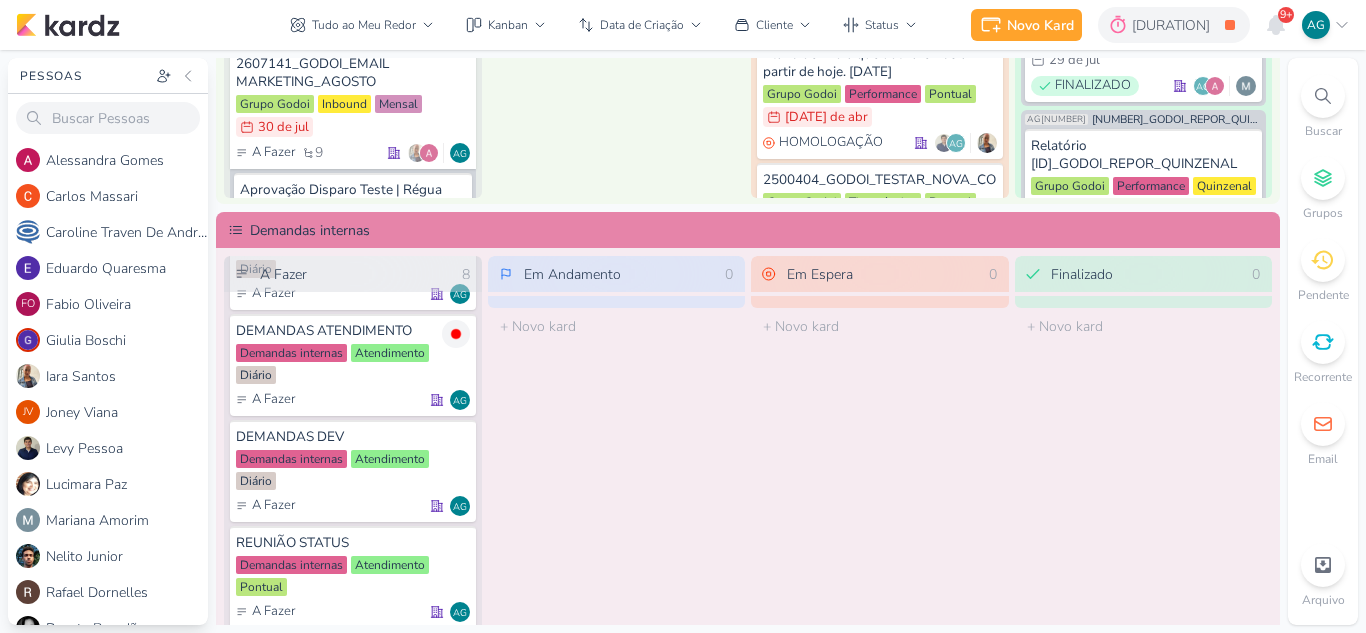 click 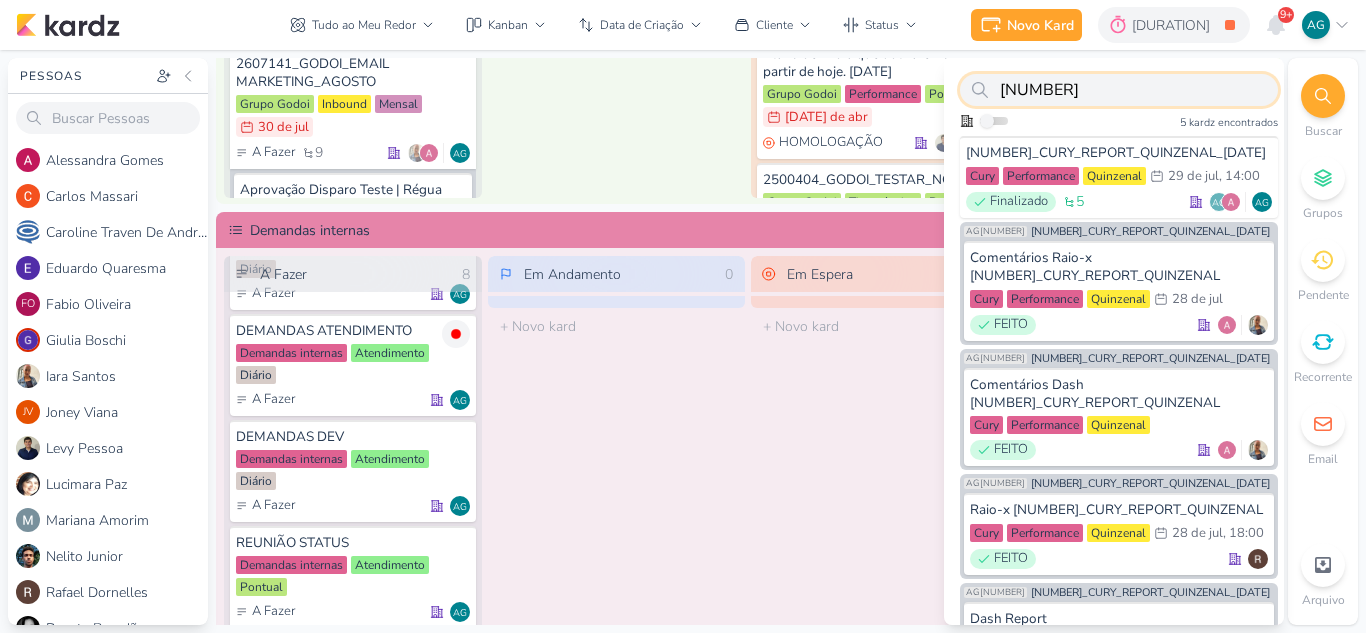 paste on "2500435" 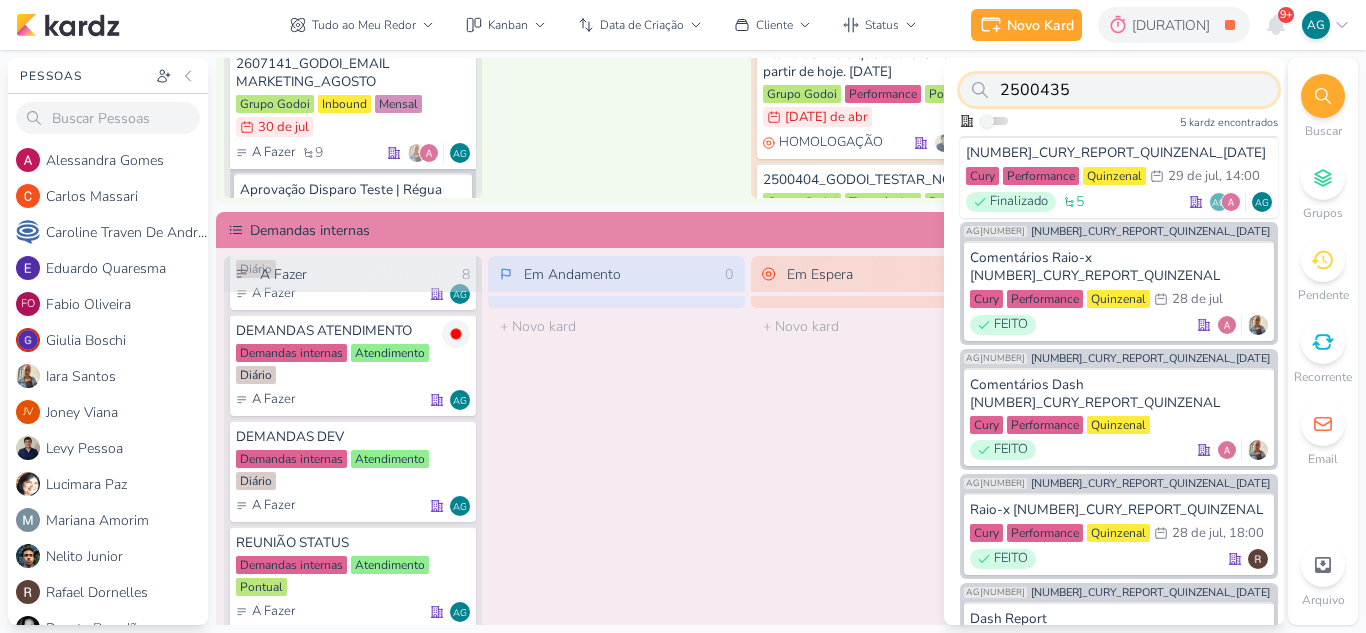 type on "2500435" 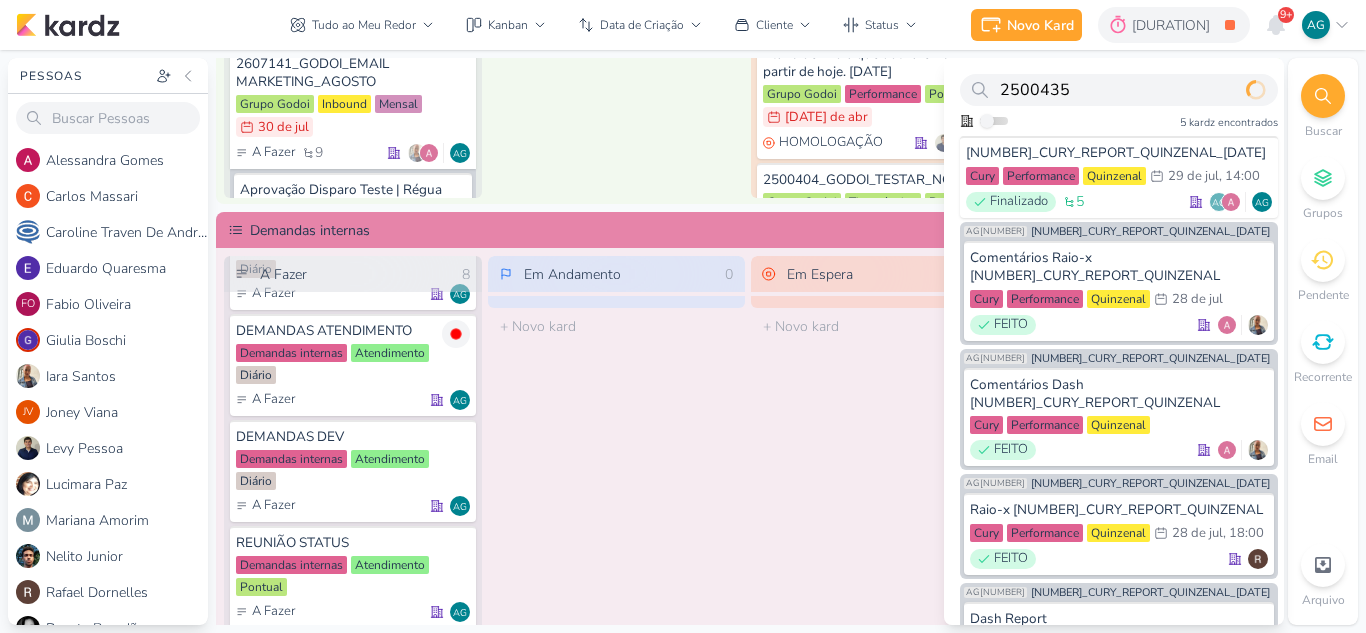 click at bounding box center (1323, 96) 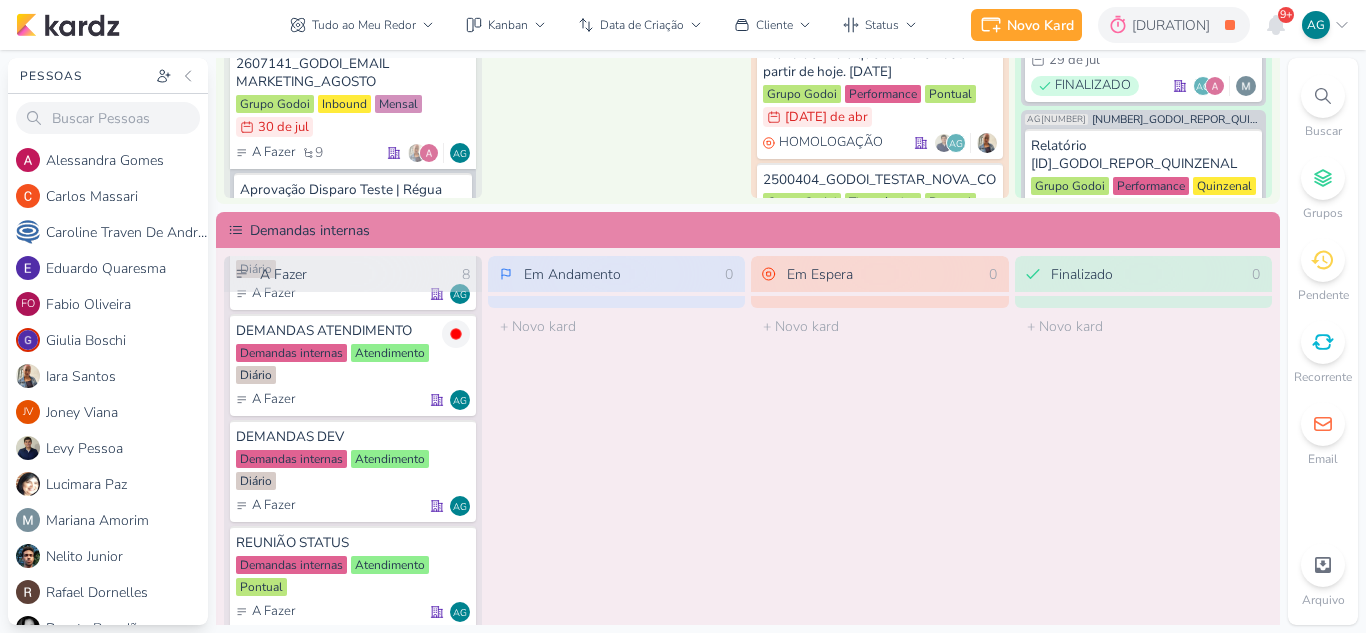 click 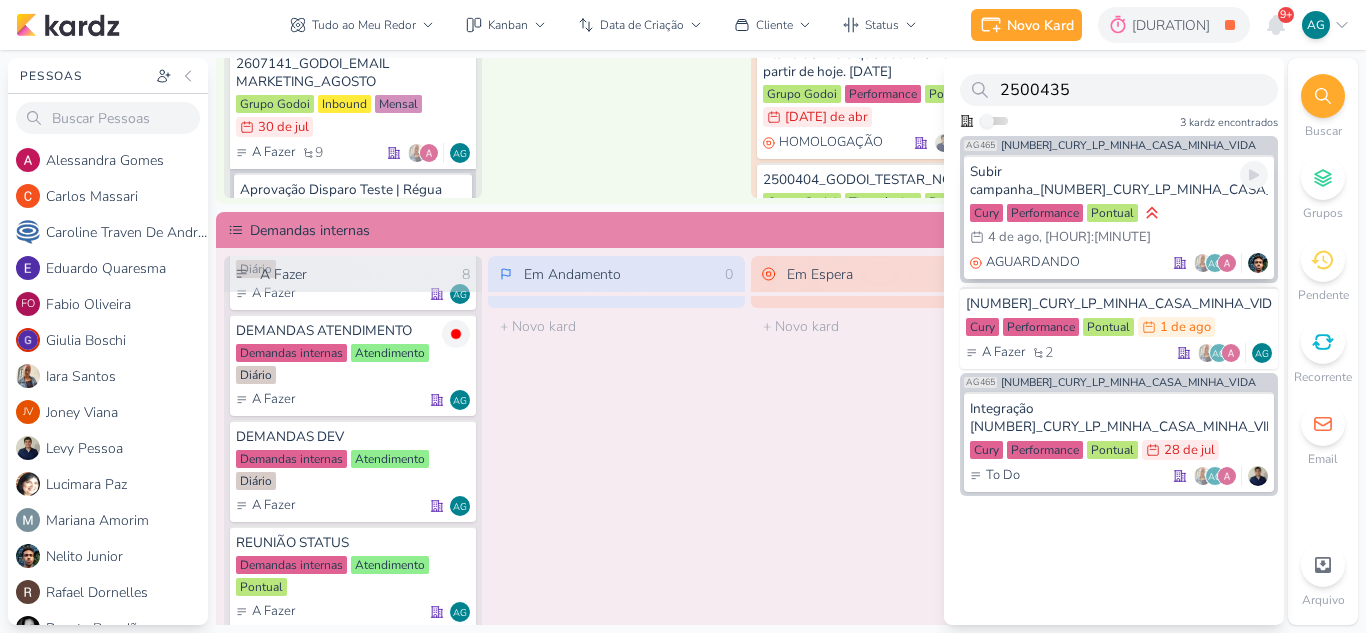 click on "Subir campanha_[NUMBER]_CURY_LP_MINHA_CASA_MINHA_VIDA" at bounding box center (1119, 181) 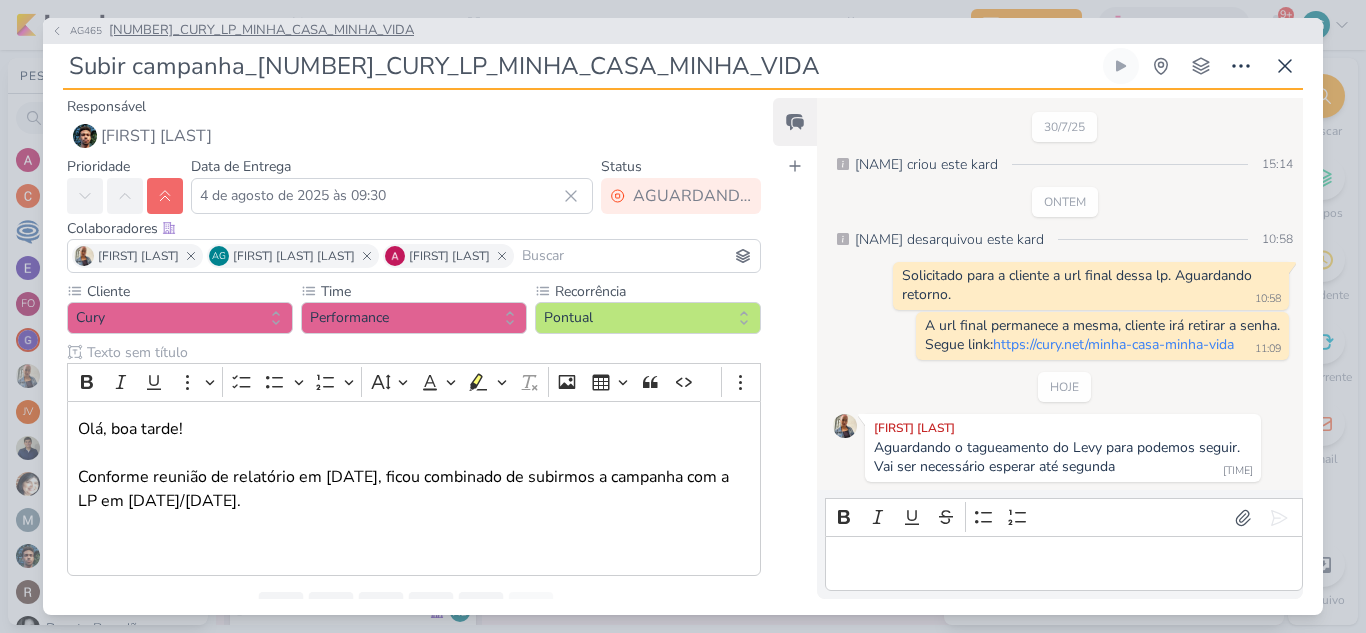 click on "[NUMBER]_CURY_LP_MINHA_CASA_MINHA_VIDA" at bounding box center [261, 31] 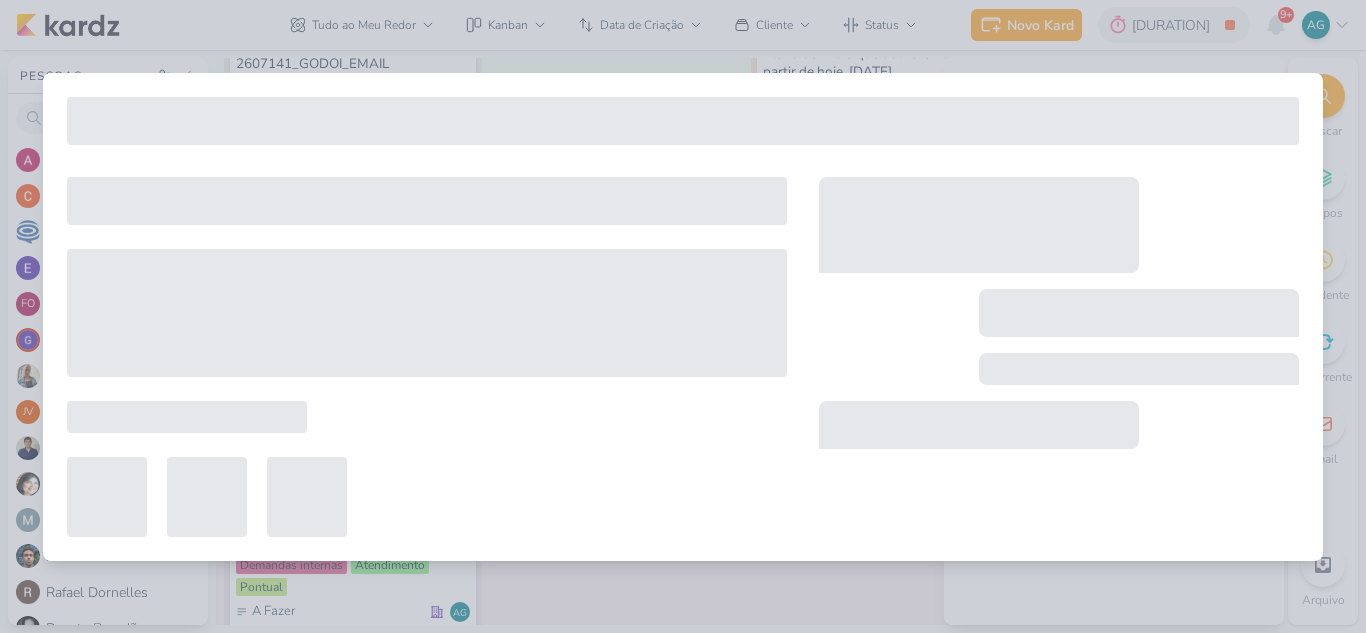 type on "[NUMBER]_CURY_LP_MINHA_CASA_MINHA_VIDA" 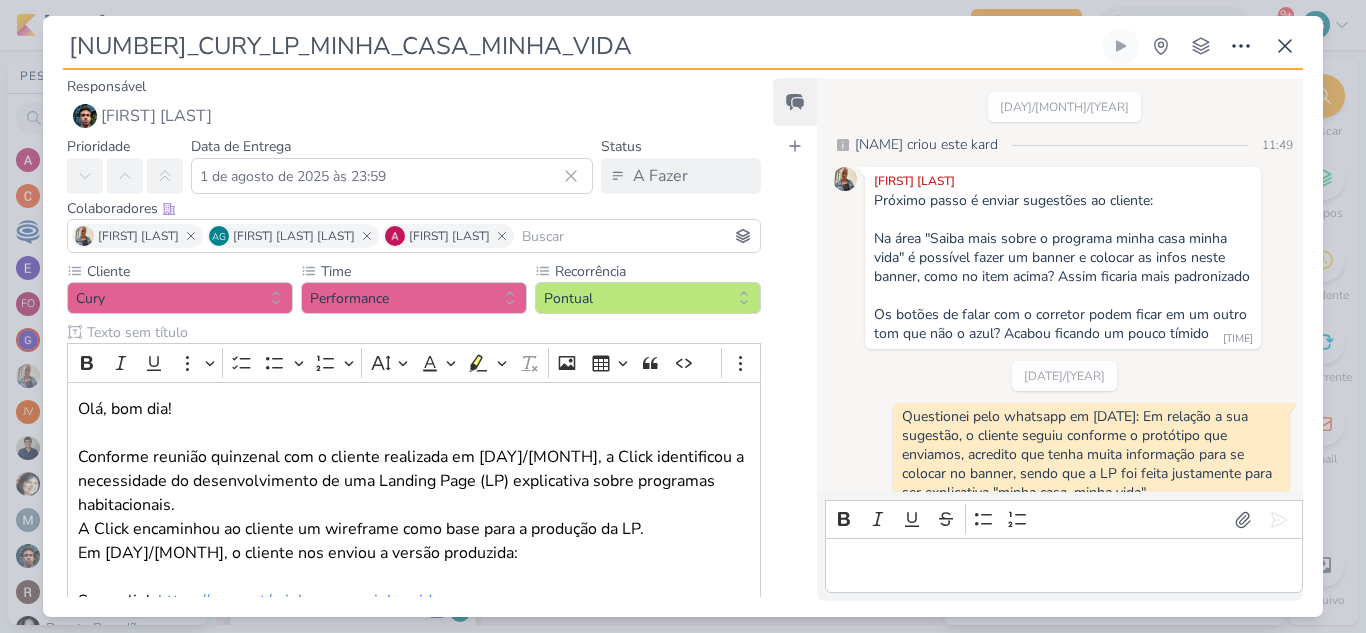scroll, scrollTop: 1397, scrollLeft: 0, axis: vertical 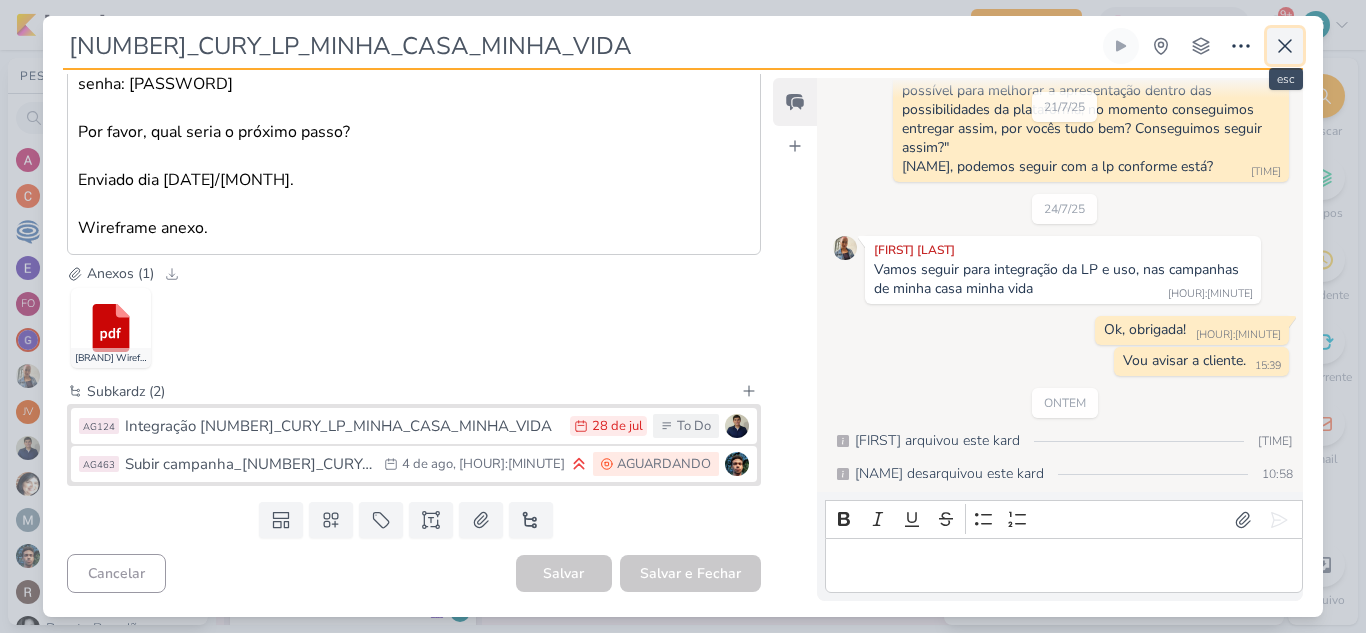 click 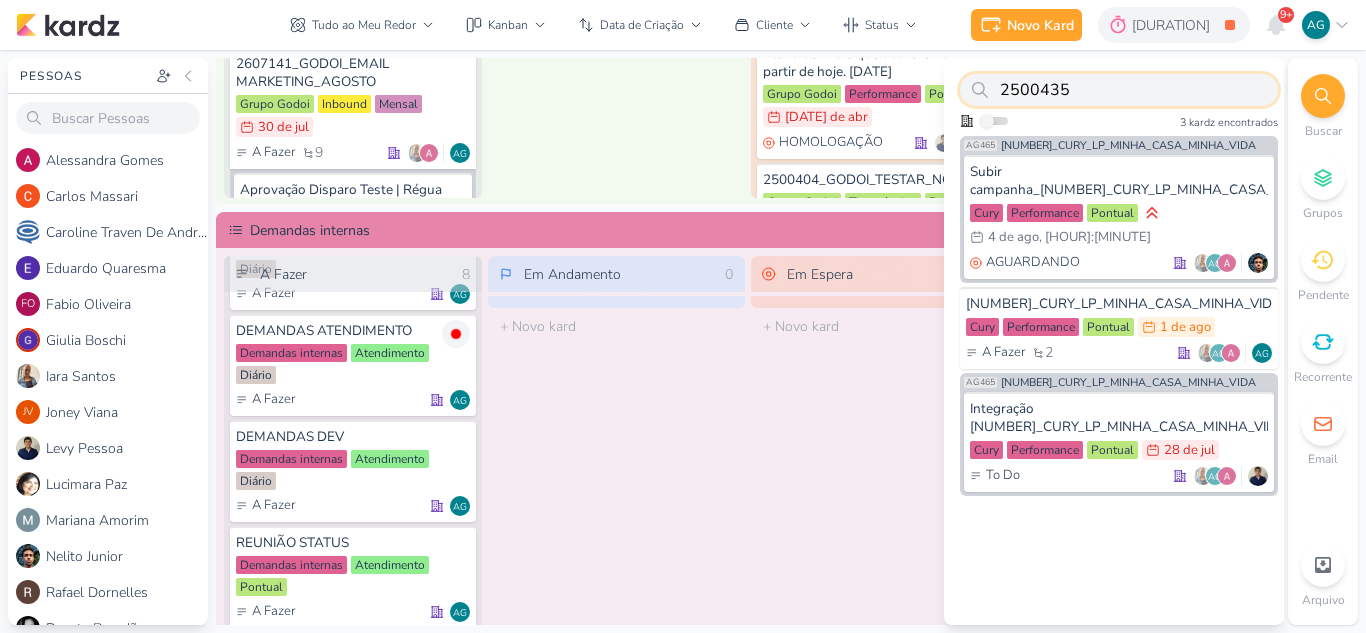 drag, startPoint x: 1087, startPoint y: 78, endPoint x: 982, endPoint y: 77, distance: 105.00476 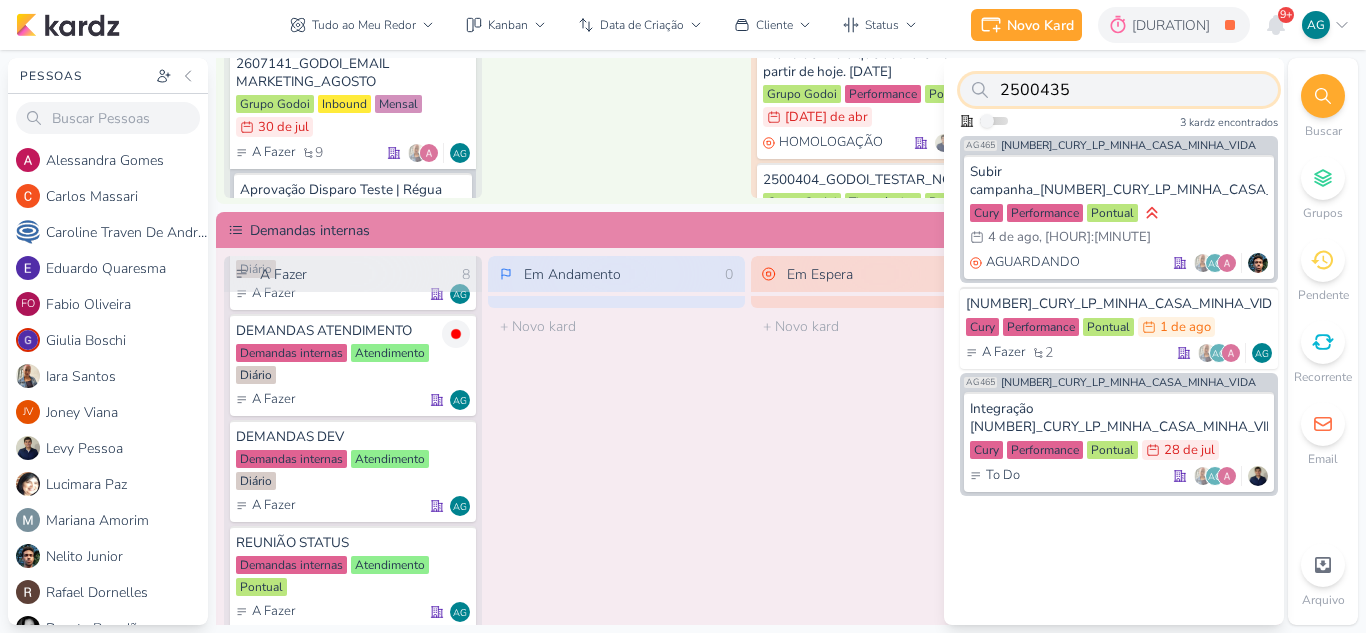 click on "2500435" at bounding box center [1119, 90] 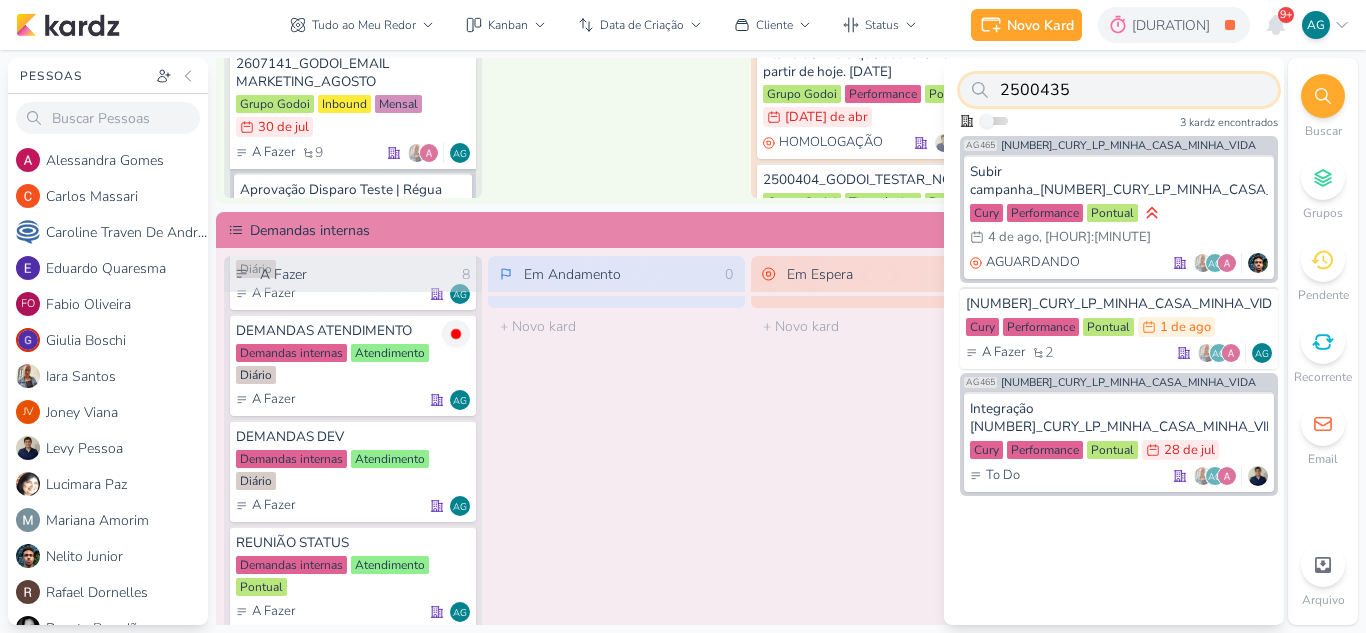 paste on "[NUMBER]" 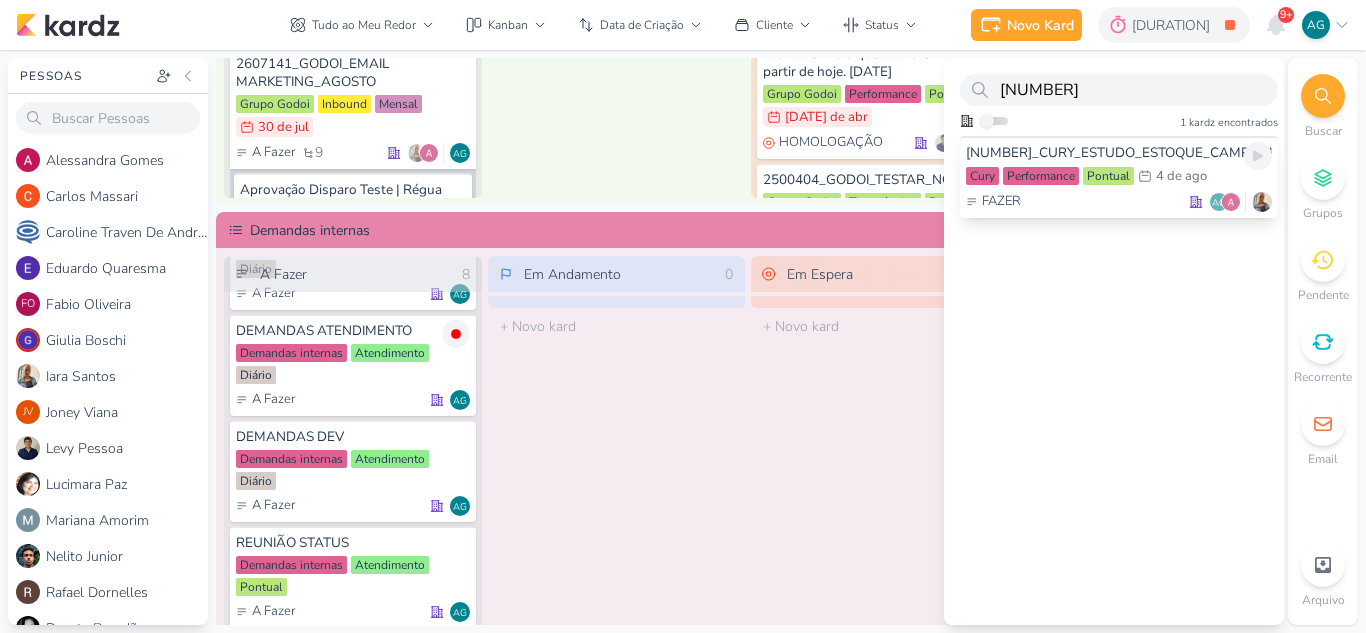 click on "FAZER
AG" at bounding box center [1119, 202] 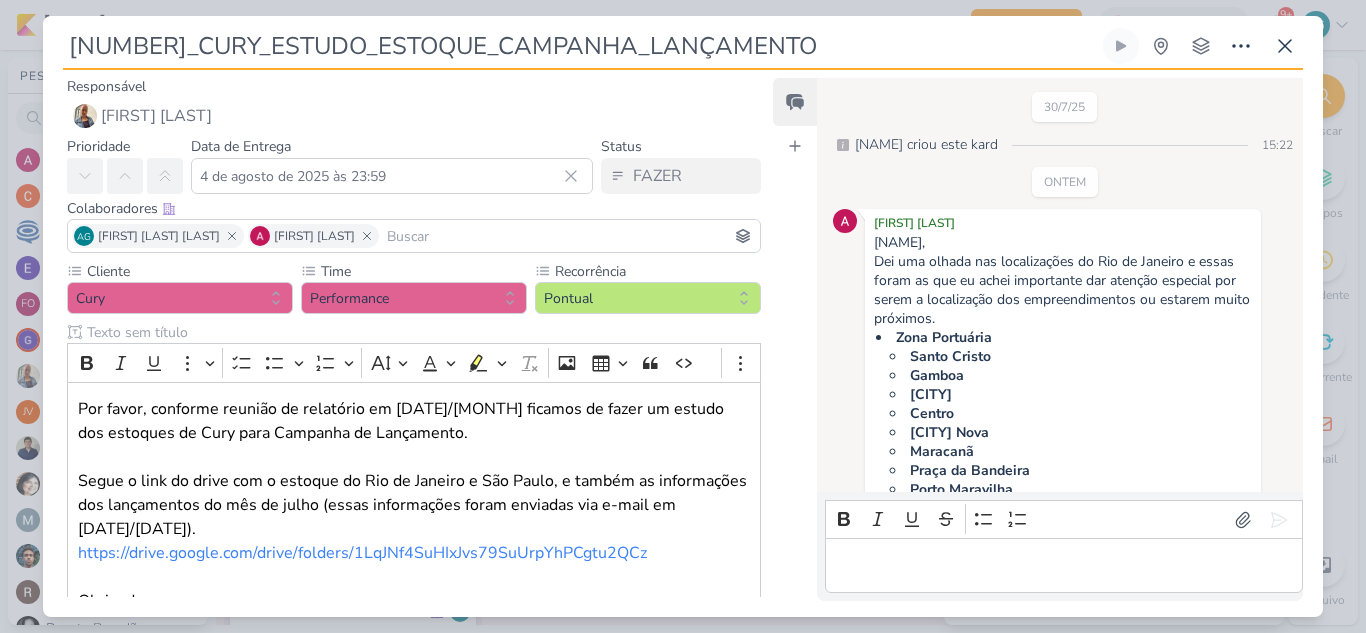 scroll, scrollTop: 630, scrollLeft: 0, axis: vertical 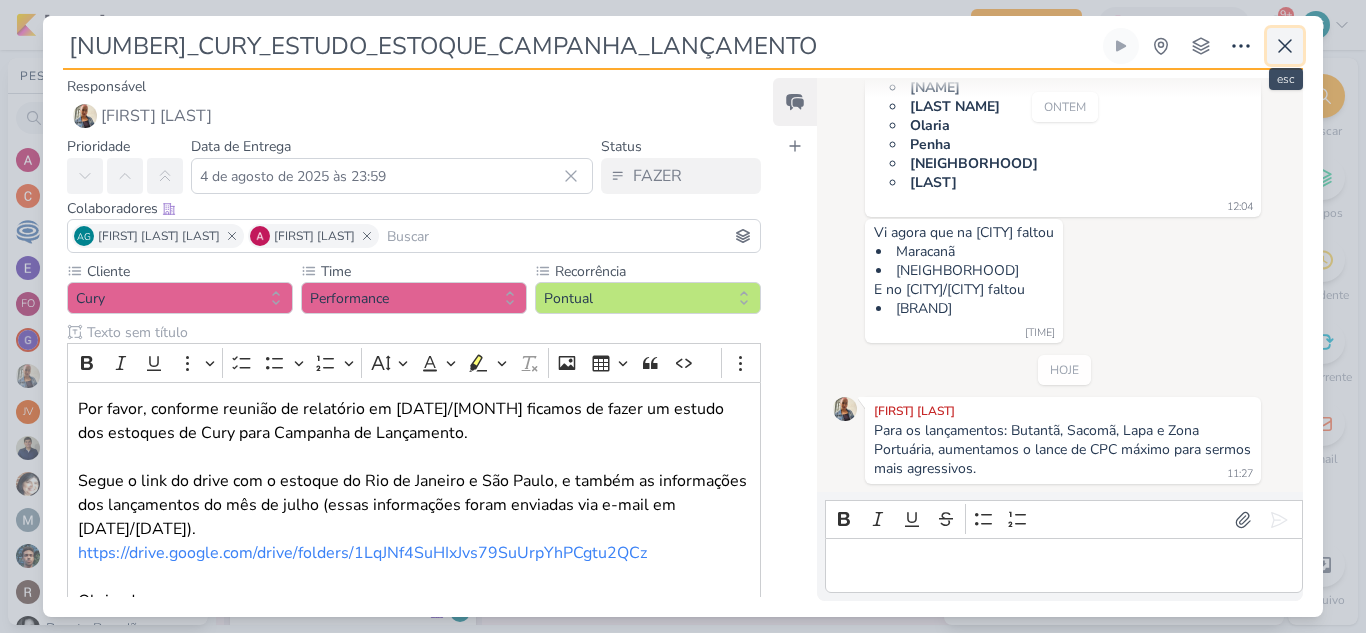 click 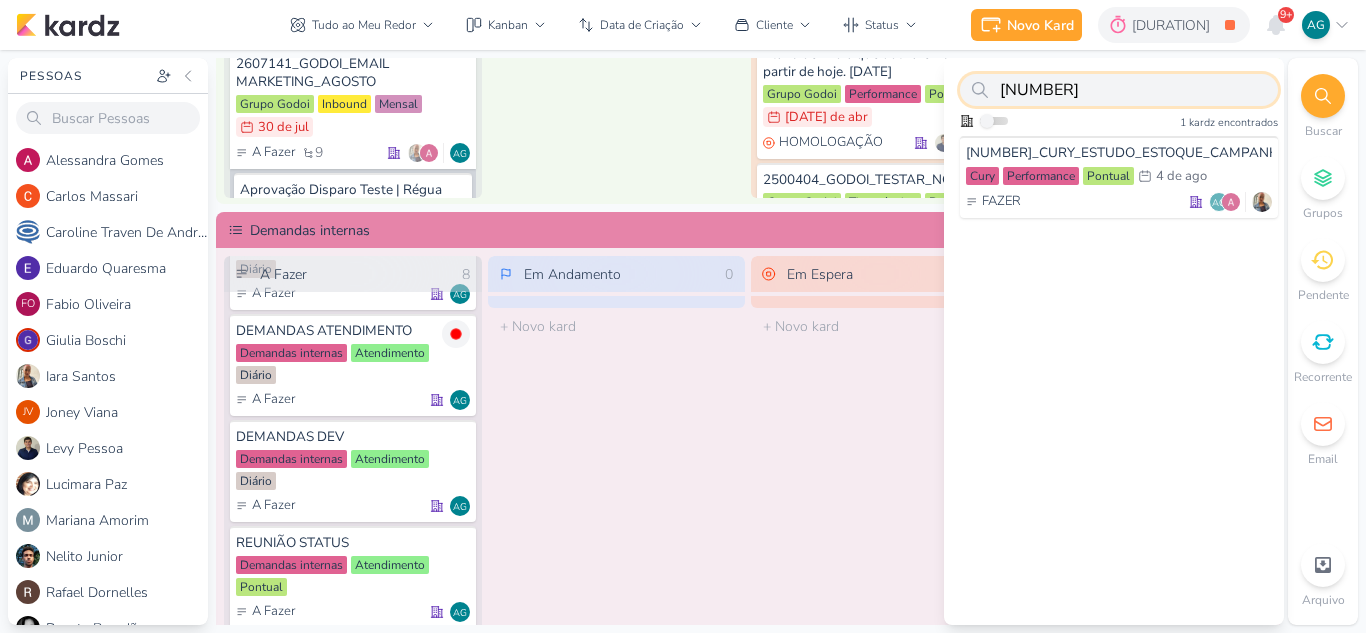 drag, startPoint x: 1094, startPoint y: 89, endPoint x: 962, endPoint y: 89, distance: 132 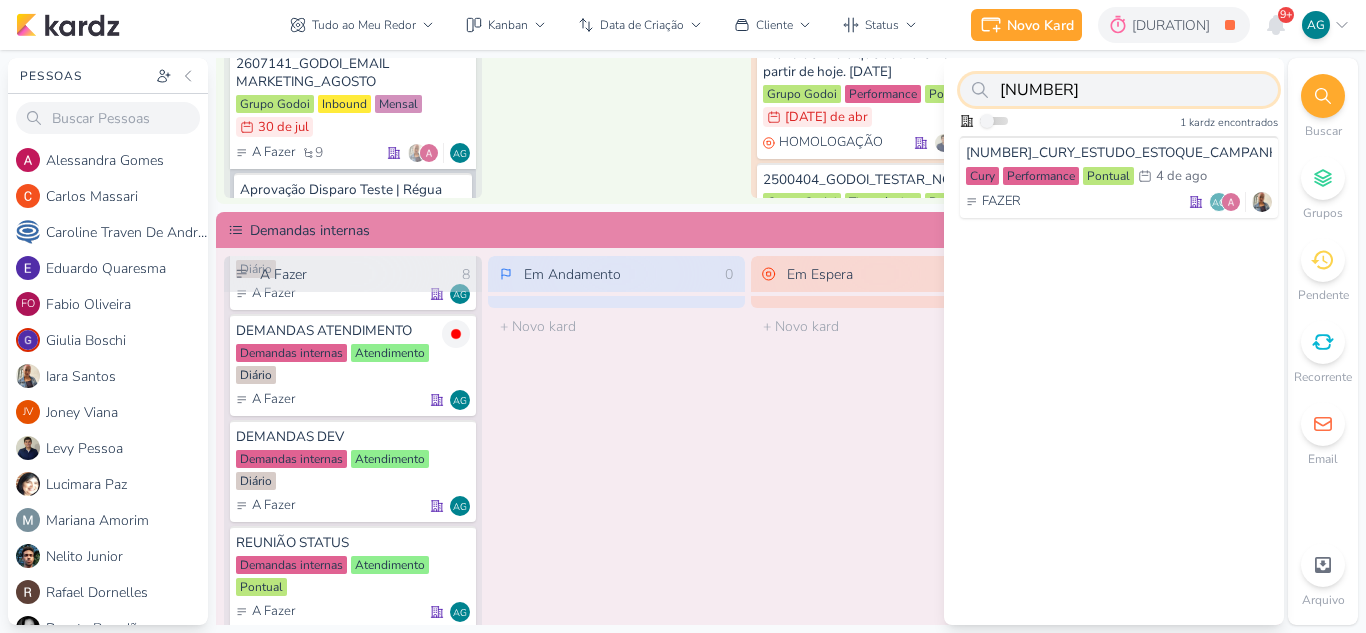 click on "[NUMBER]" at bounding box center [1119, 90] 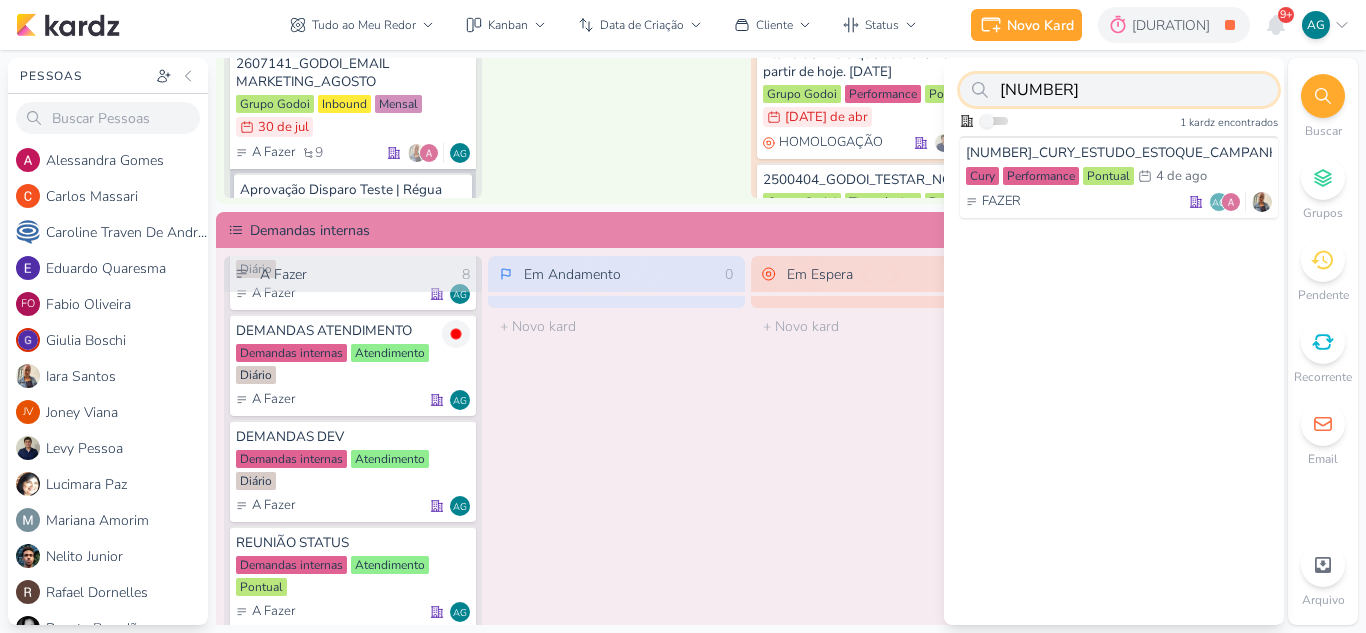 paste on "2" 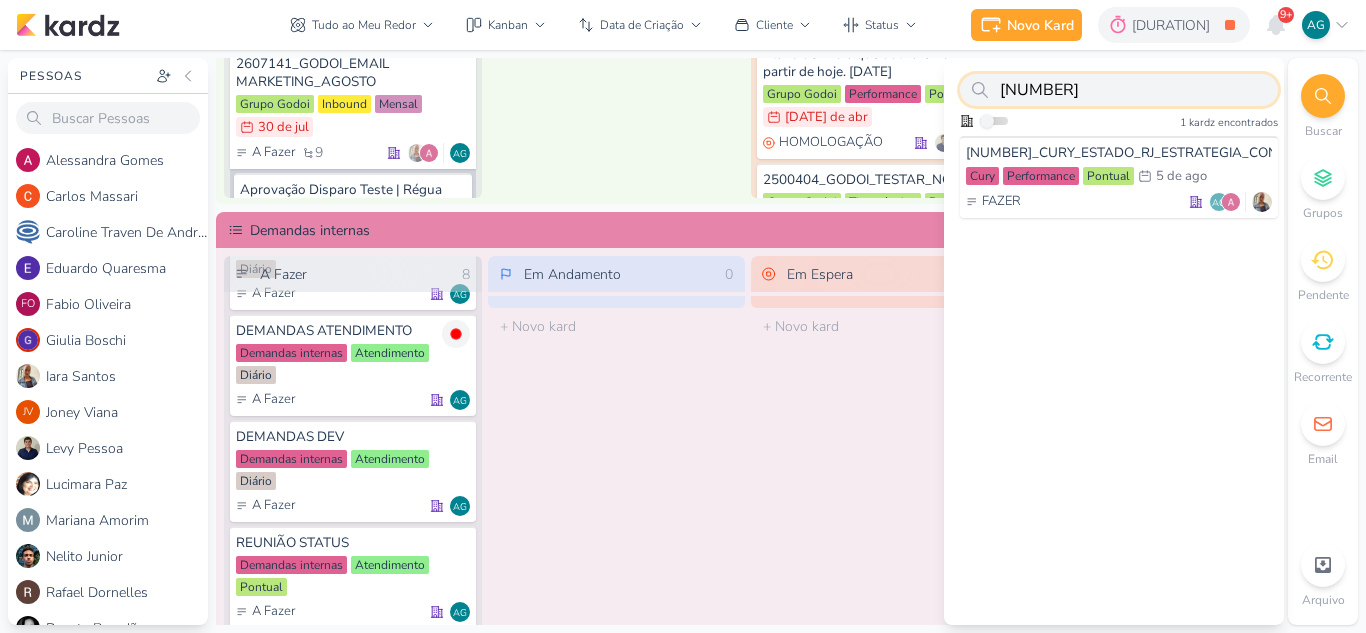 drag, startPoint x: 991, startPoint y: 88, endPoint x: 972, endPoint y: 87, distance: 19.026299 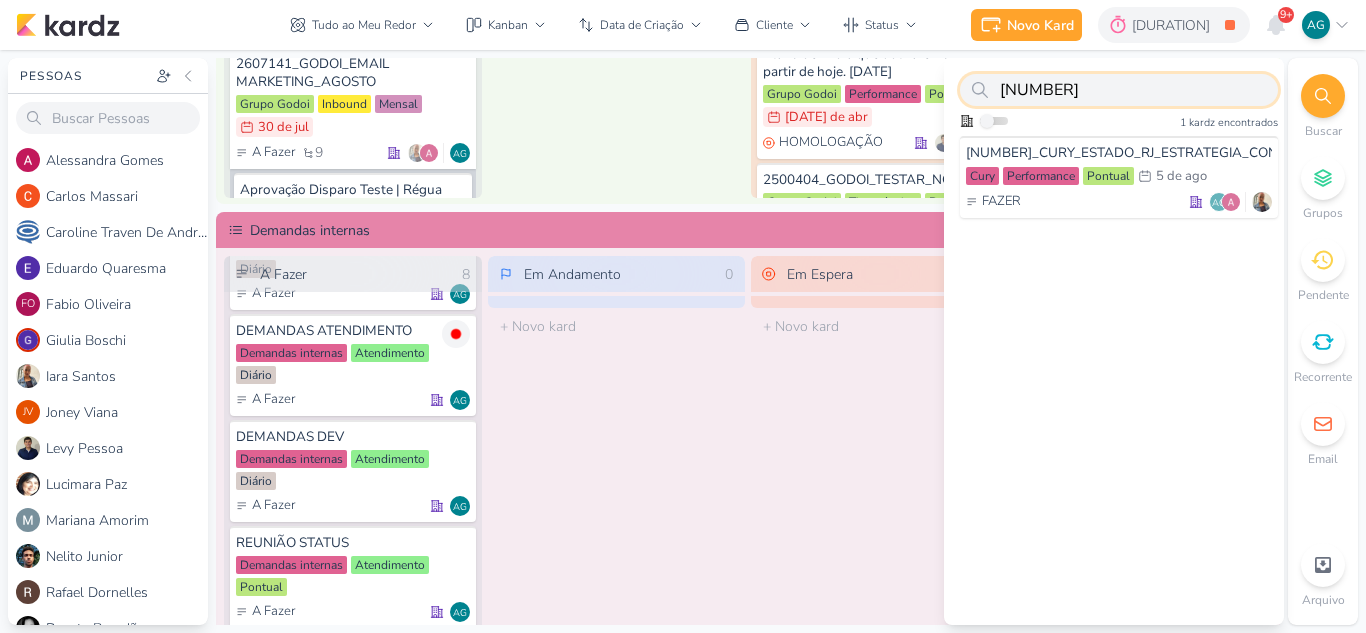 click on "[NUMBER]" at bounding box center [1119, 90] 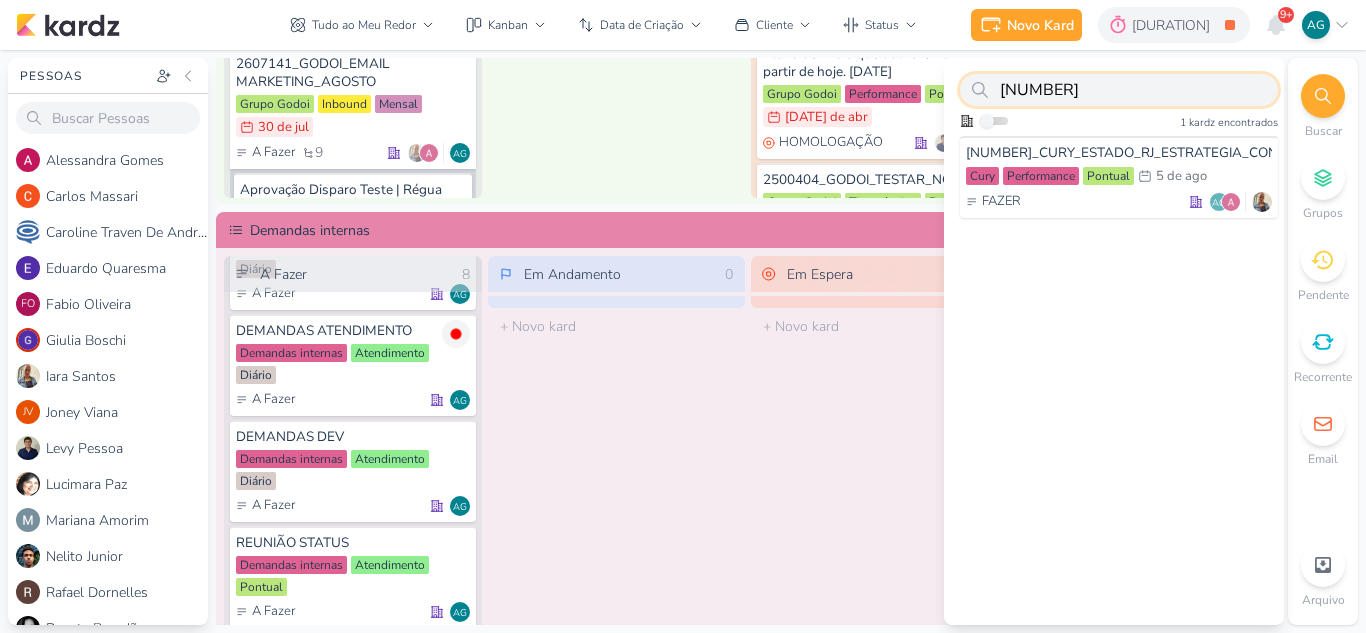 paste on "3" 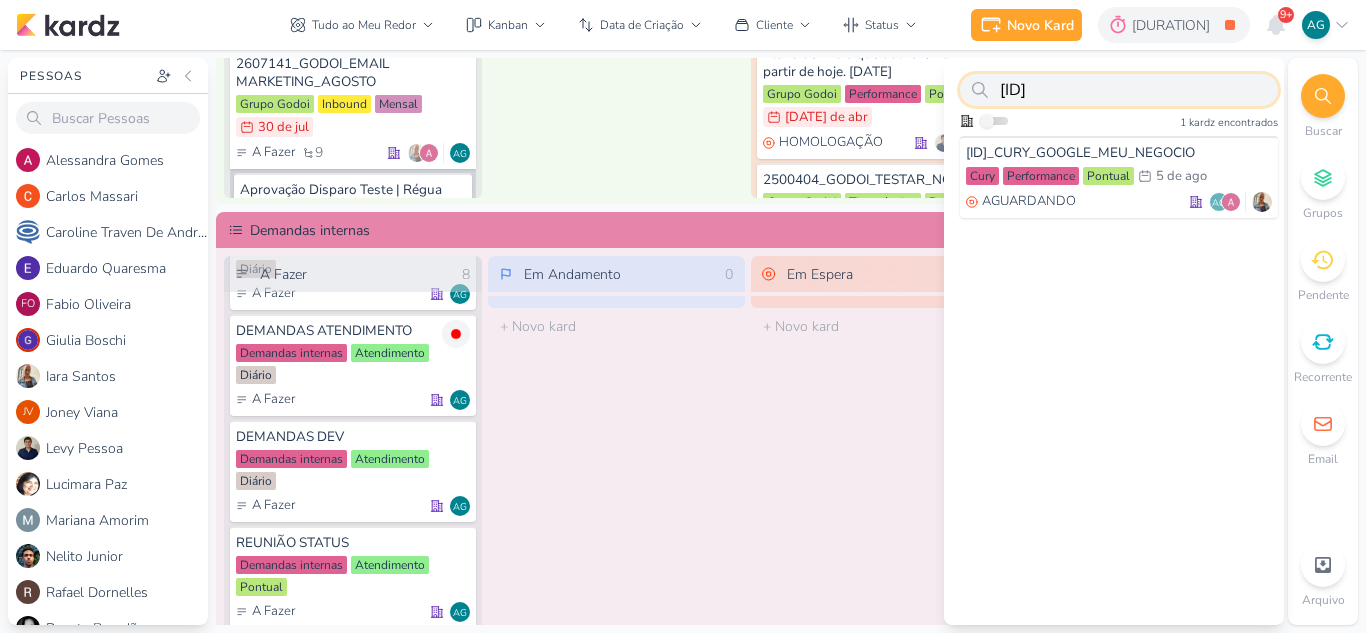 drag, startPoint x: 1119, startPoint y: 91, endPoint x: 998, endPoint y: 89, distance: 121.016525 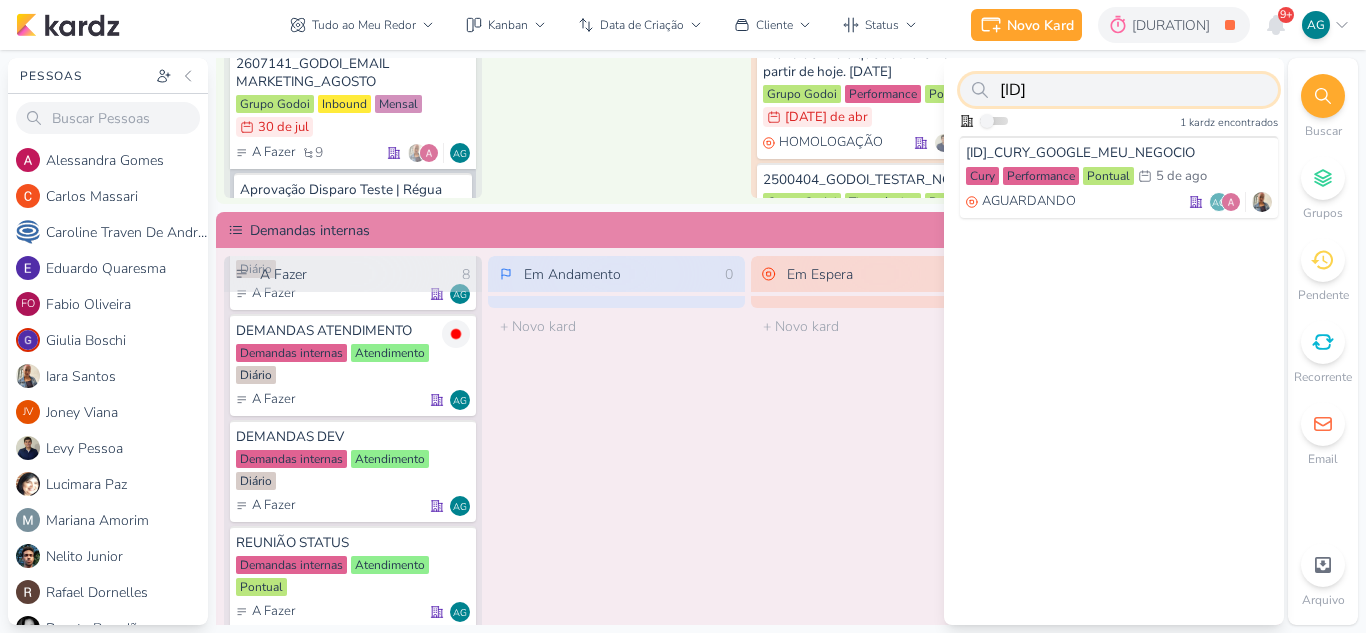 click on "[ID]" at bounding box center (1119, 90) 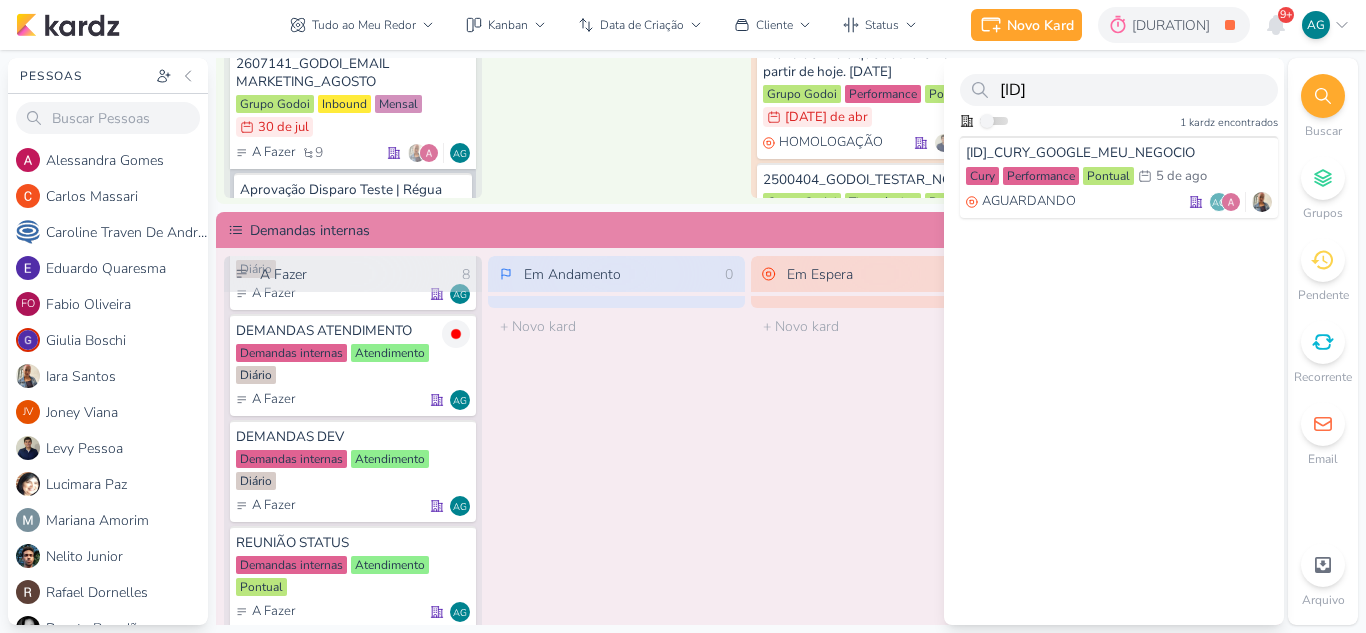 click at bounding box center [980, 90] 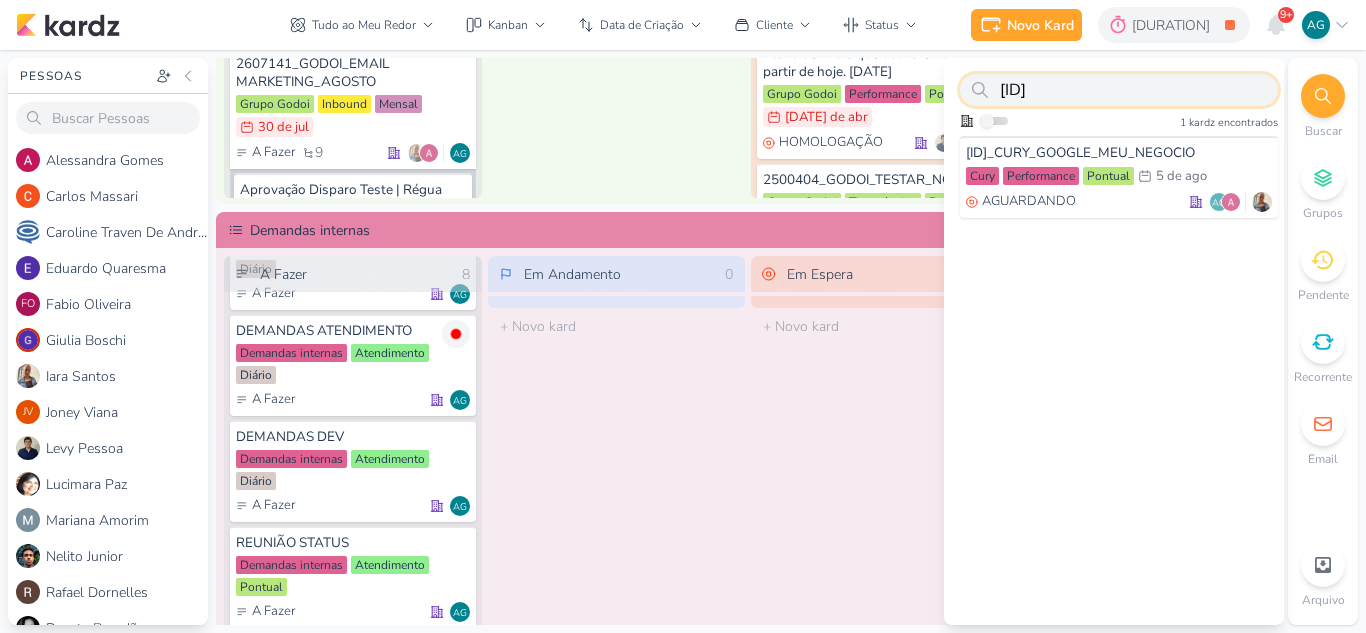 paste on "11" 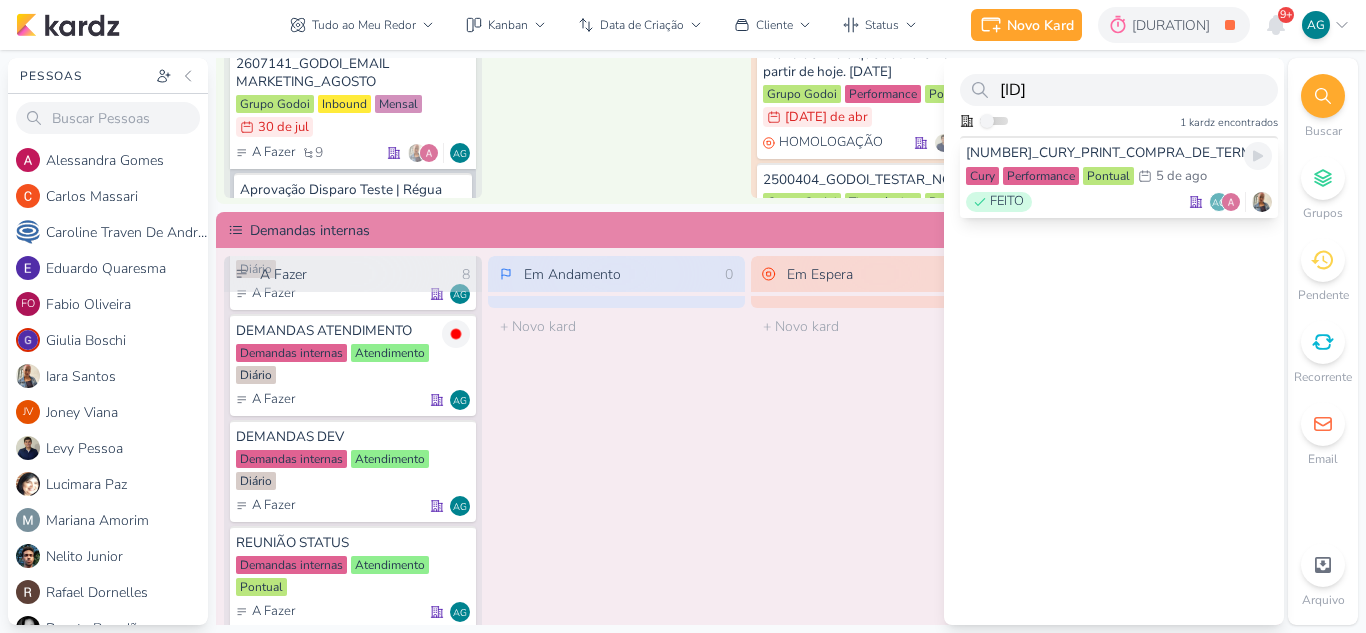 click on "FEITO AG" at bounding box center [1119, 202] 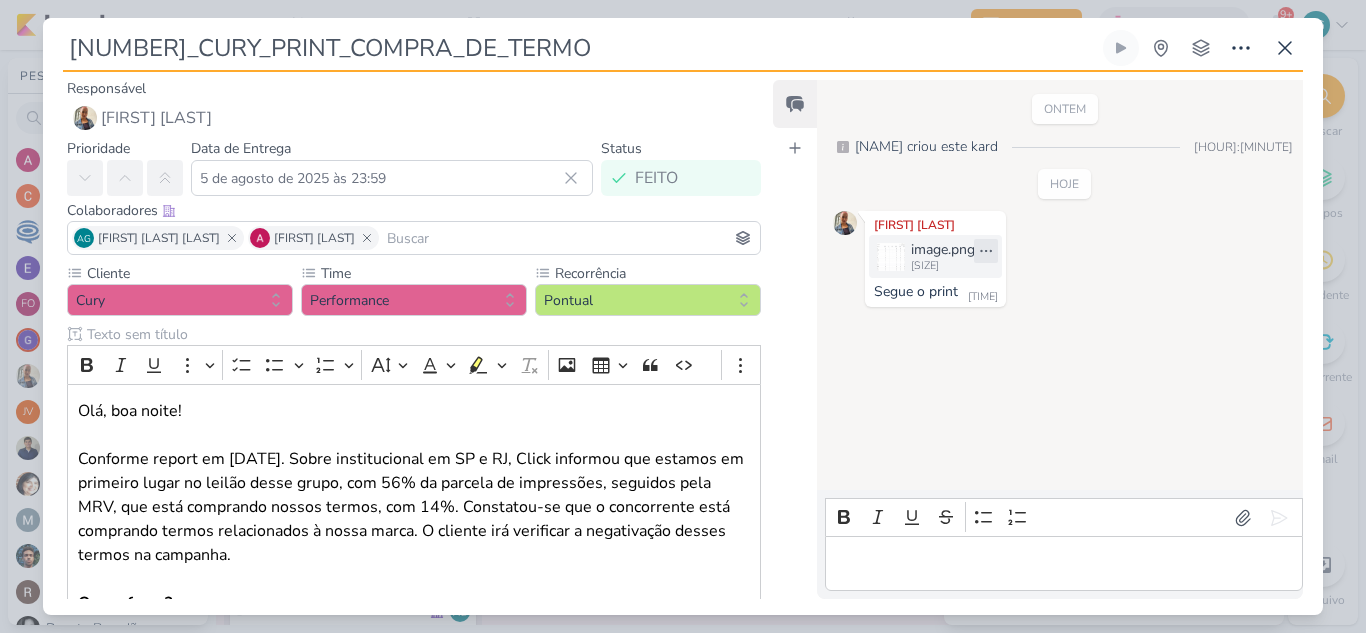 click 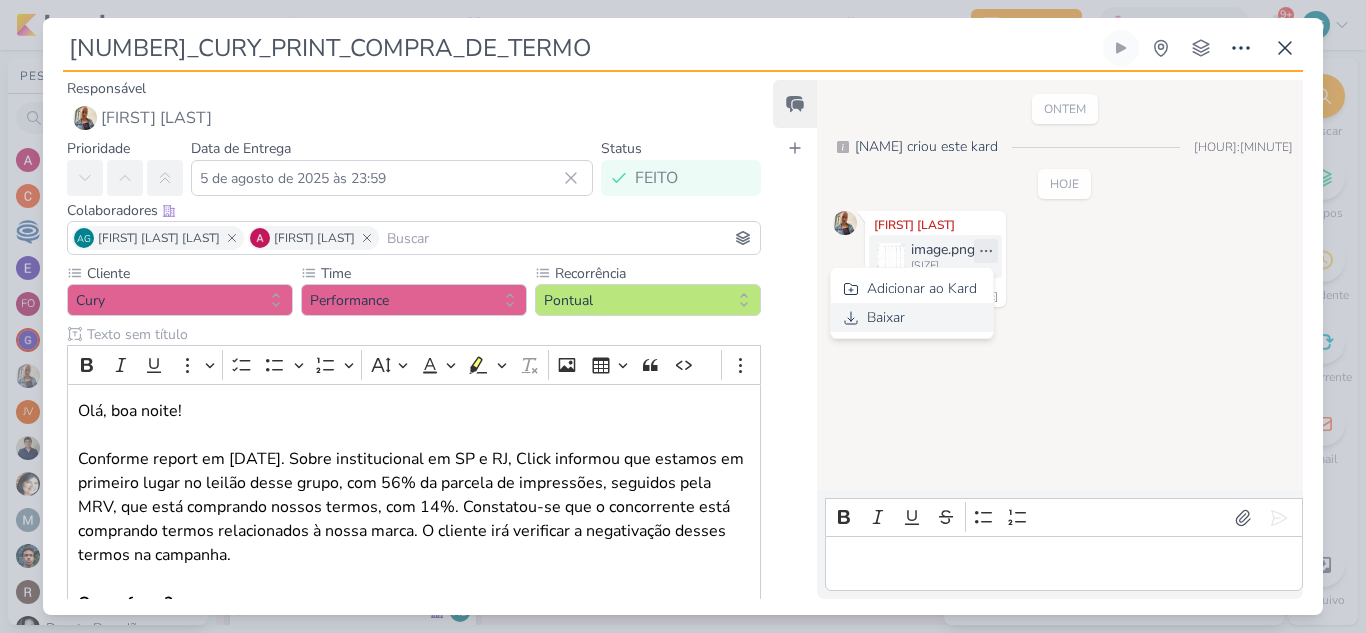 click on "Baixar" at bounding box center [912, 317] 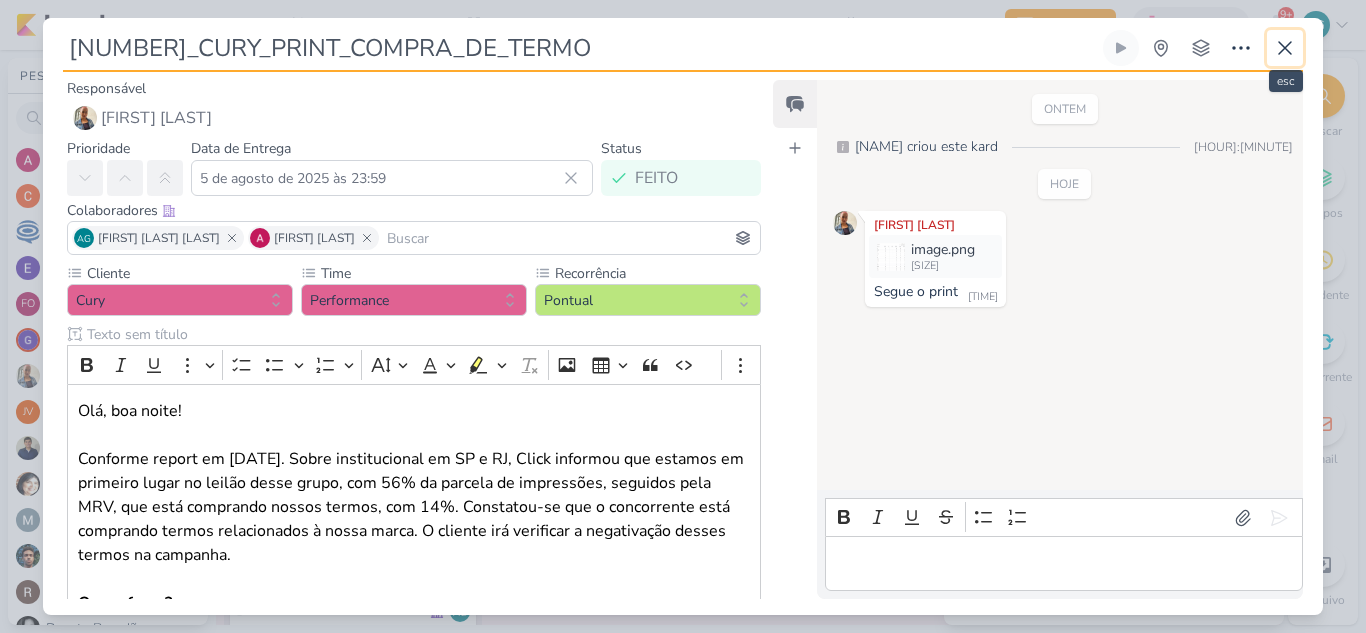 click 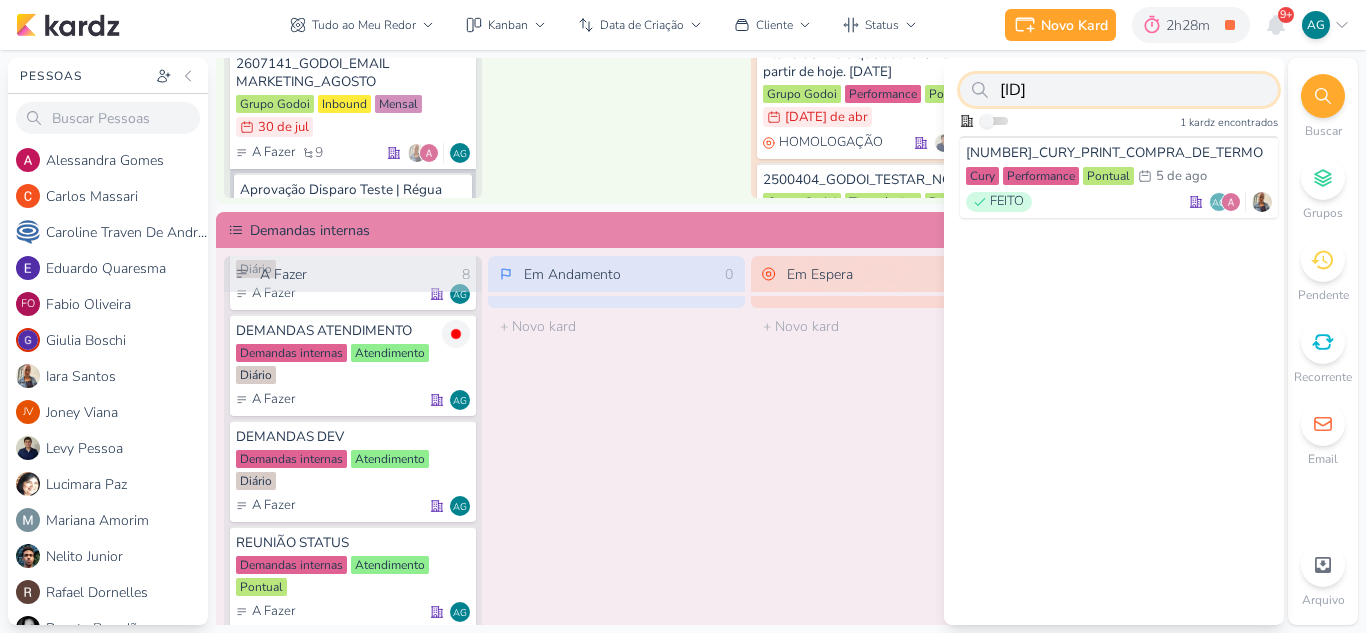 drag, startPoint x: 1107, startPoint y: 92, endPoint x: 967, endPoint y: 92, distance: 140 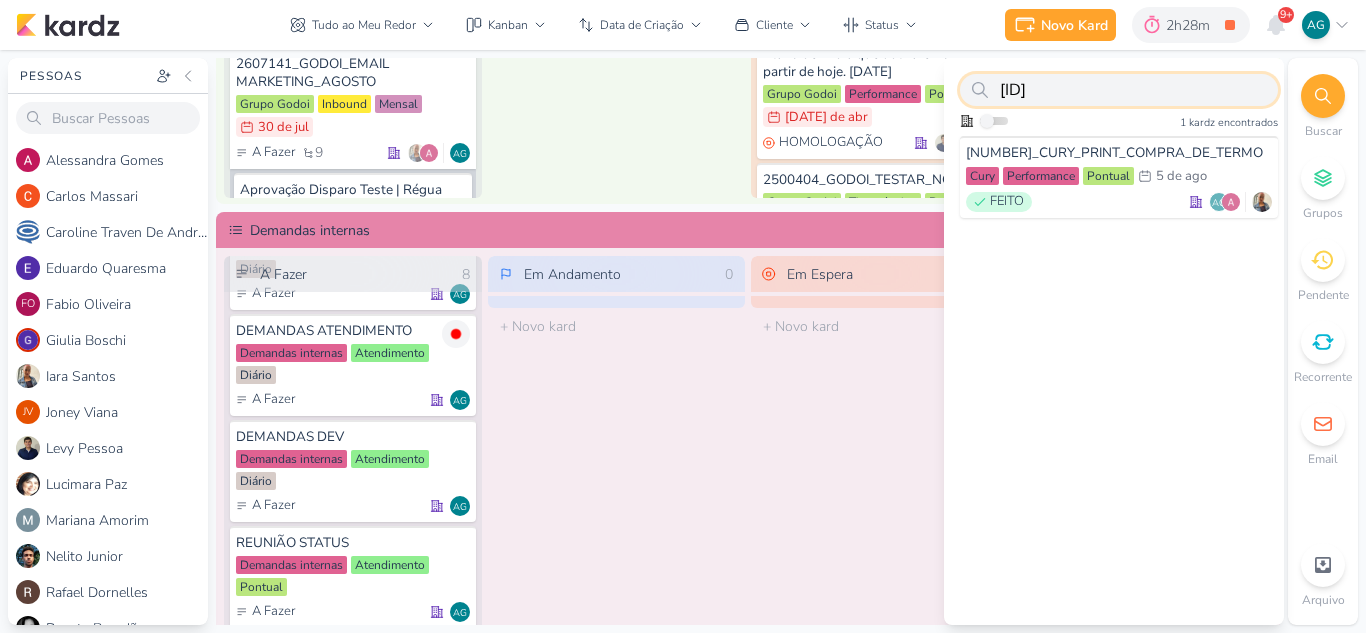click on "[ID]" at bounding box center (1119, 90) 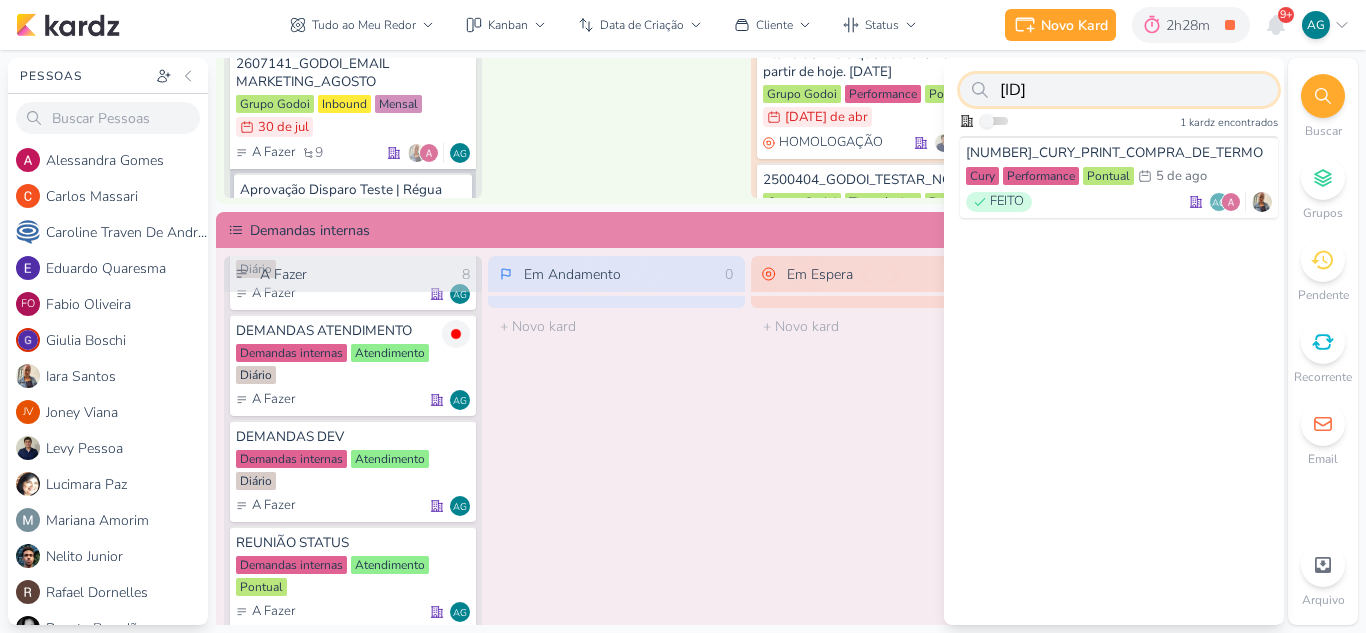 paste on "[ID]" 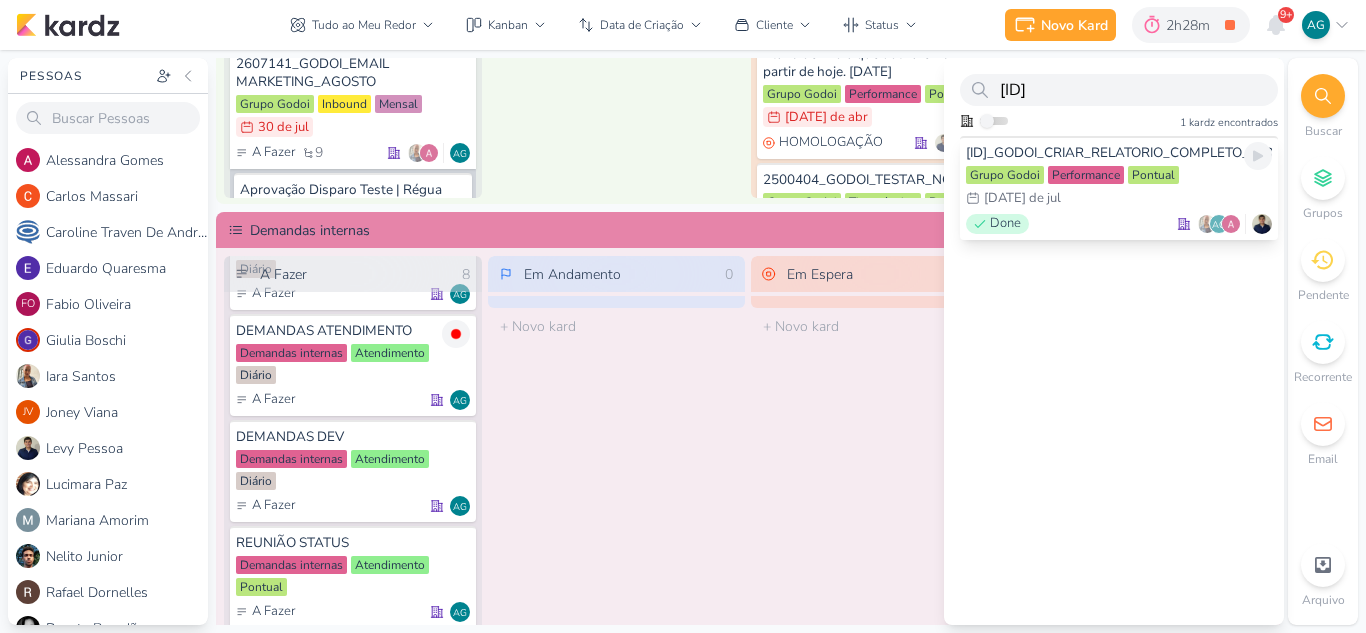 click on "Done AG" at bounding box center [1119, 224] 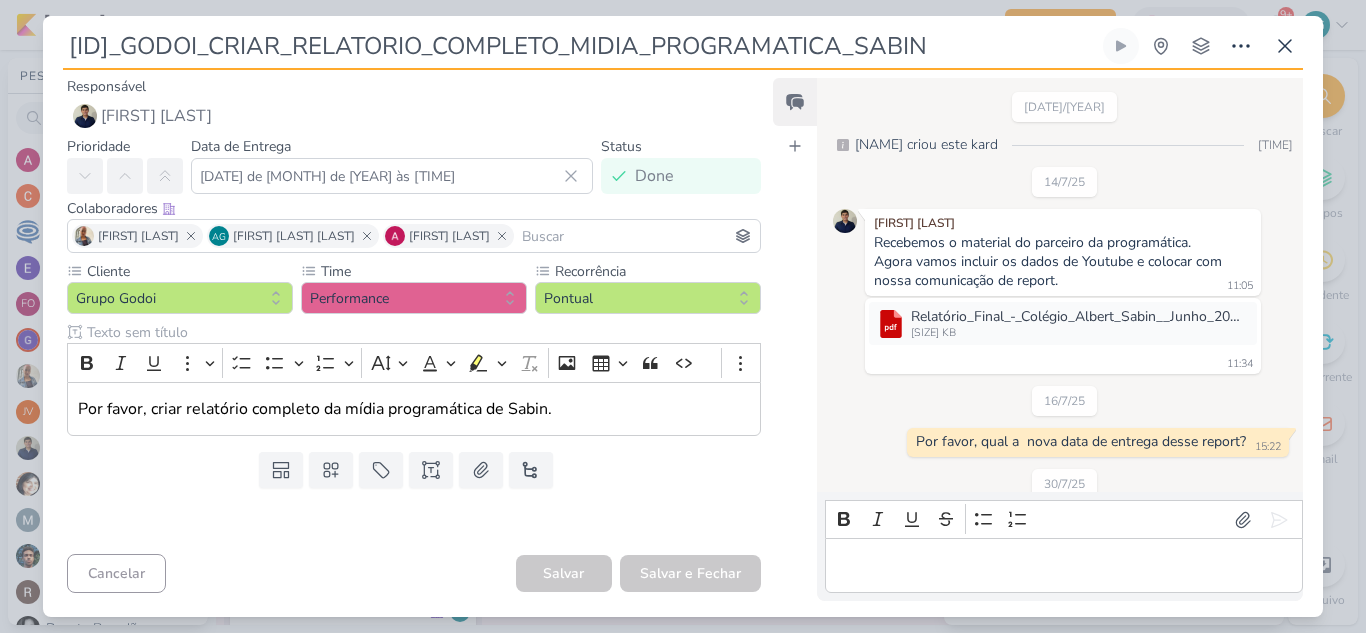 scroll, scrollTop: 154, scrollLeft: 0, axis: vertical 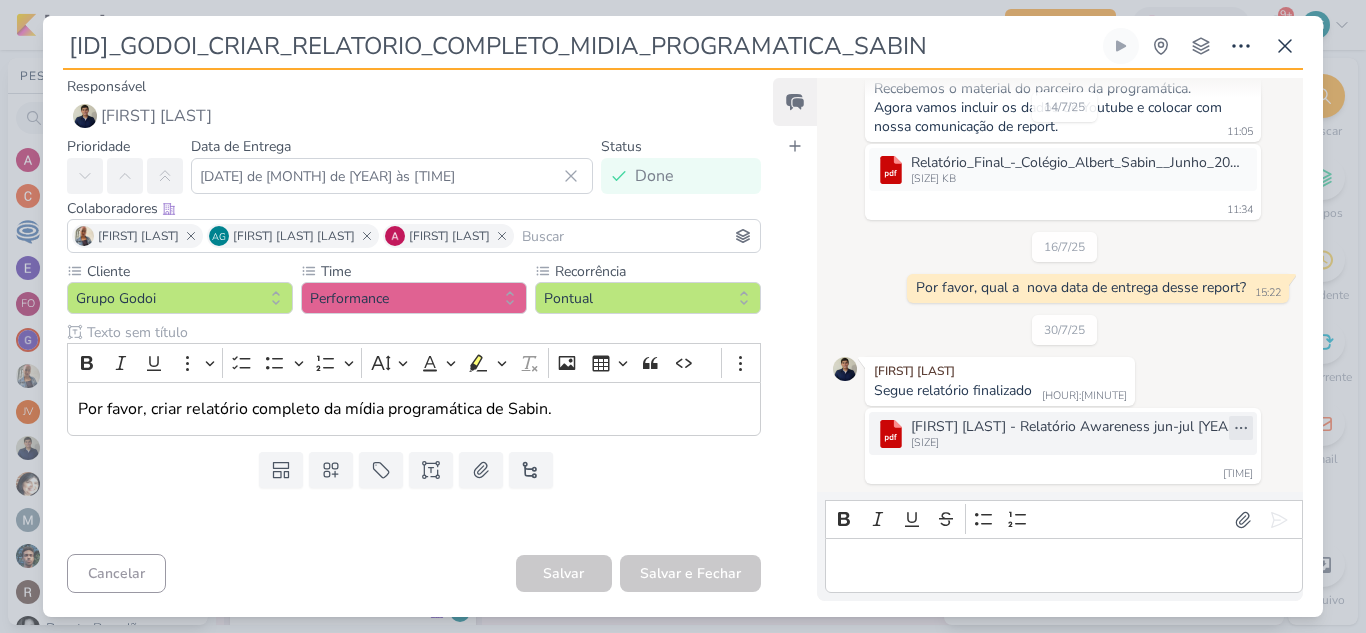 click 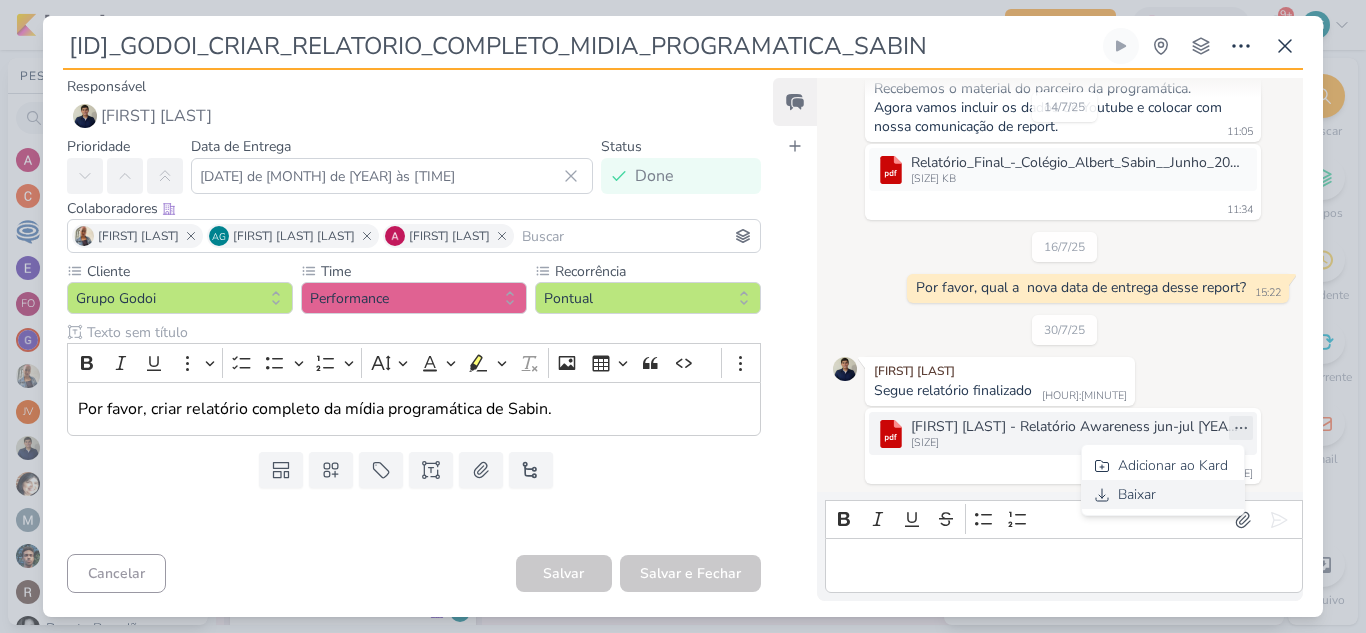 click on "Baixar" at bounding box center (1163, 494) 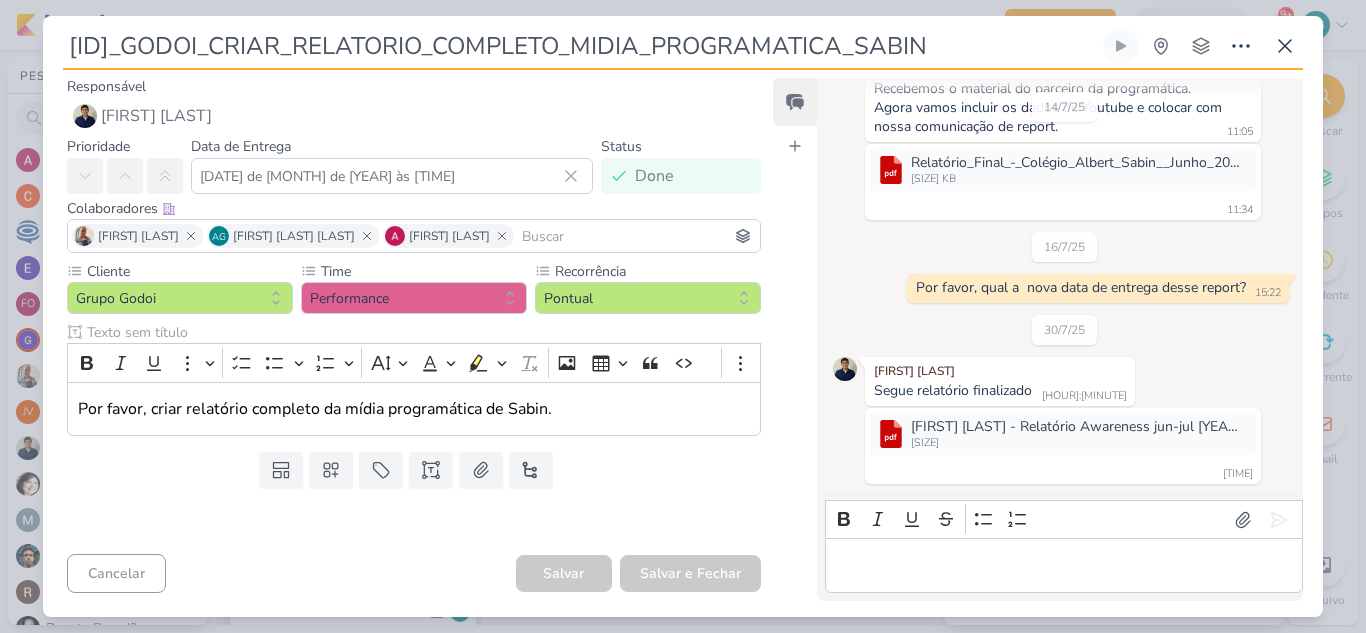 scroll, scrollTop: 54, scrollLeft: 0, axis: vertical 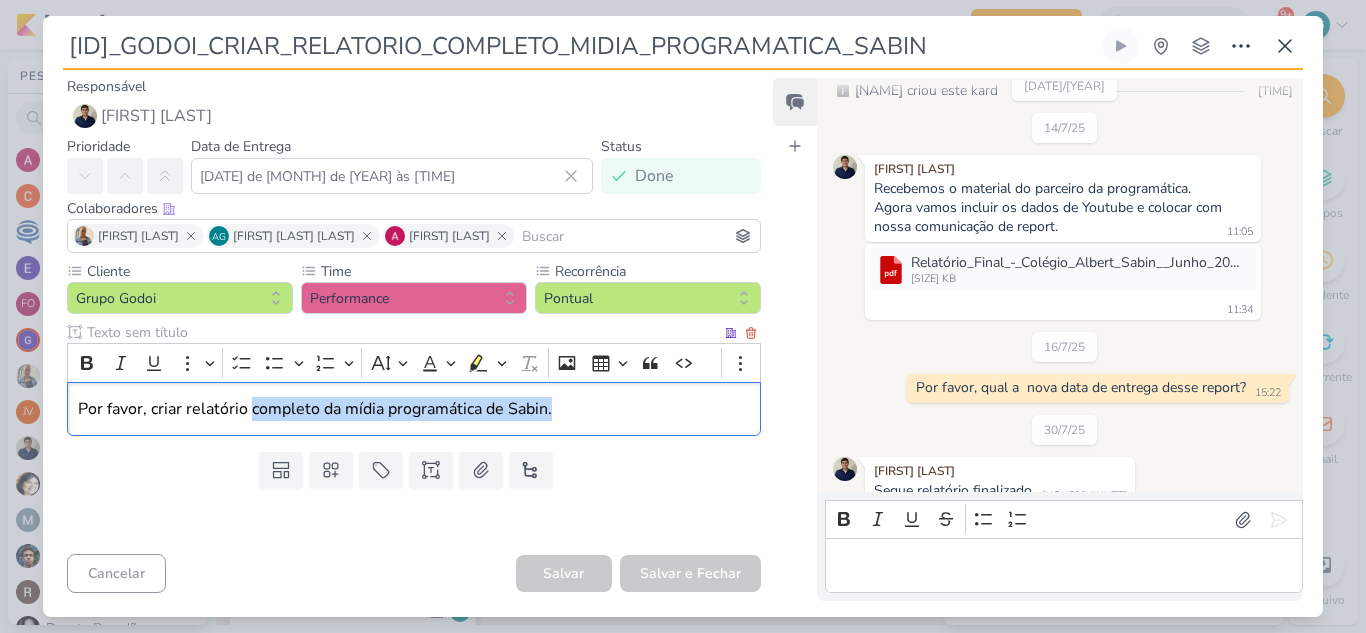 drag, startPoint x: 567, startPoint y: 416, endPoint x: 252, endPoint y: 410, distance: 315.05713 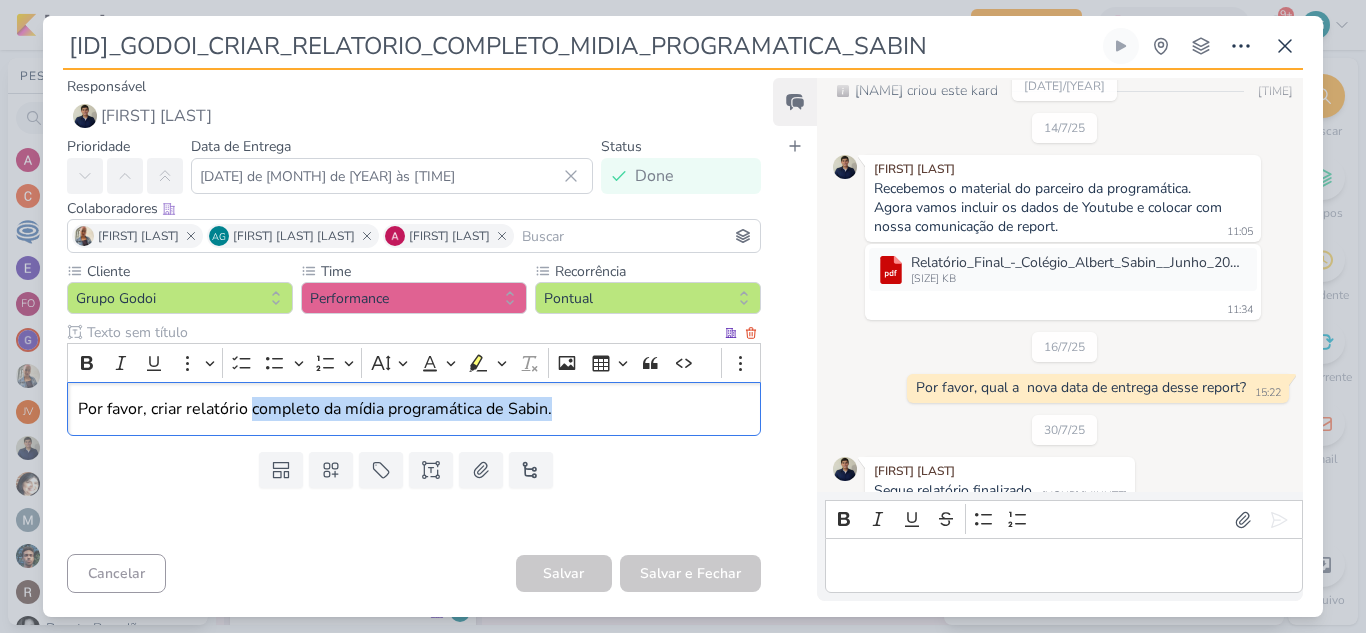 click on "Por favor, criar relatório completo da mídia programática de Sabin." at bounding box center (414, 409) 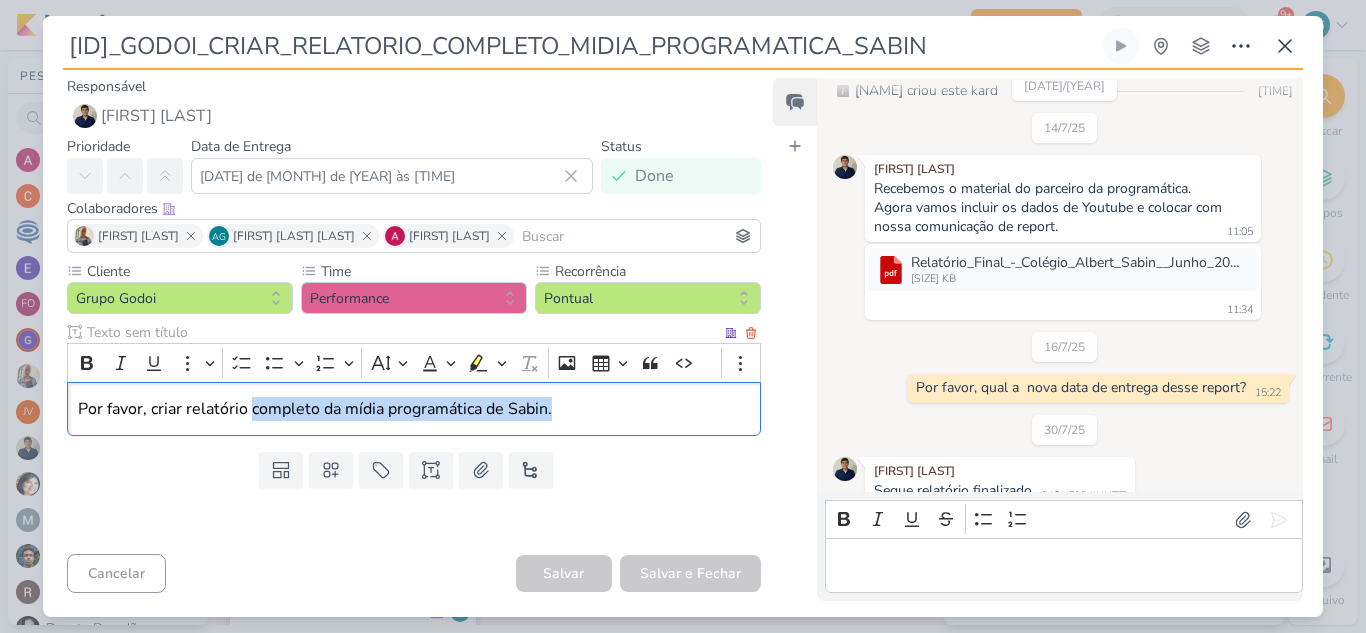 copy on "completo da mídia programática de Sabin." 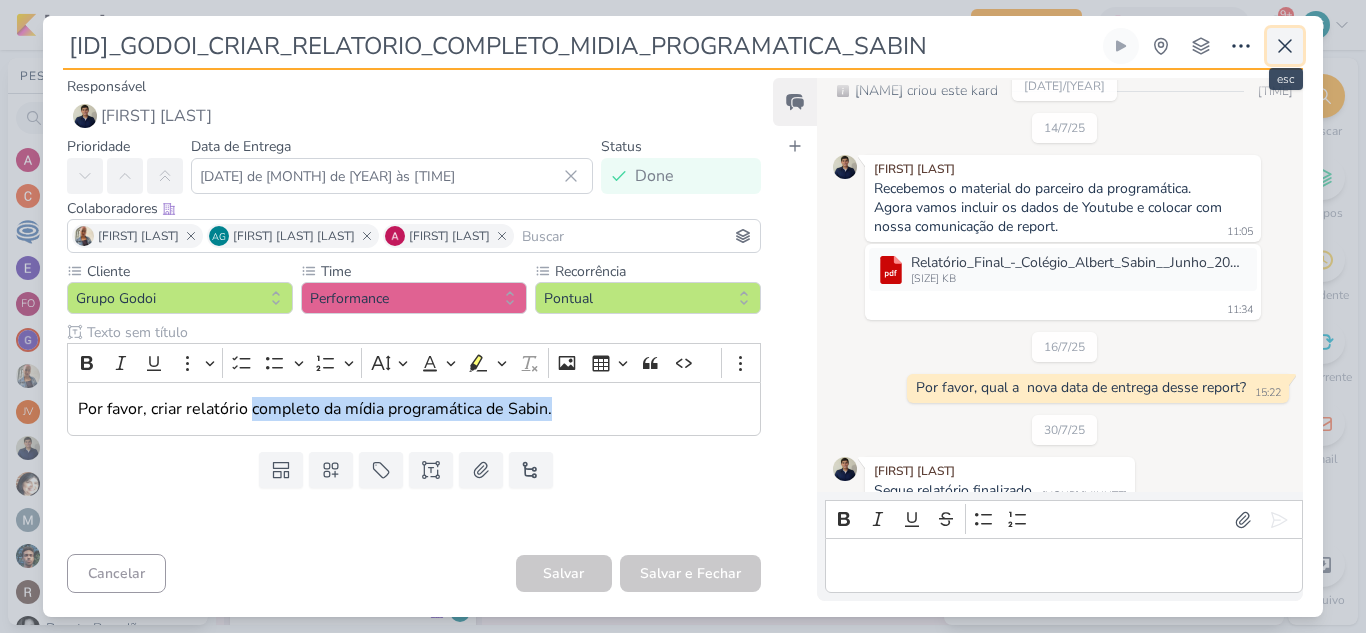 click 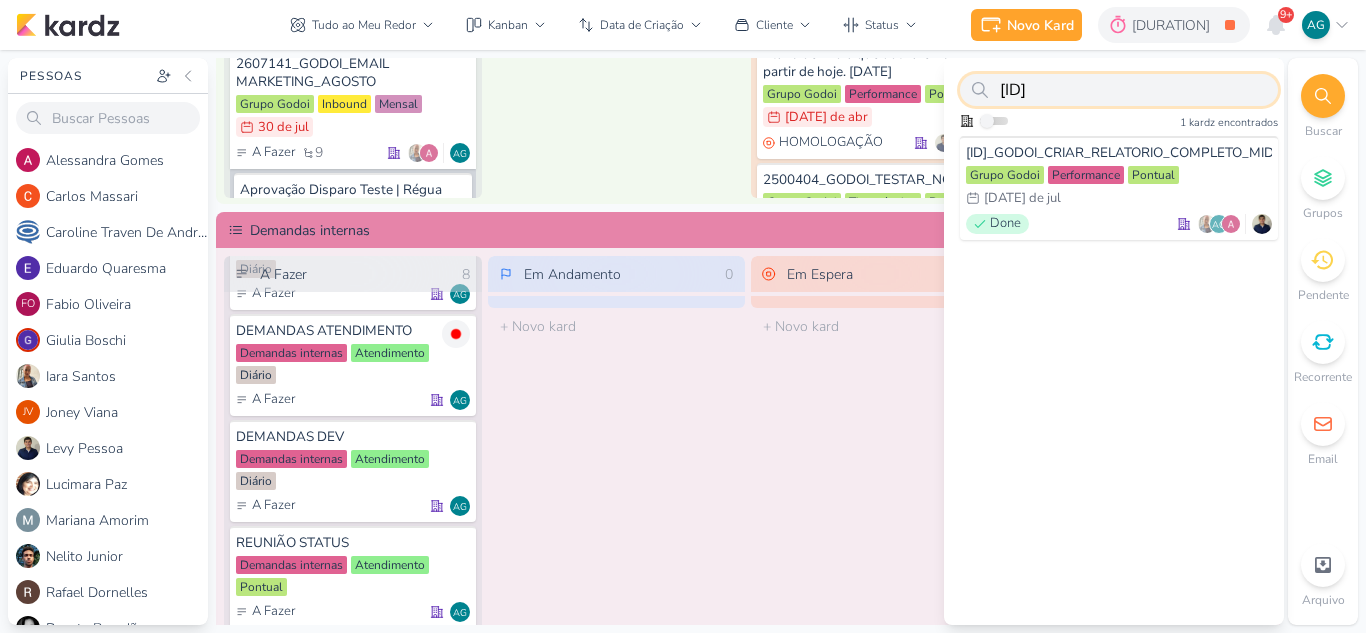 drag, startPoint x: 1095, startPoint y: 92, endPoint x: 1003, endPoint y: 92, distance: 92 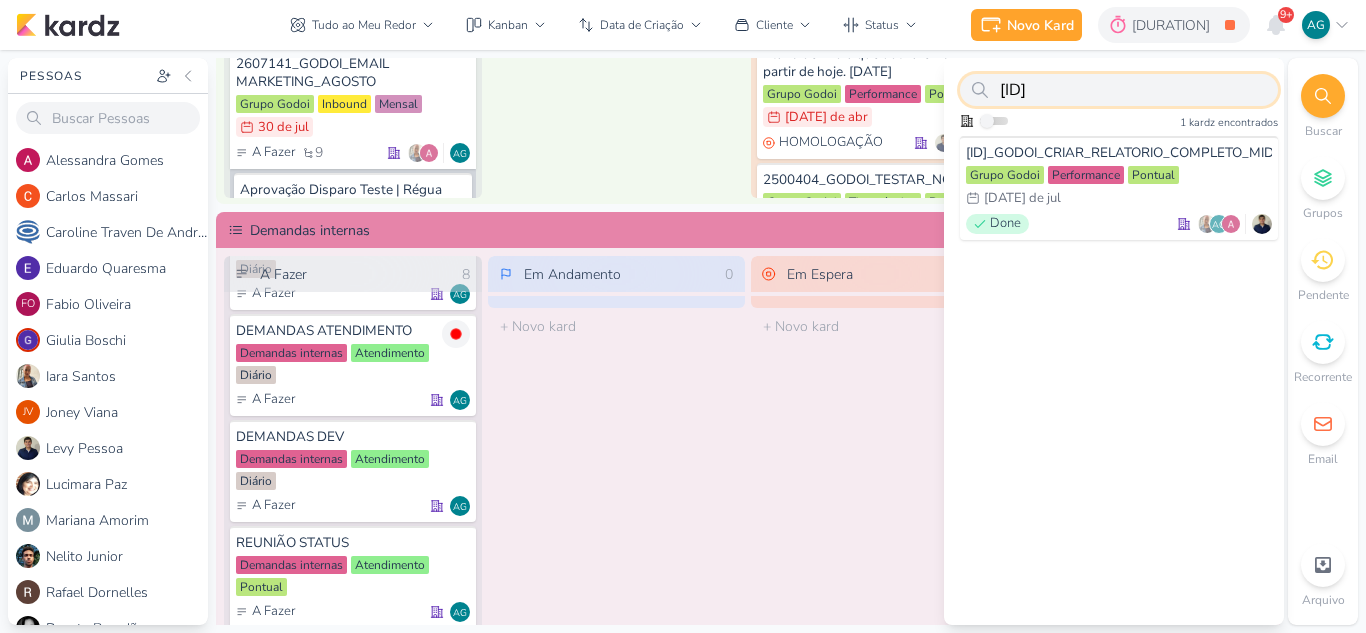 click on "[ID]" at bounding box center [1119, 90] 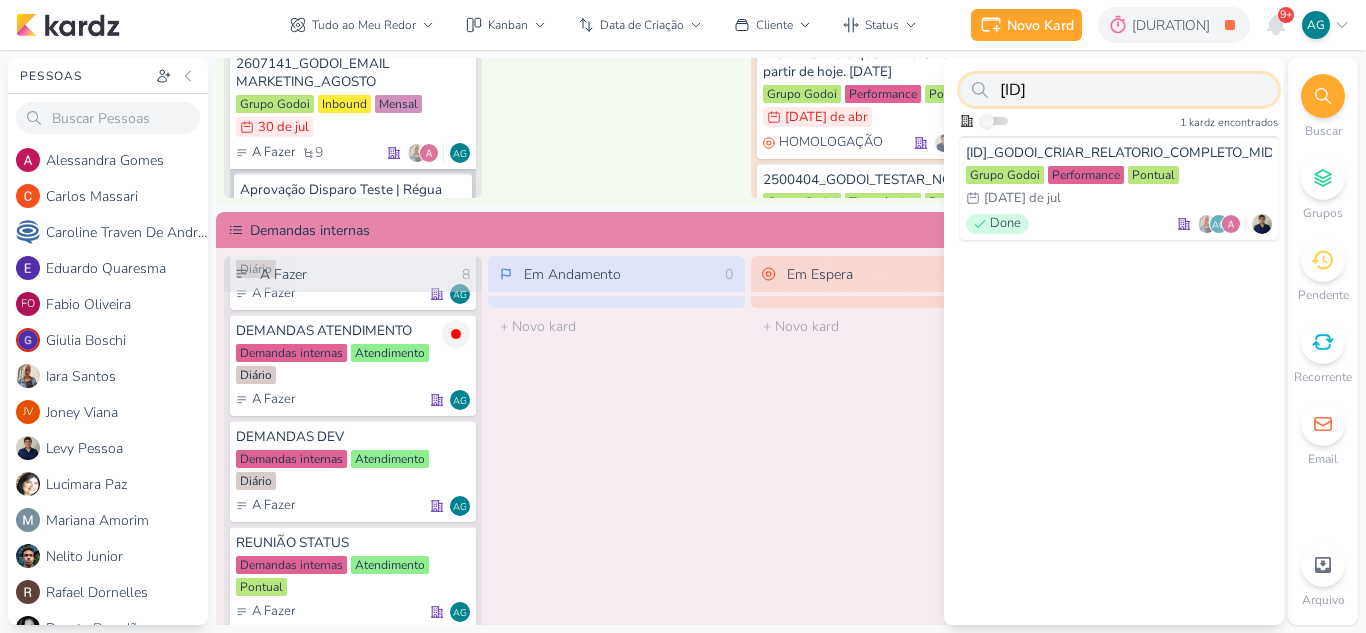 paste on "[NUMBER]" 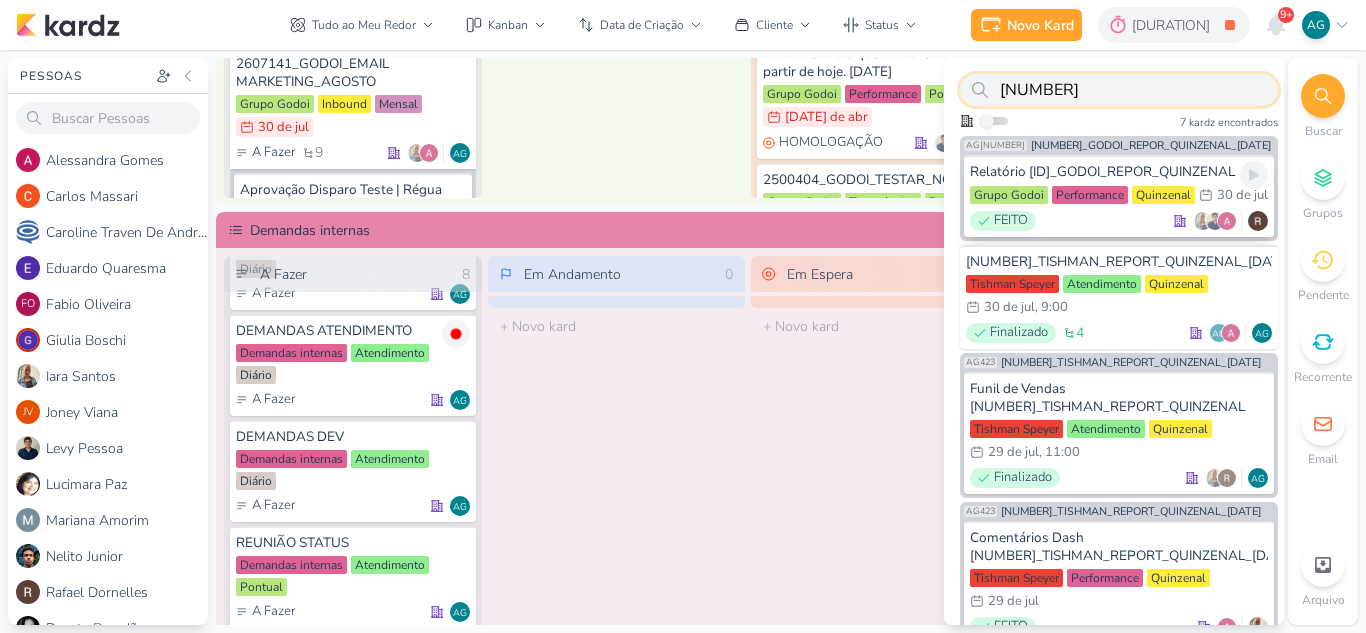 type on "[NUMBER]" 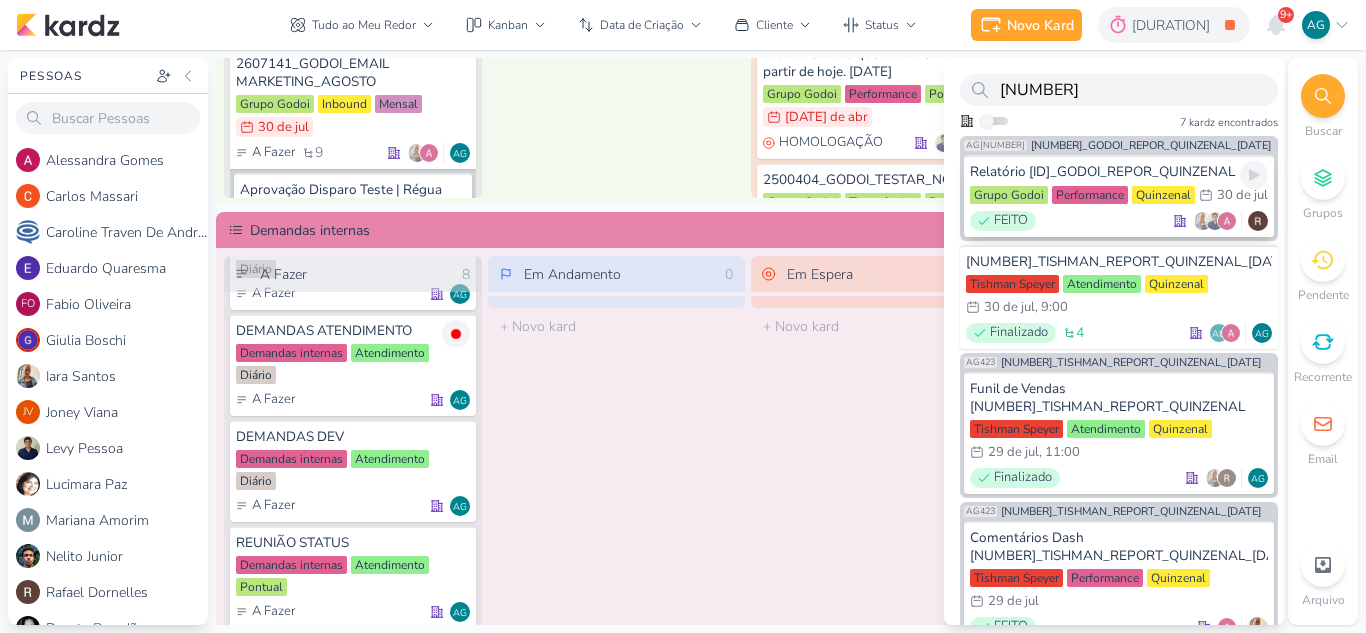 click on "Relatório [NUMBER]_GODOI_REPOR_QUINZENAL Grupo Godoi Performance Quinzenal [DATE]/[MONTH] [DATE] de [MONTH] FEITO" at bounding box center (1119, 196) 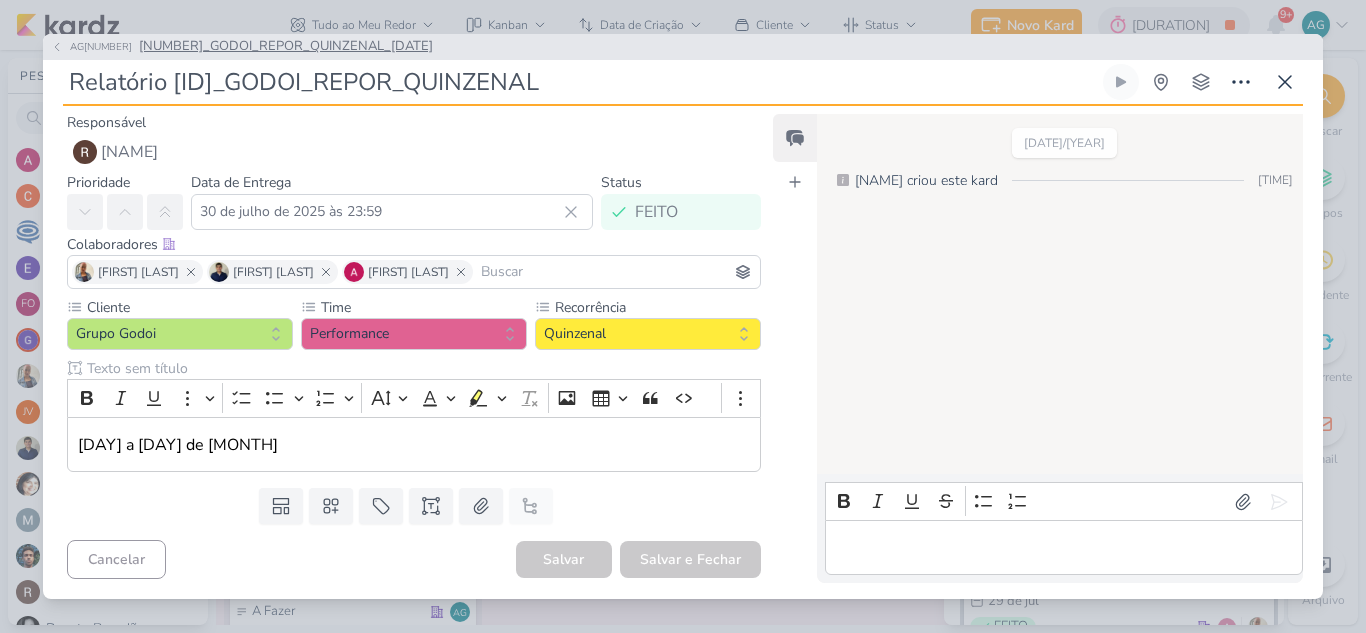 click on "[NUMBER]_GODOI_REPOR_QUINZENAL_[DATE]" at bounding box center [286, 47] 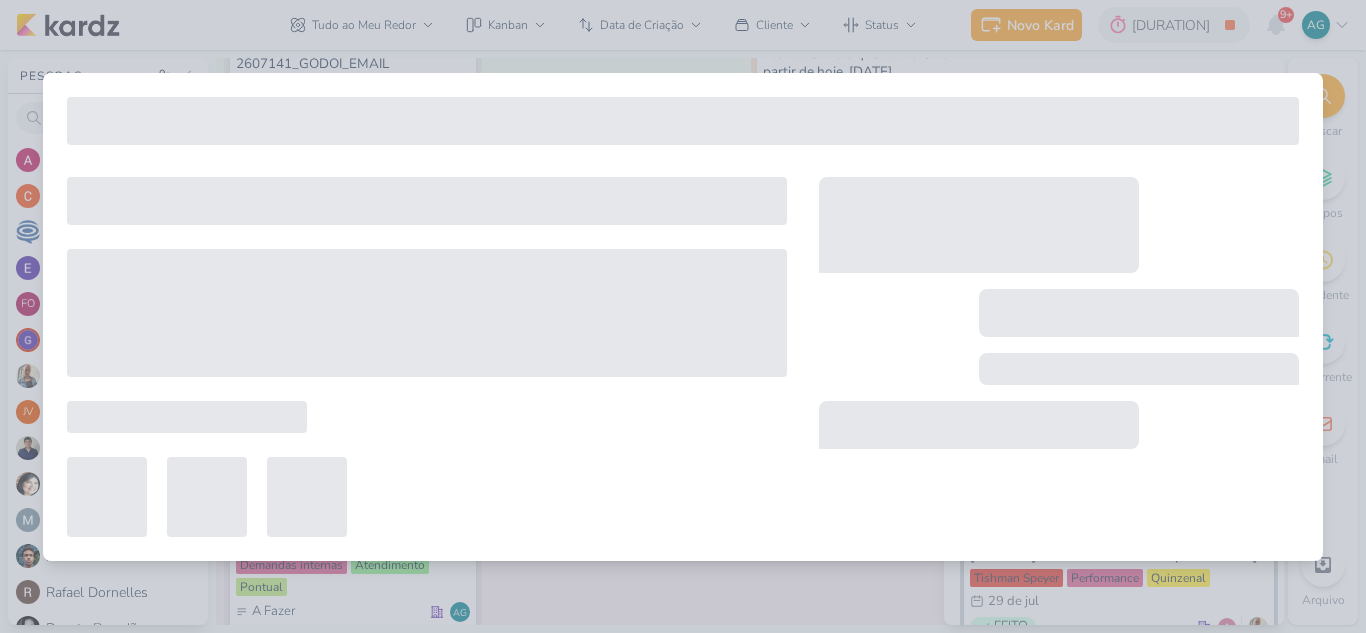 type on "[NUMBER]_GODOI_REPOR_QUINZENAL_[DATE]" 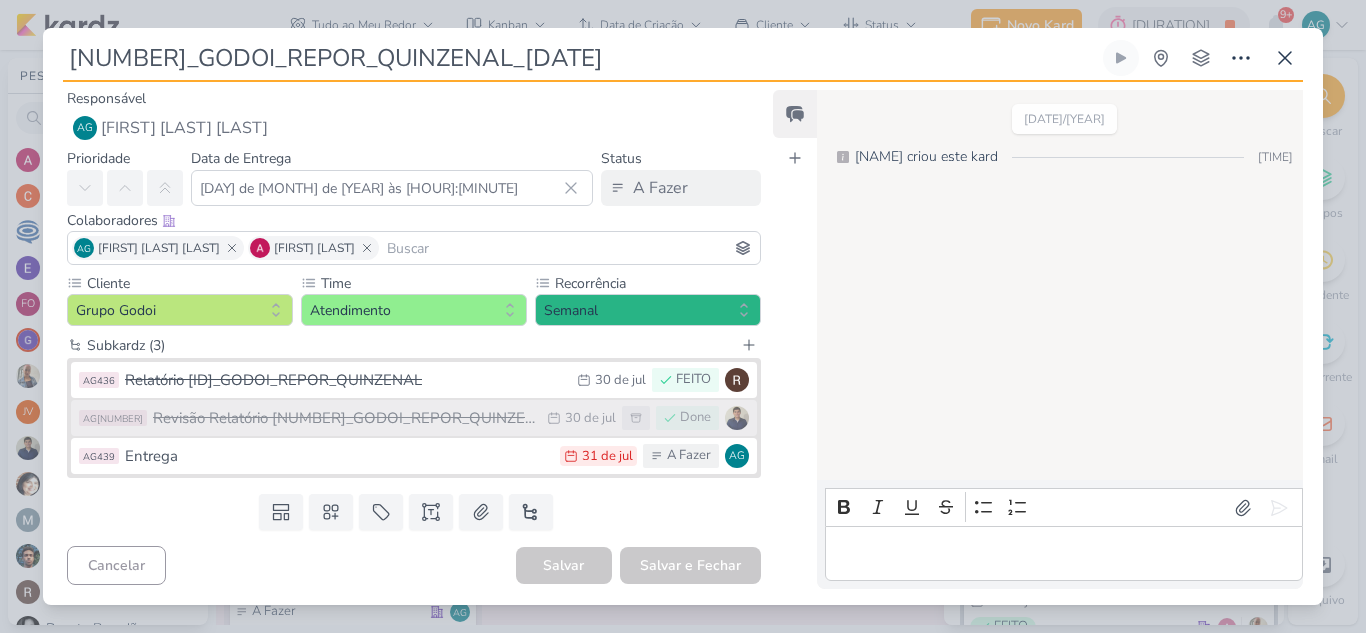 click on "Revisão Relatório [NUMBER]_GODOI_REPOR_QUINZENAL_[DATE]" at bounding box center (345, 418) 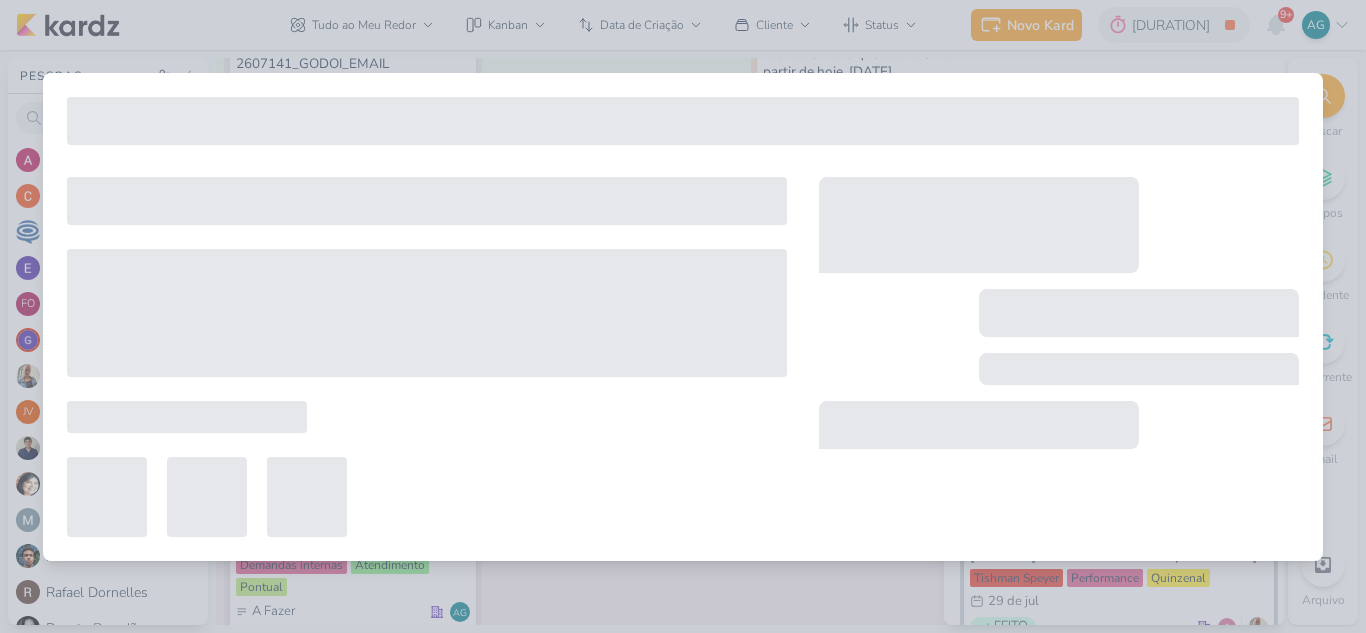 type on "Revisão Relatório [NUMBER]_GODOI_REPOR_QUINZENAL_[DATE]" 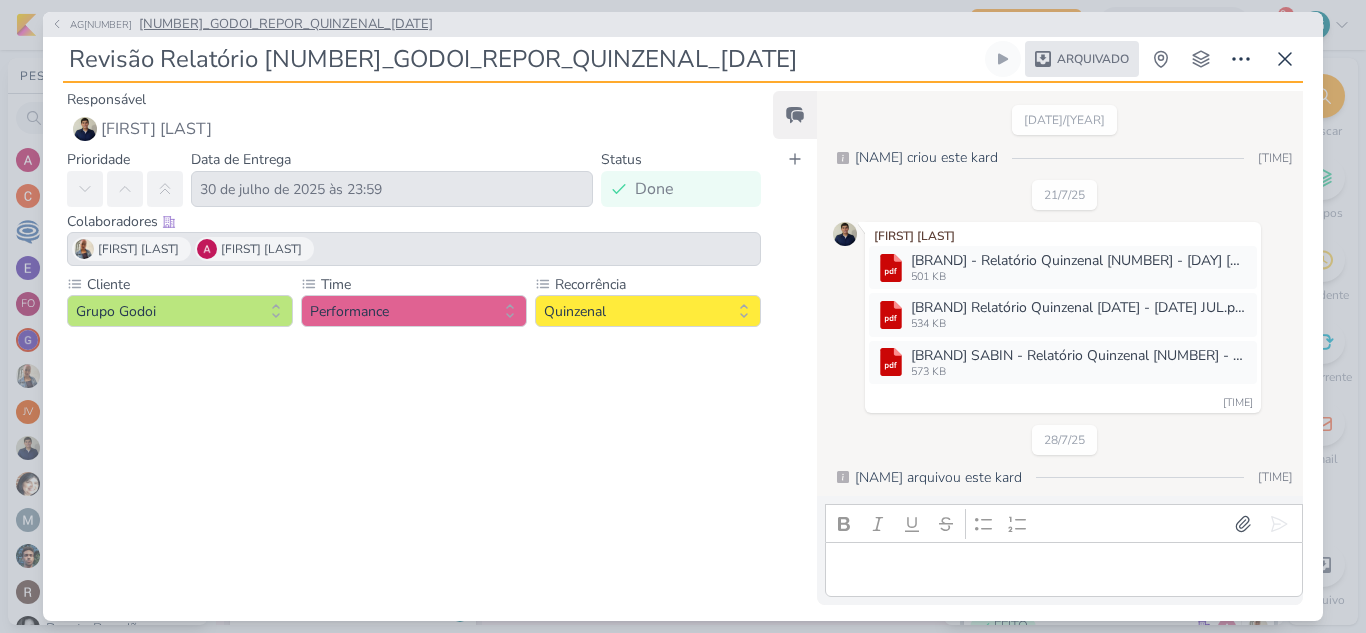 click on "[NUMBER]_GODOI_REPOR_QUINZENAL_[DATE]" at bounding box center (286, 25) 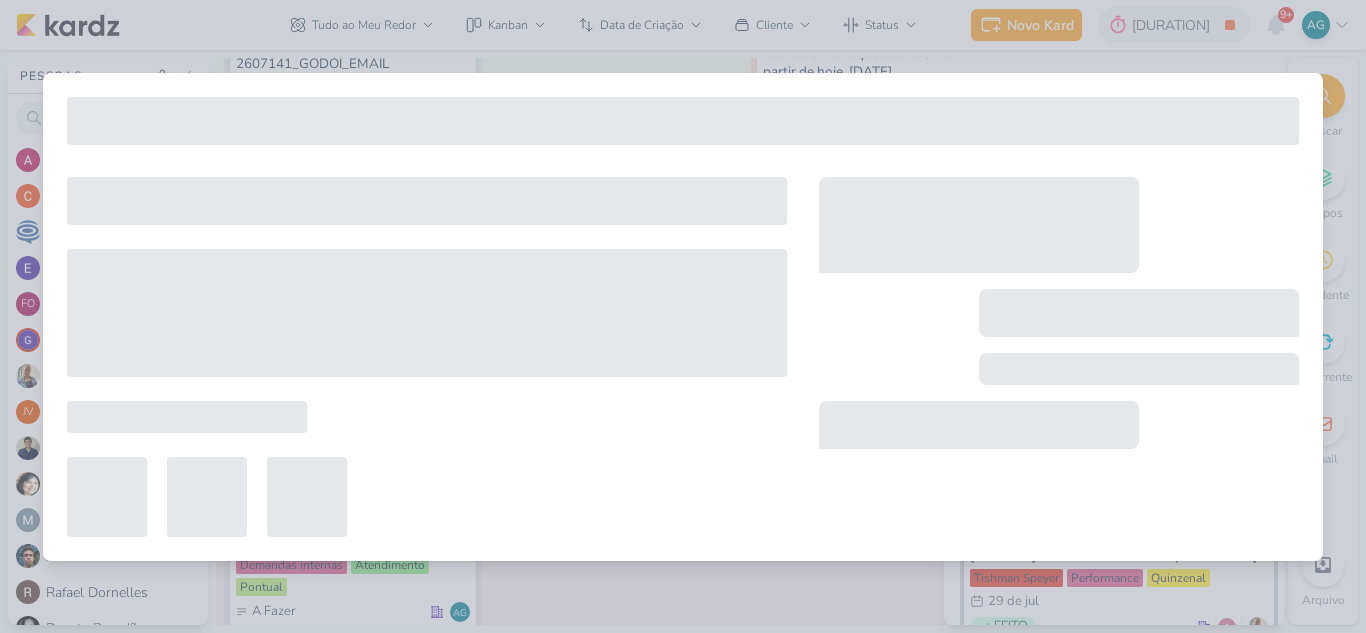 type on "[NUMBER]_GODOI_REPOR_QUINZENAL_[DATE]" 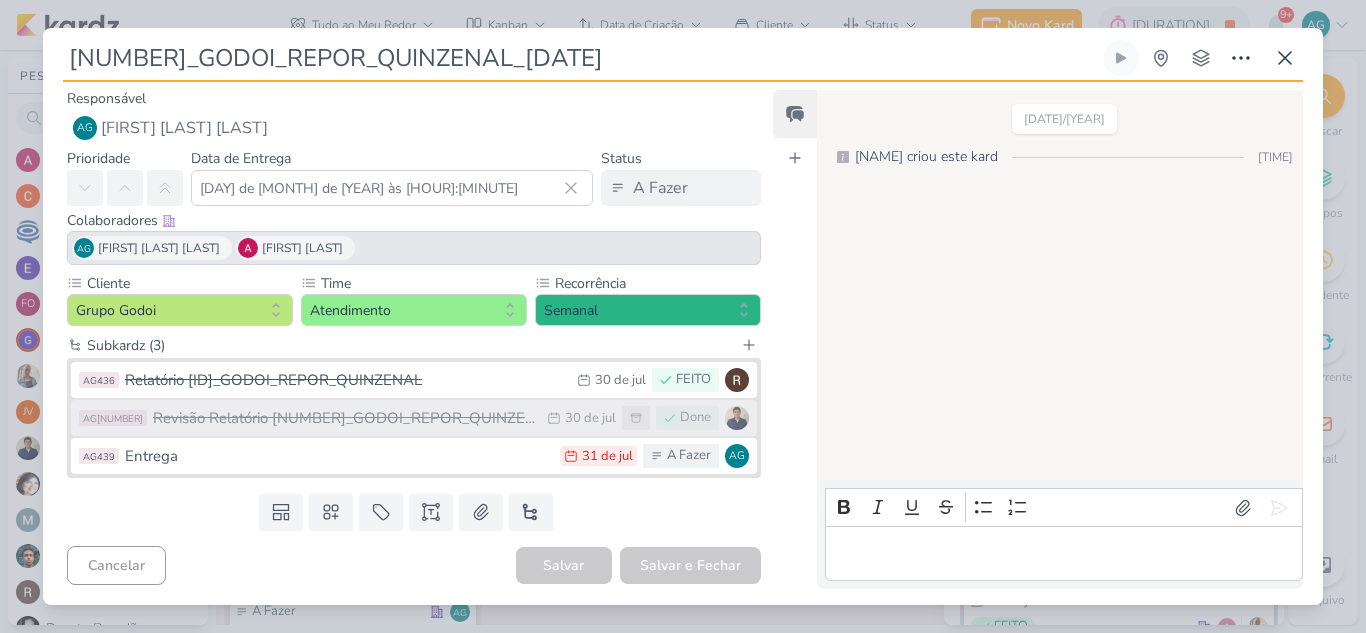 click on "Revisão Relatório [NUMBER]_GODOI_REPOR_QUINZENAL_[DATE]" at bounding box center (345, 418) 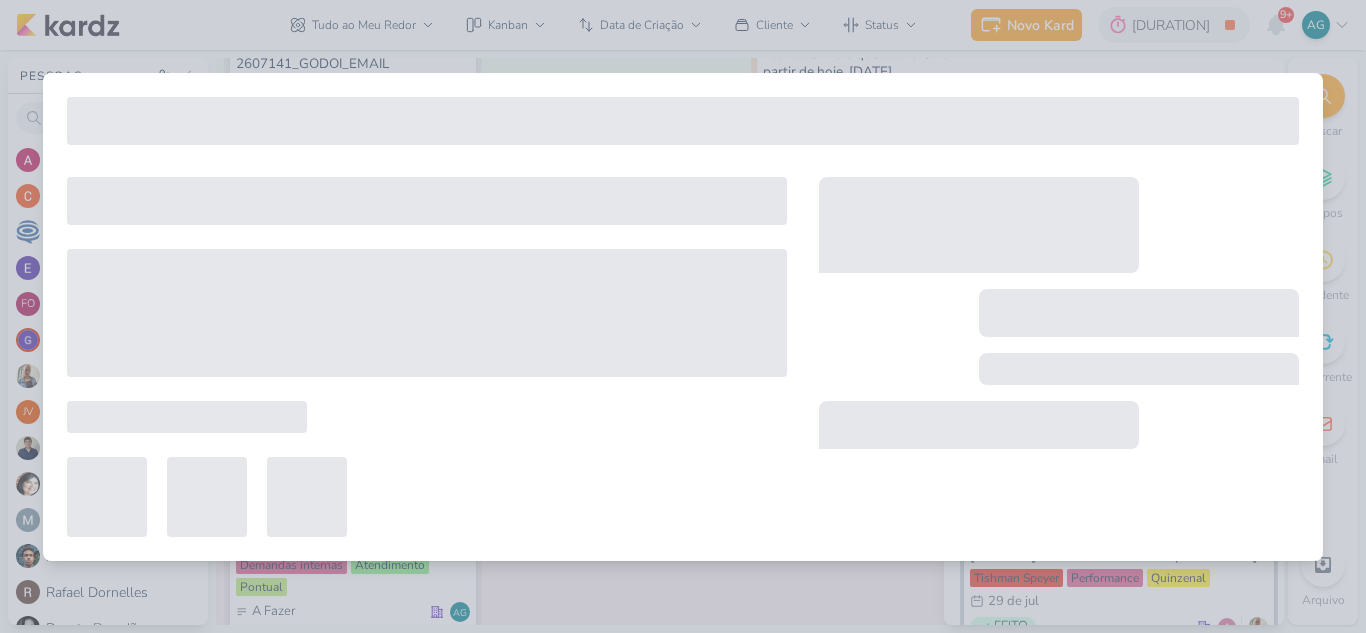 type on "Revisão Relatório [NUMBER]_GODOI_REPOR_QUINZENAL_[DATE]" 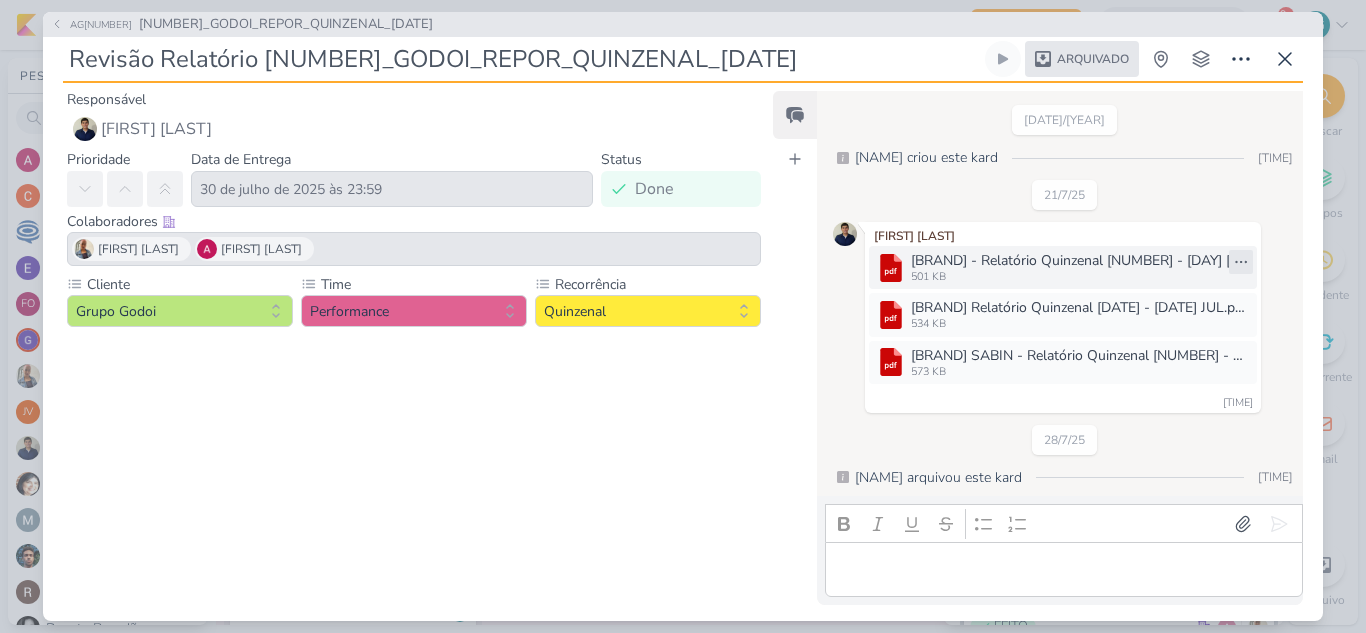 click 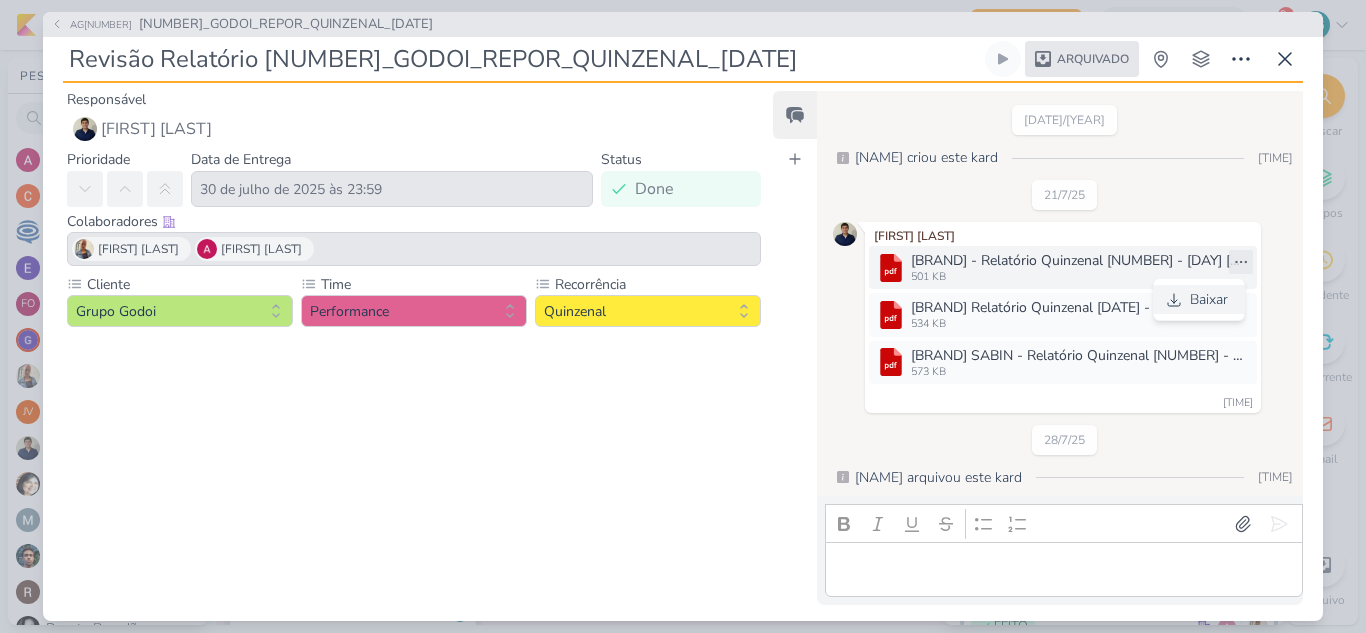 click on "Baixar" at bounding box center (1209, 299) 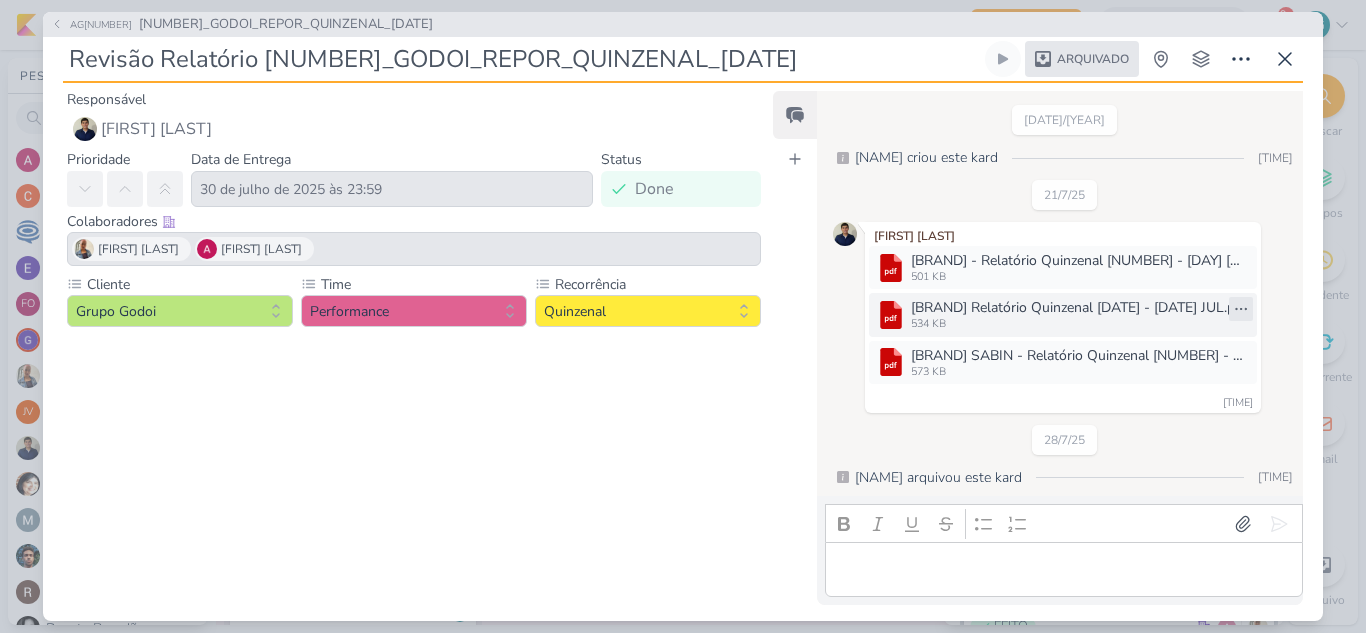 click 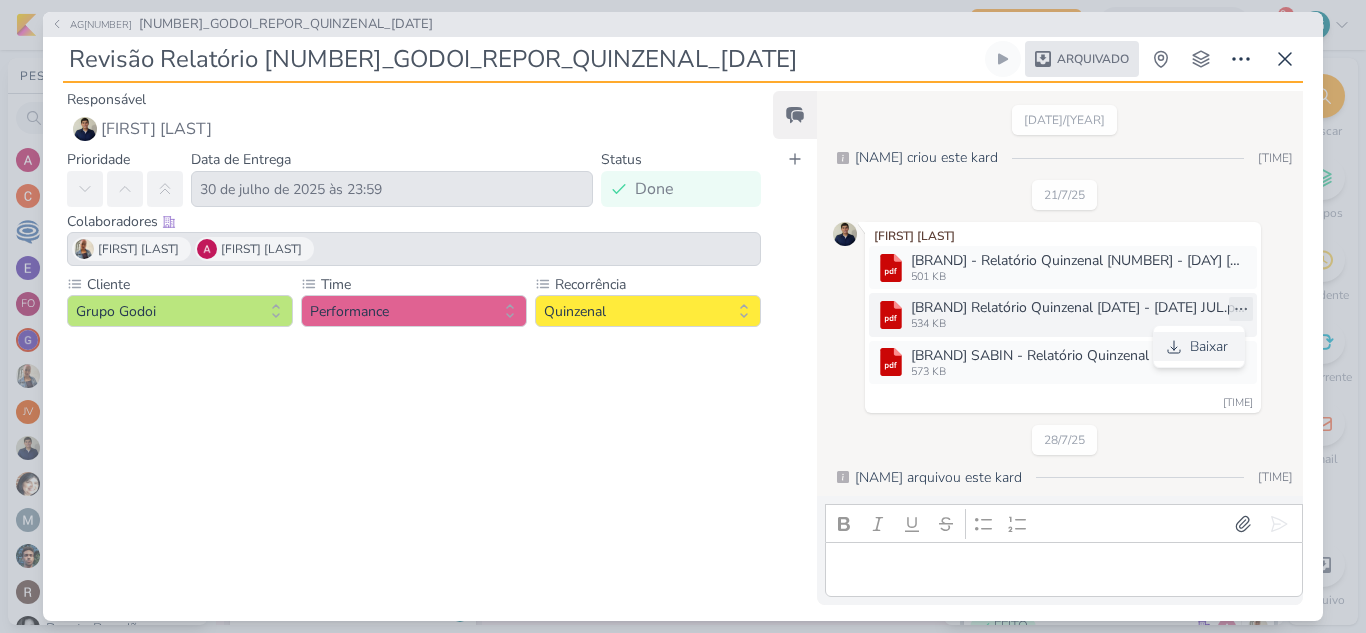 click on "Baixar" at bounding box center (1209, 346) 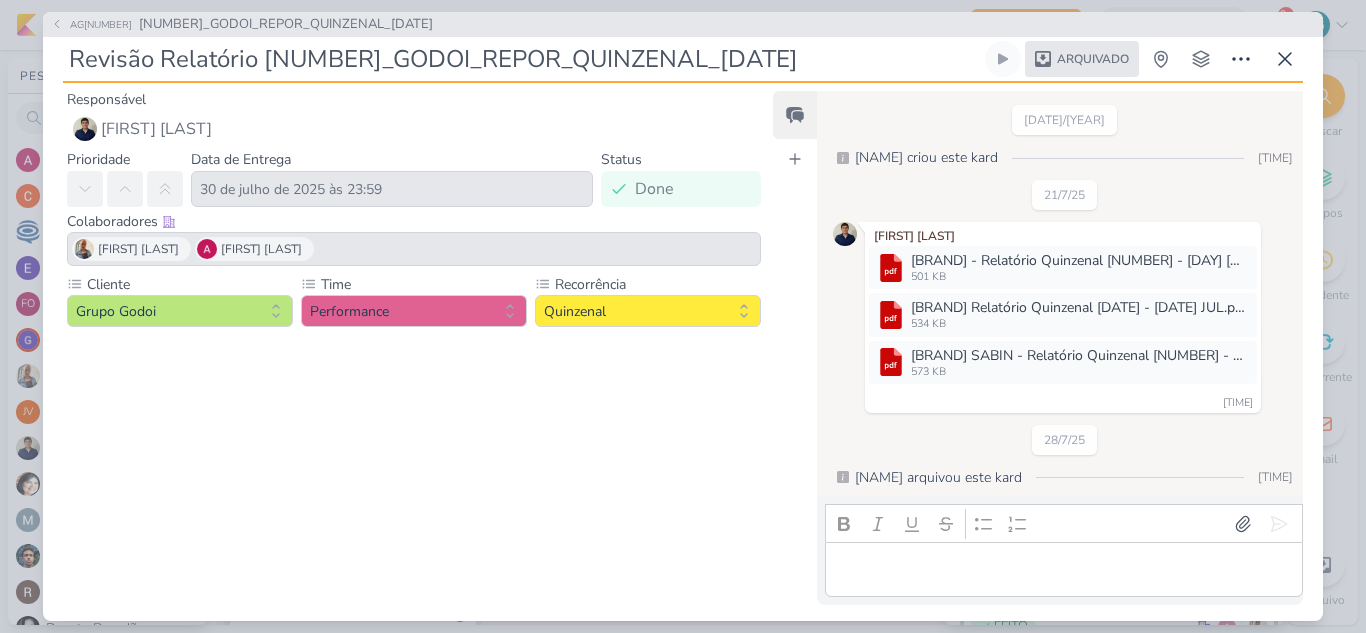 click on "[DATE]/[MONTH]/[YEAR] [NAME] criou este kard [TIME]" at bounding box center (1065, 136) 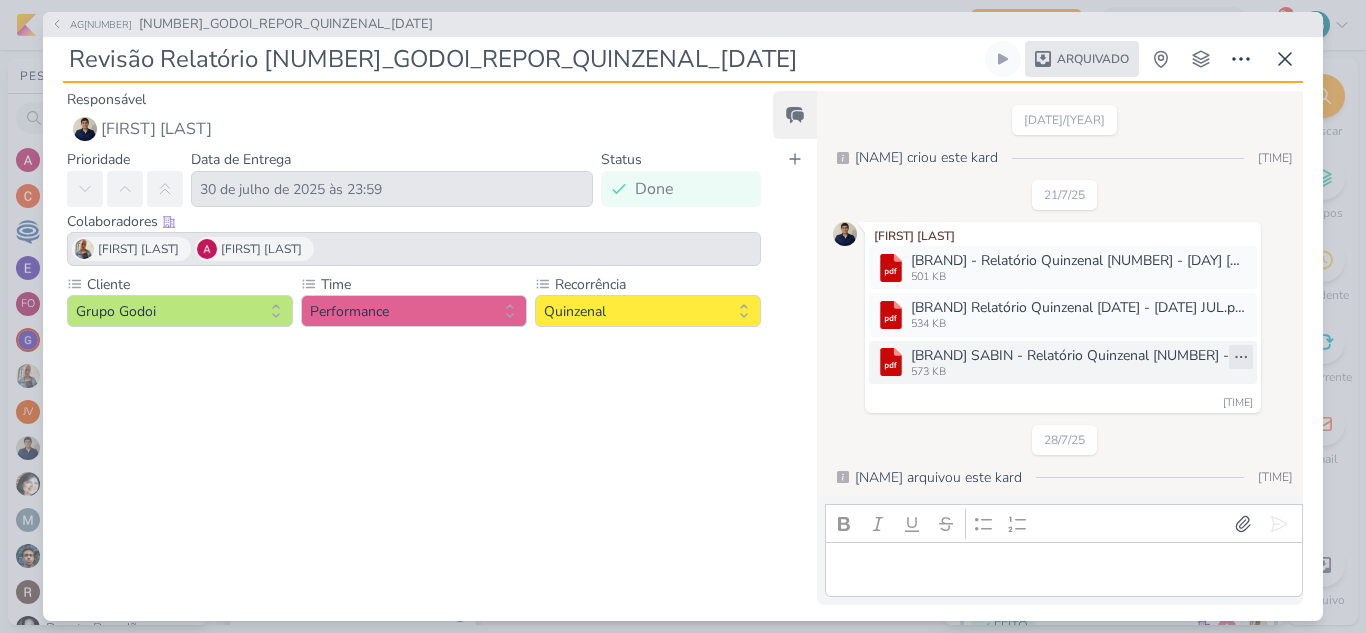 click 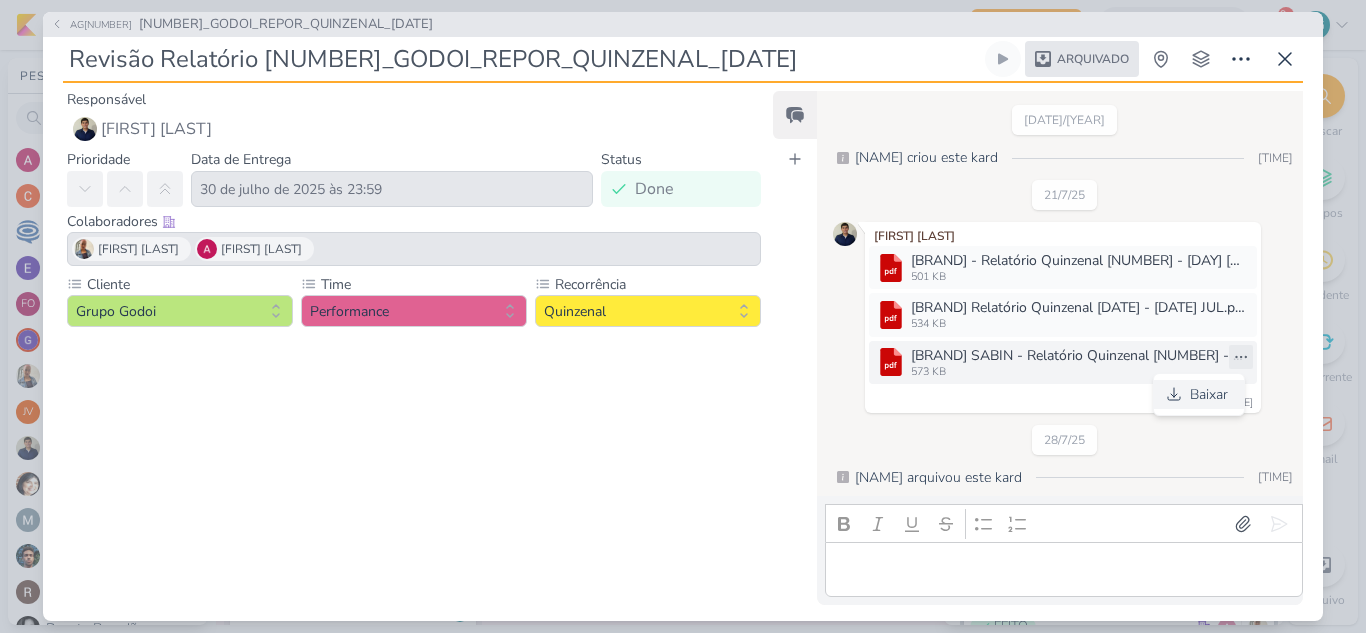 click on "Baixar" at bounding box center [1209, 394] 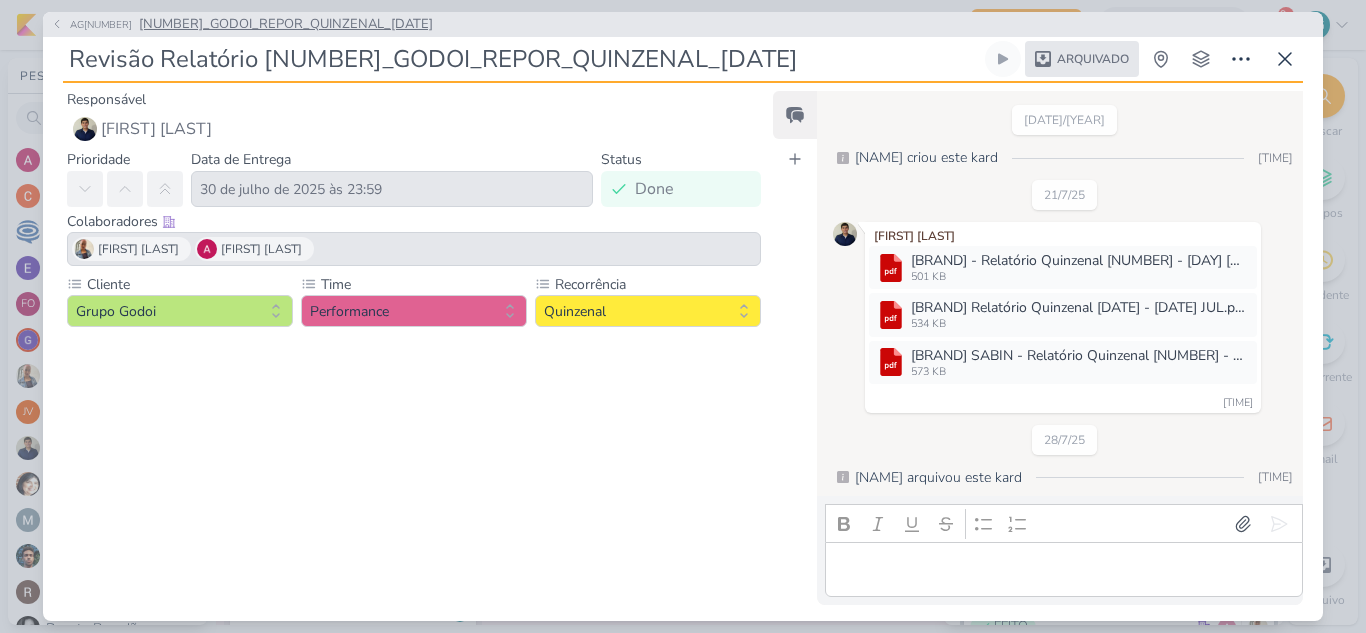 click on "[NUMBER]_GODOI_REPOR_QUINZENAL_[DATE]" at bounding box center [286, 25] 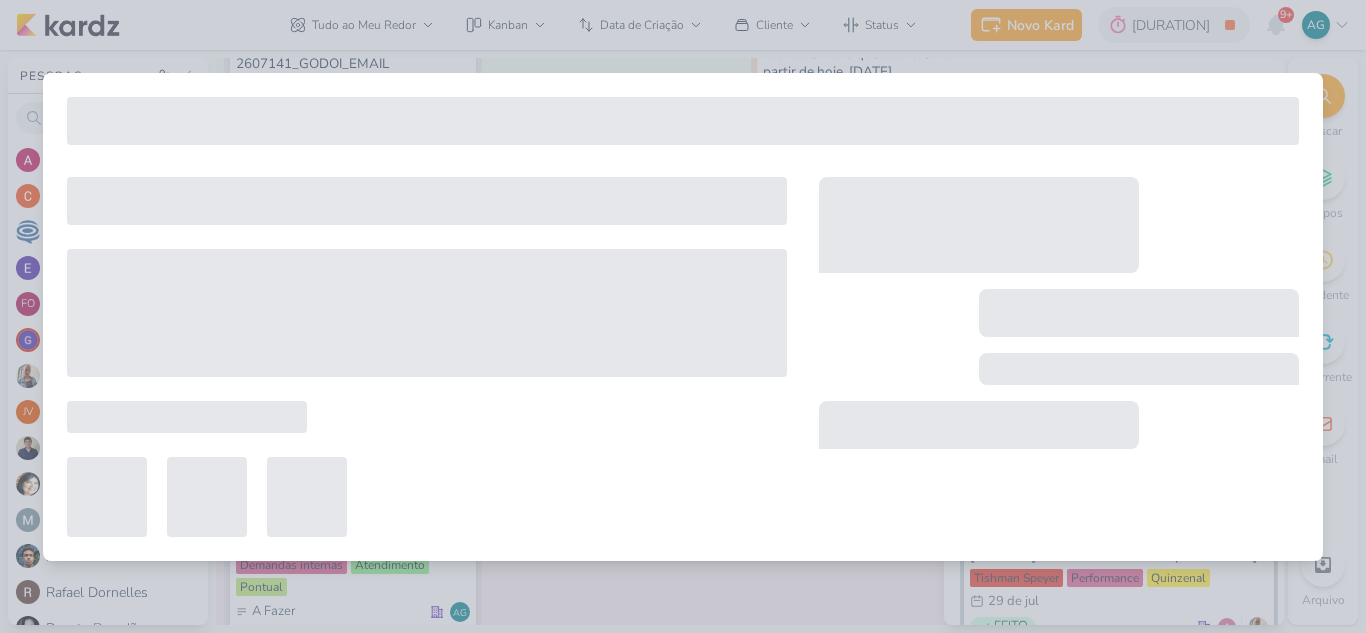 type on "[NUMBER]_GODOI_REPOR_QUINZENAL_[DATE]" 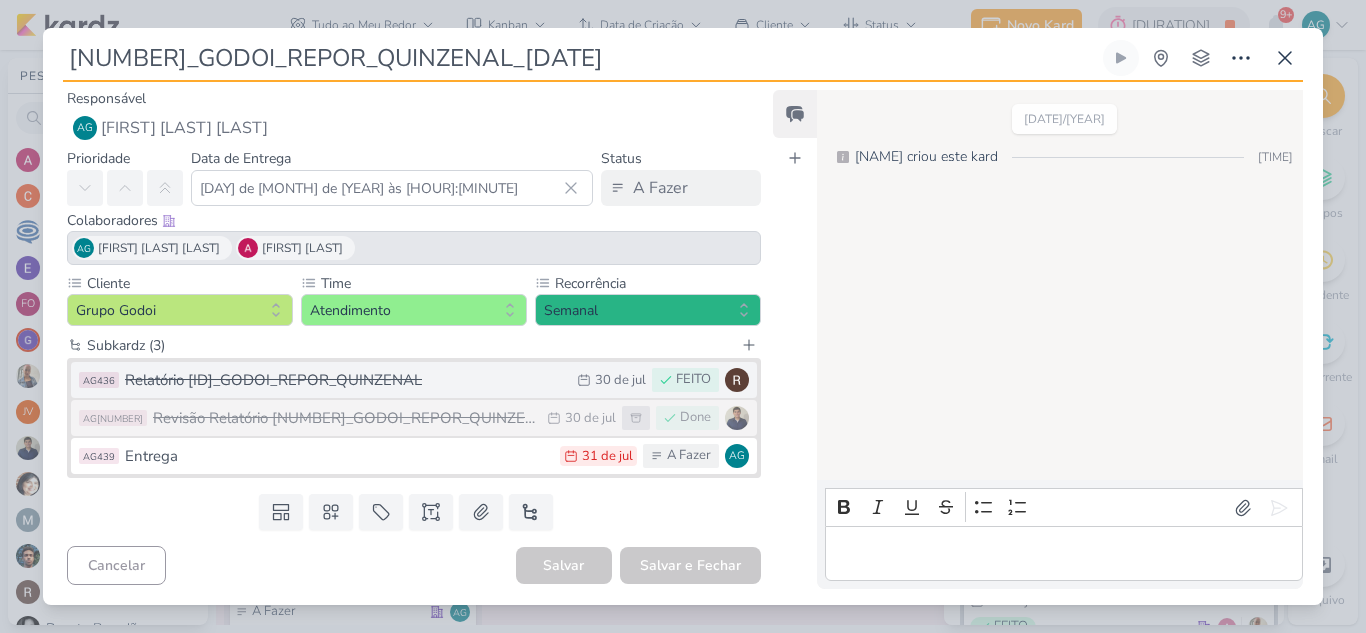 click on "Relatório [ID]_GODOI_REPOR_QUINZENAL" at bounding box center (346, 380) 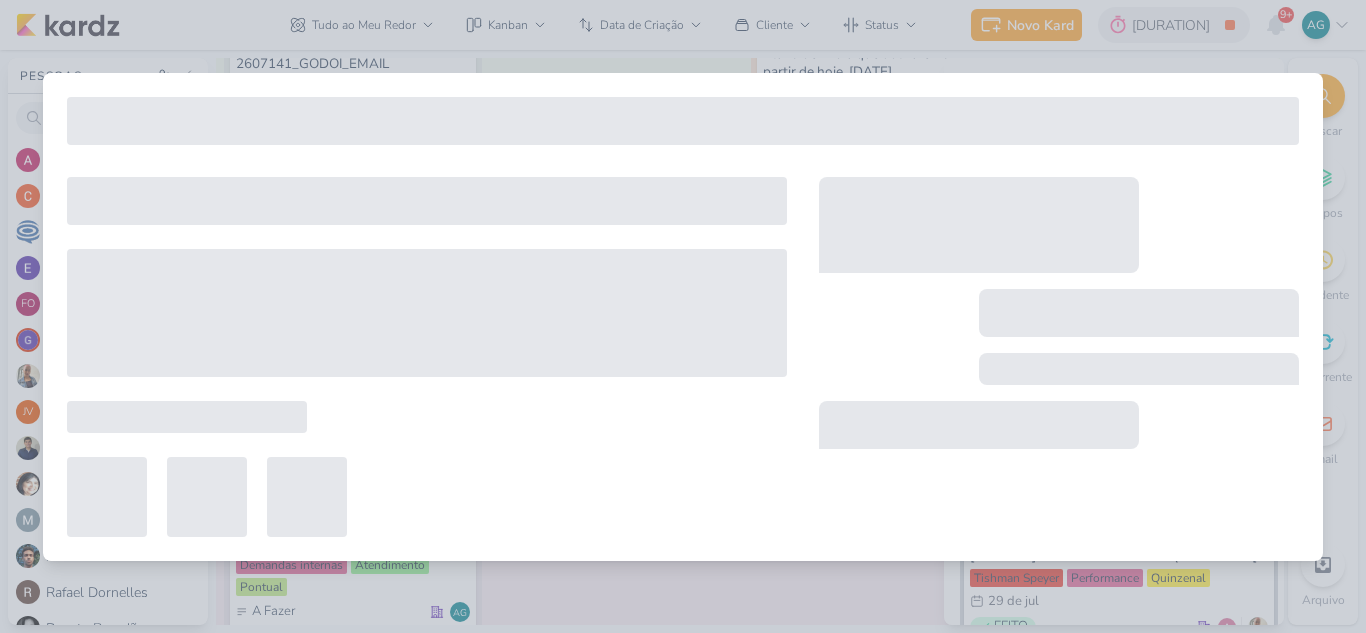 type on "Relatório [ID]_GODOI_REPOR_QUINZENAL" 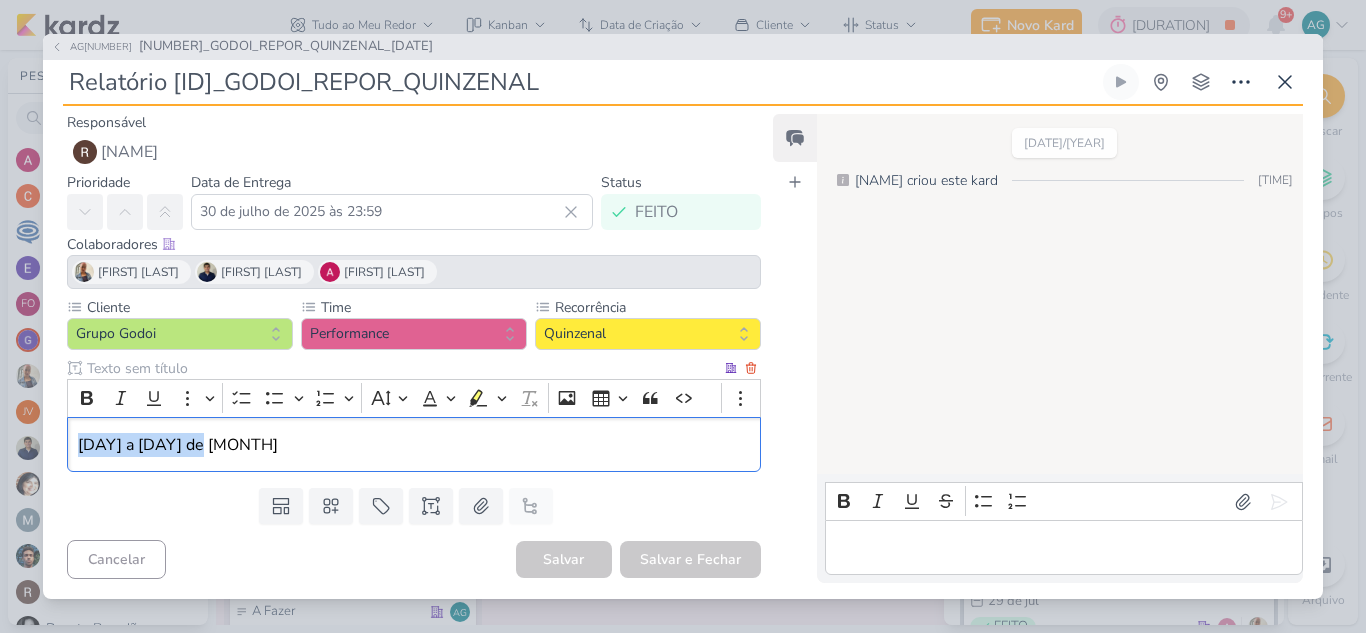 drag, startPoint x: 208, startPoint y: 445, endPoint x: 75, endPoint y: 445, distance: 133 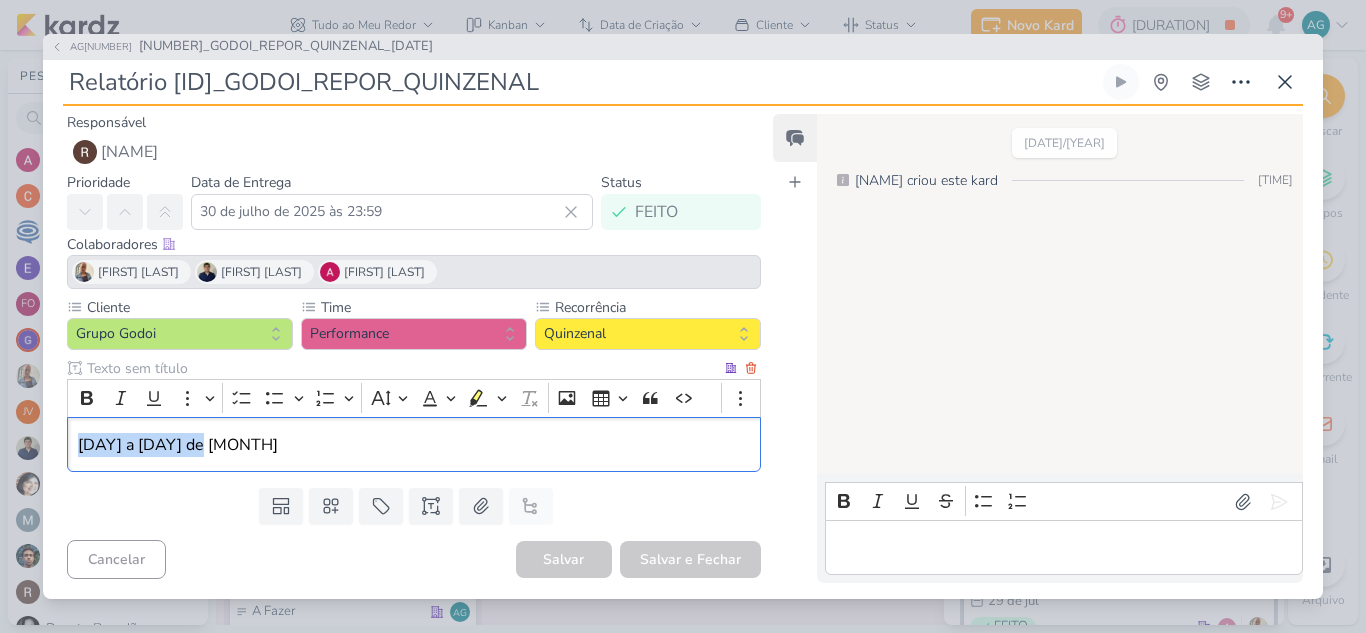 click on "[DAY] a [DAY] de [MONTH]" at bounding box center [414, 444] 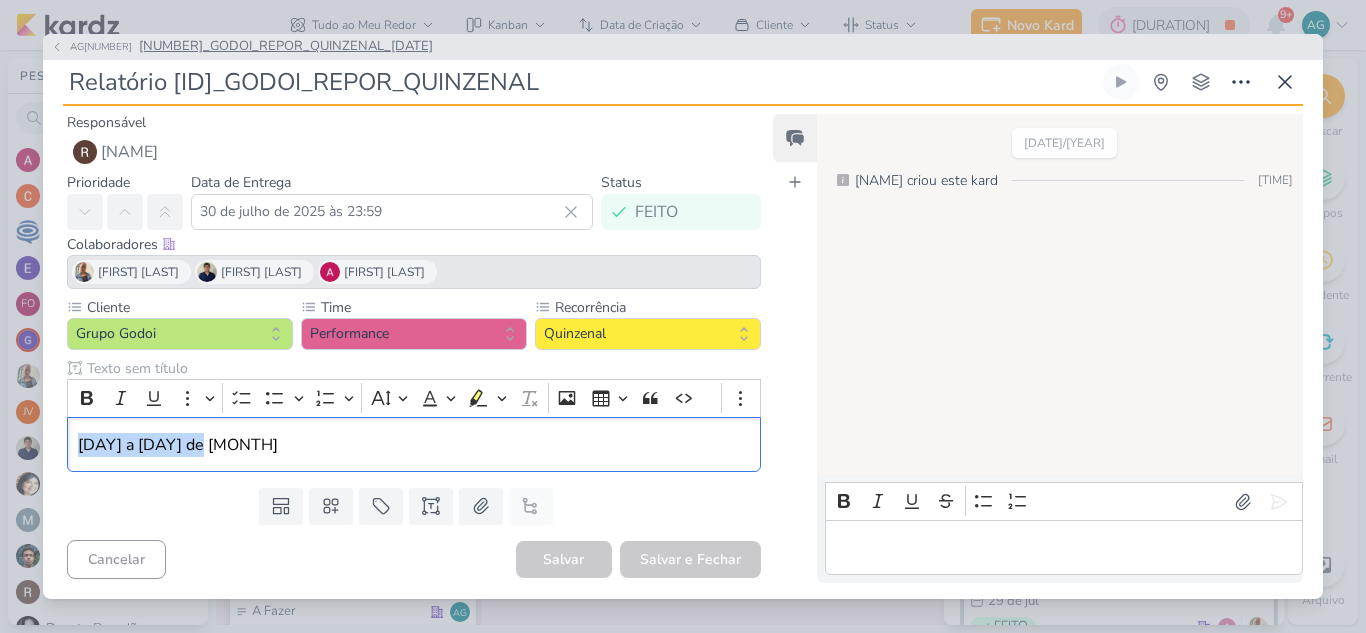 click 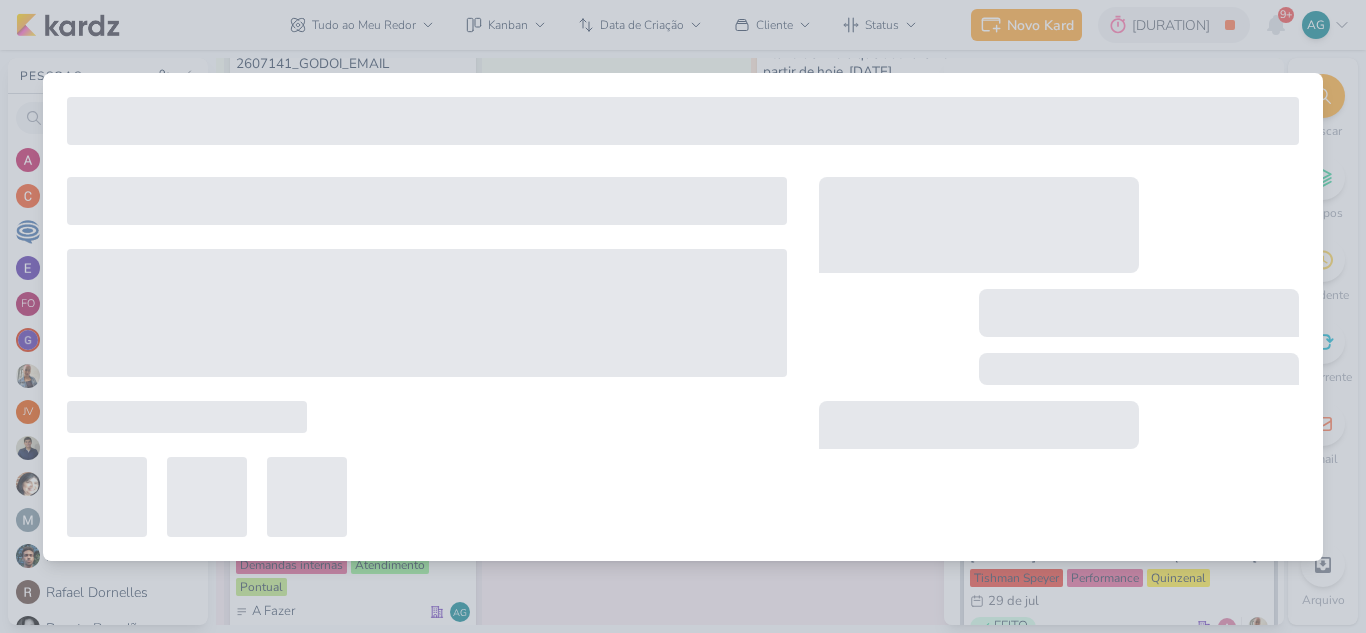 type on "[NUMBER]_GODOI_REPOR_QUINZENAL_[DATE]" 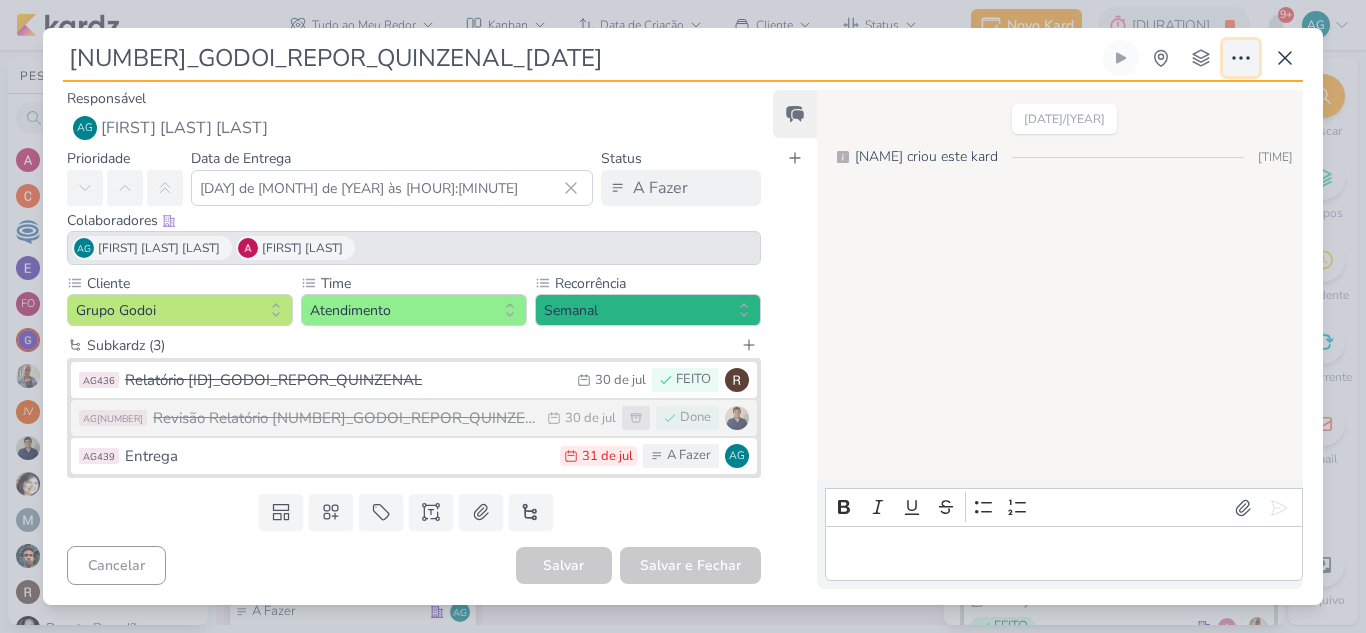 click 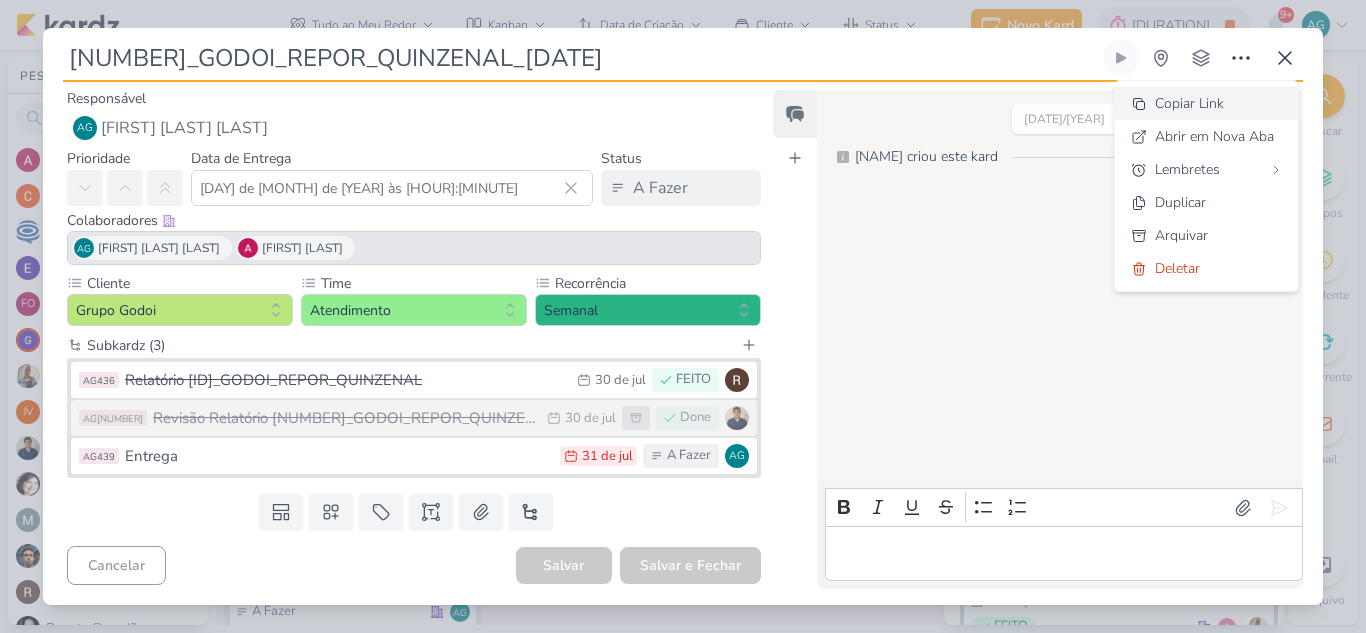 click on "Copiar Link" at bounding box center (1189, 103) 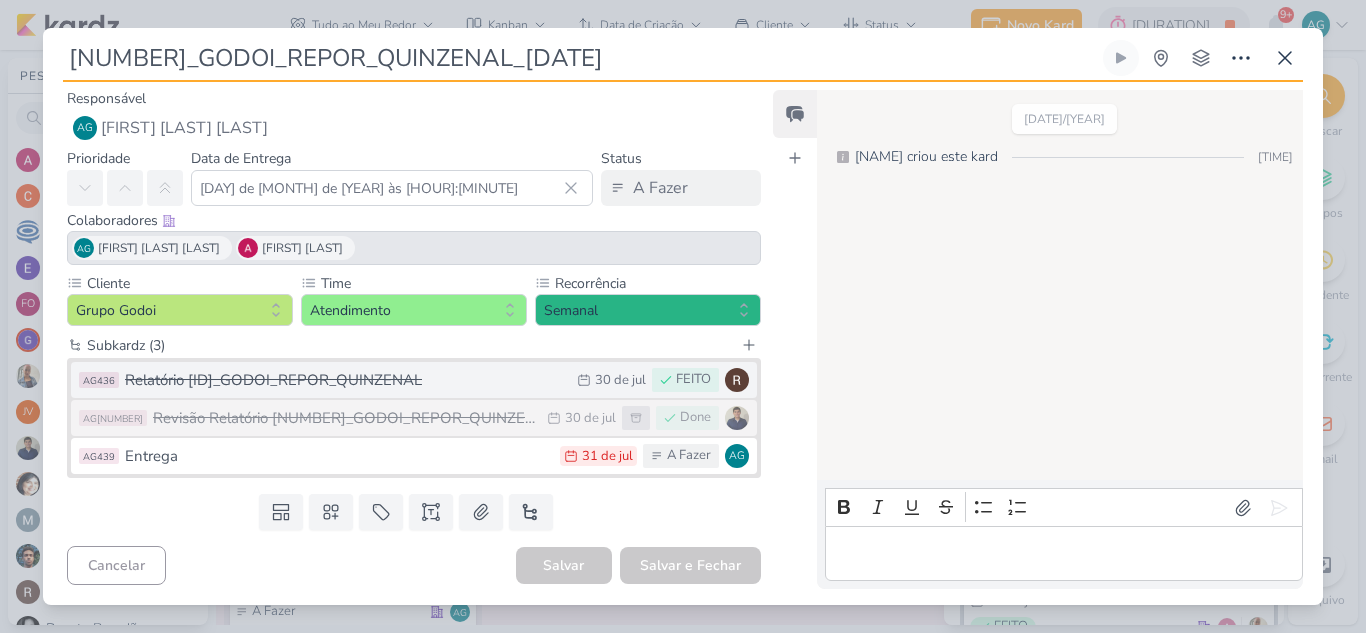 click on "Relatório [ID]_GODOI_REPOR_QUINZENAL" at bounding box center (346, 380) 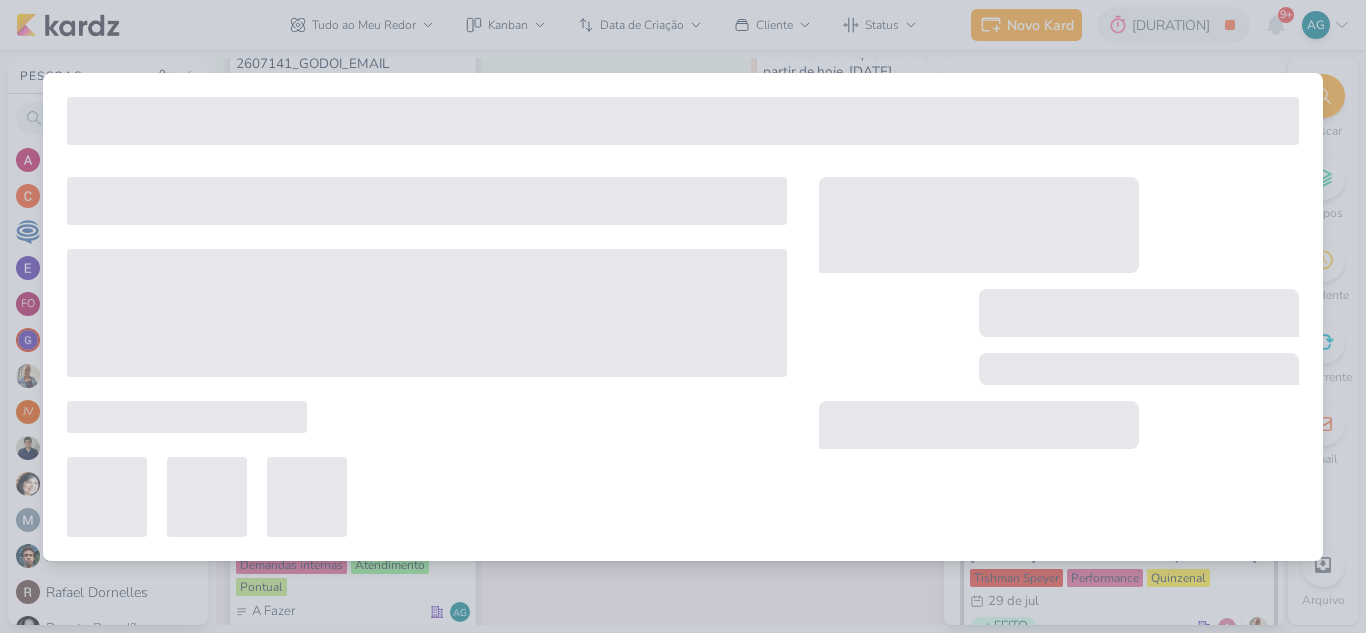type on "Relatório [ID]_GODOI_REPOR_QUINZENAL" 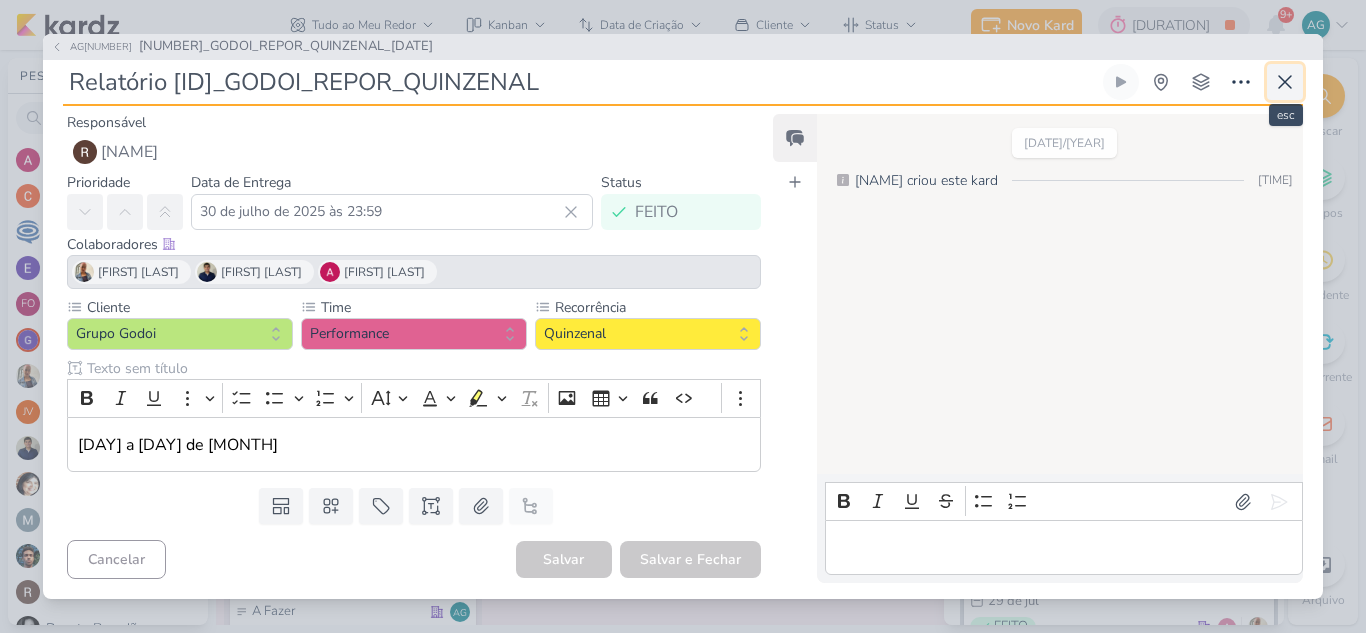 click 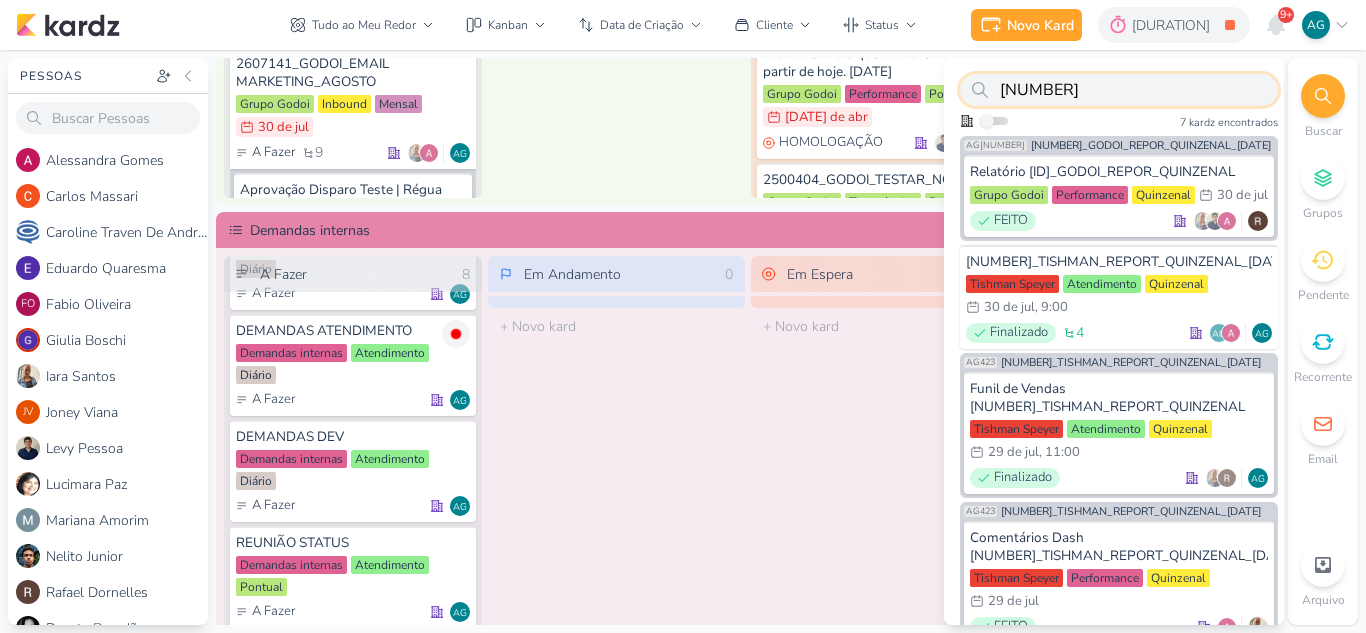 drag, startPoint x: 1056, startPoint y: 88, endPoint x: 963, endPoint y: 86, distance: 93.0215 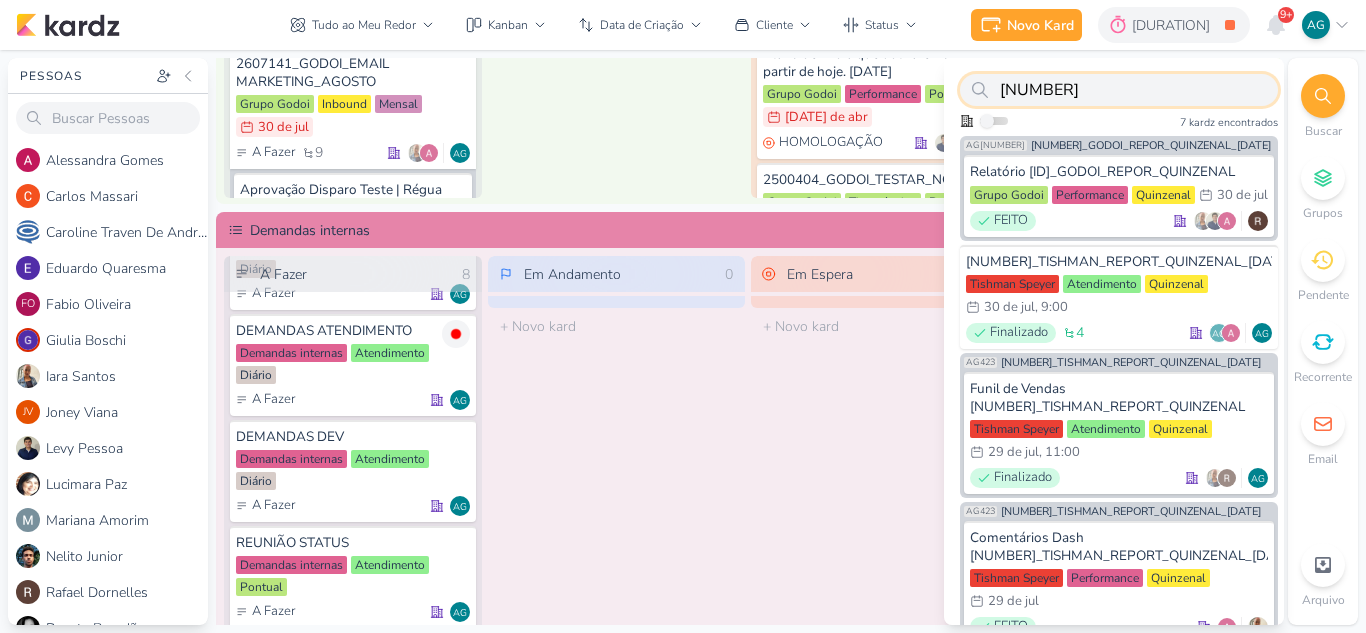 click on "[NUMBER]" at bounding box center (1119, 90) 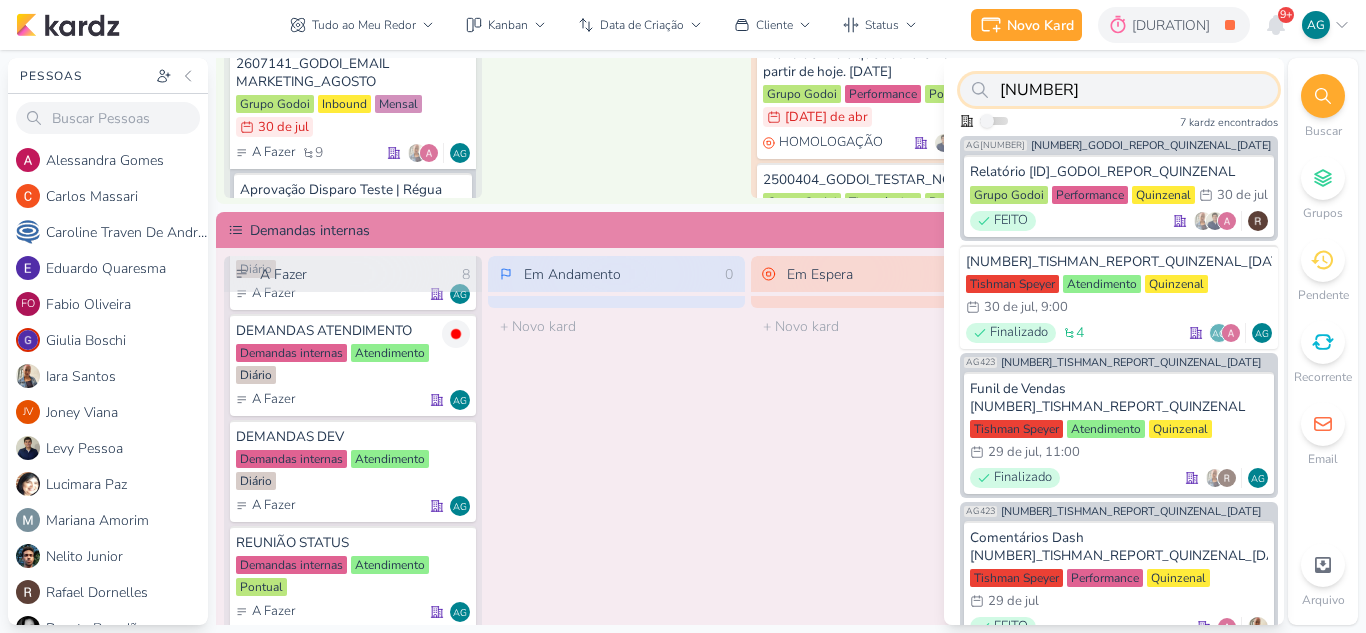 paste on "801" 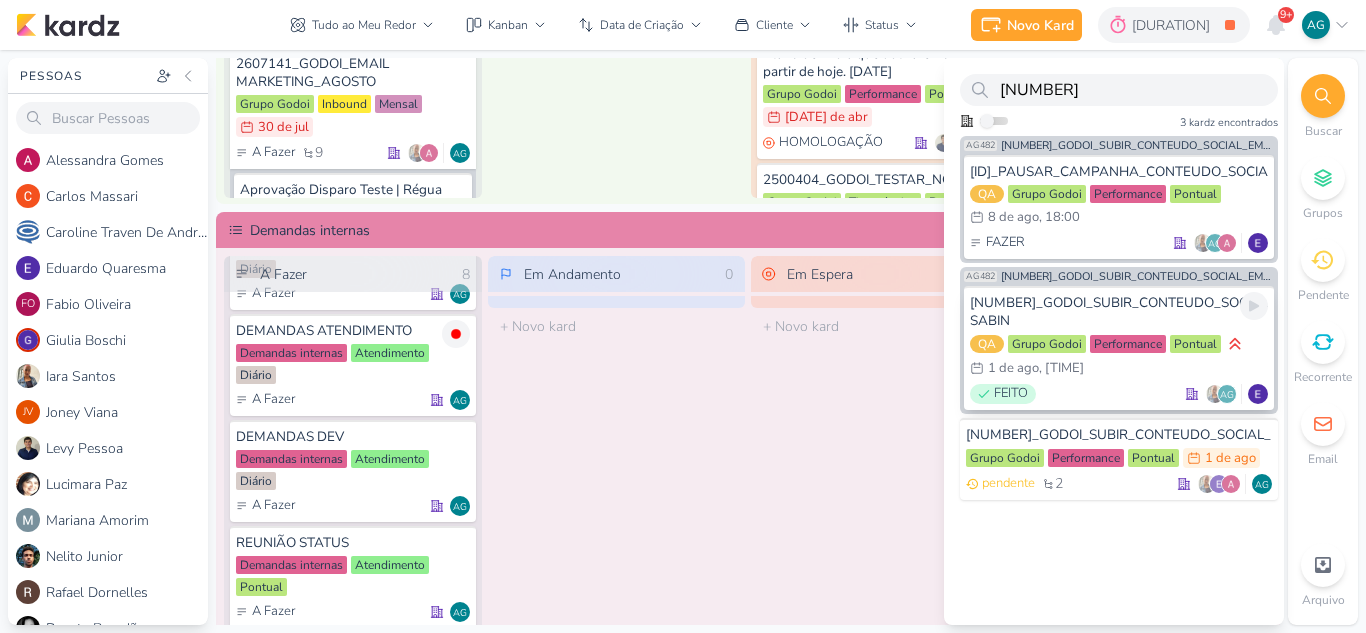 click on "[NUMBER]_GODOI_SUBIR_CONTEUDO_SOCIAL_EM_PERFORMANCE_ALBERT SABIN" at bounding box center (1119, 312) 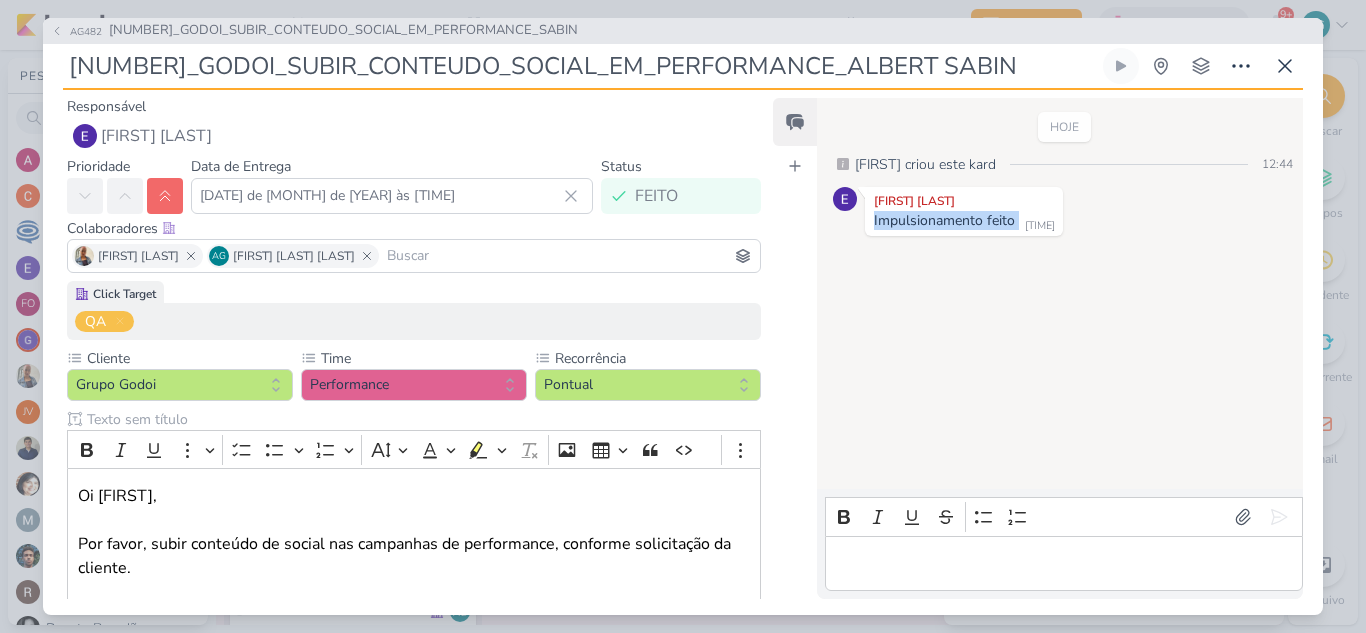 drag, startPoint x: 873, startPoint y: 221, endPoint x: 1019, endPoint y: 218, distance: 146.03082 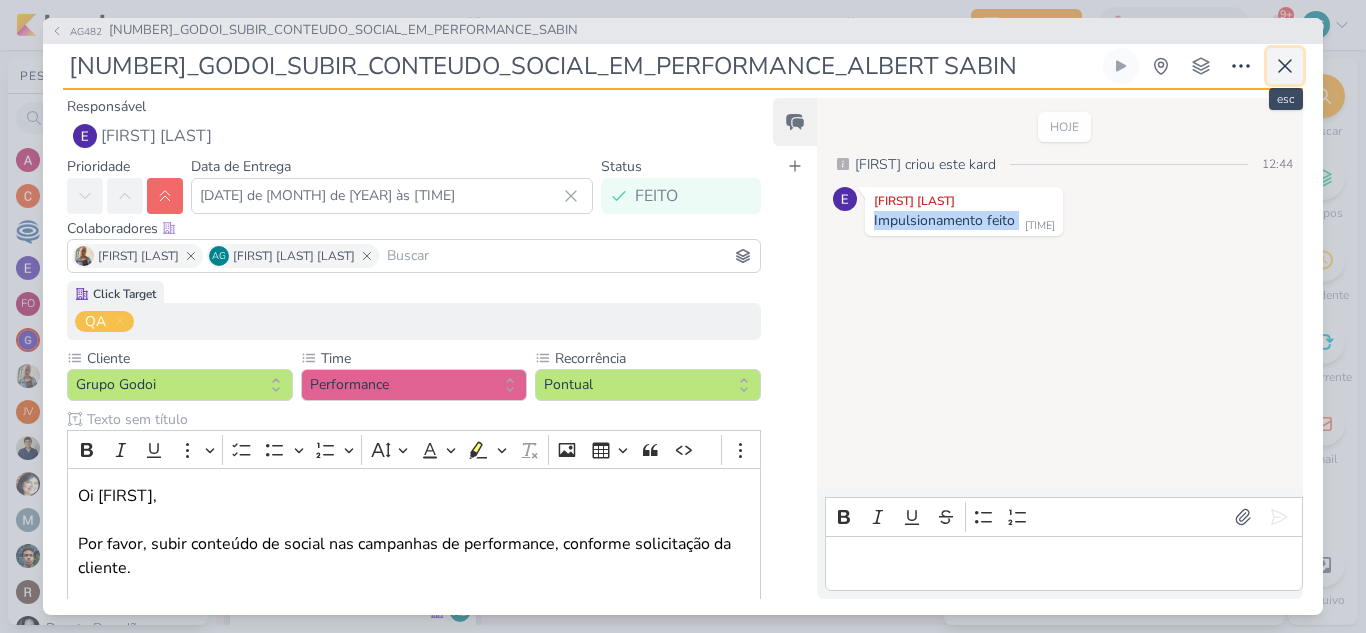 click 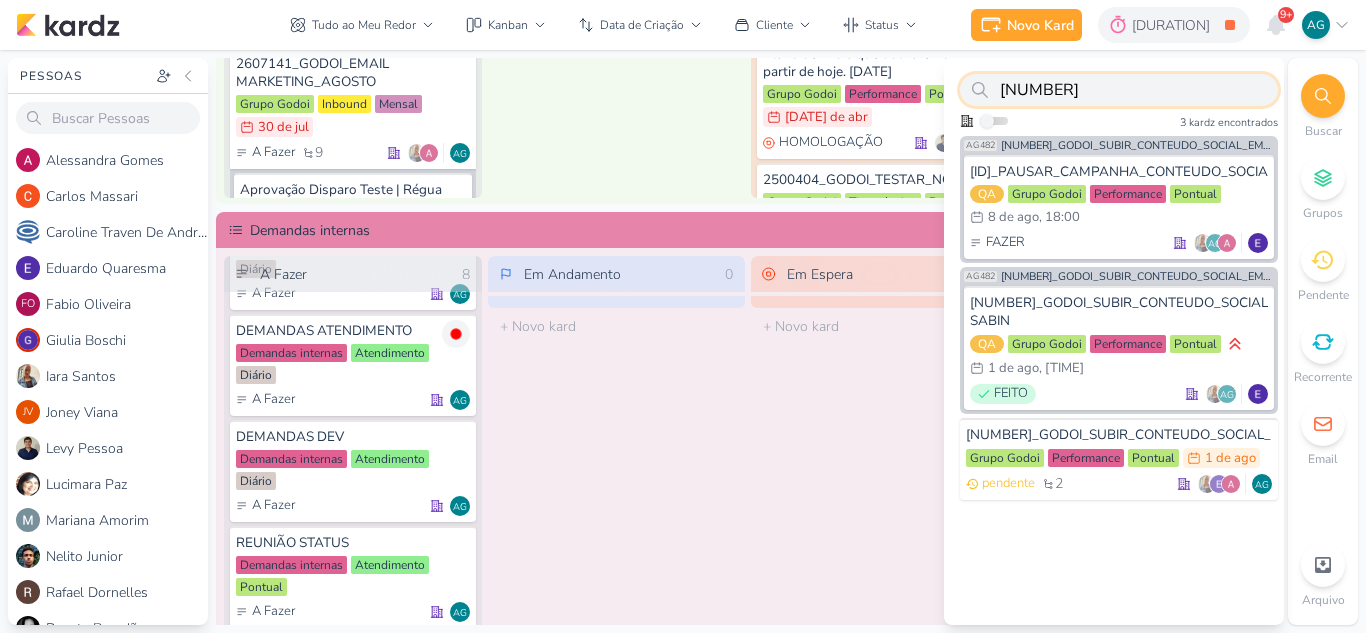drag, startPoint x: 1122, startPoint y: 90, endPoint x: 988, endPoint y: 87, distance: 134.03358 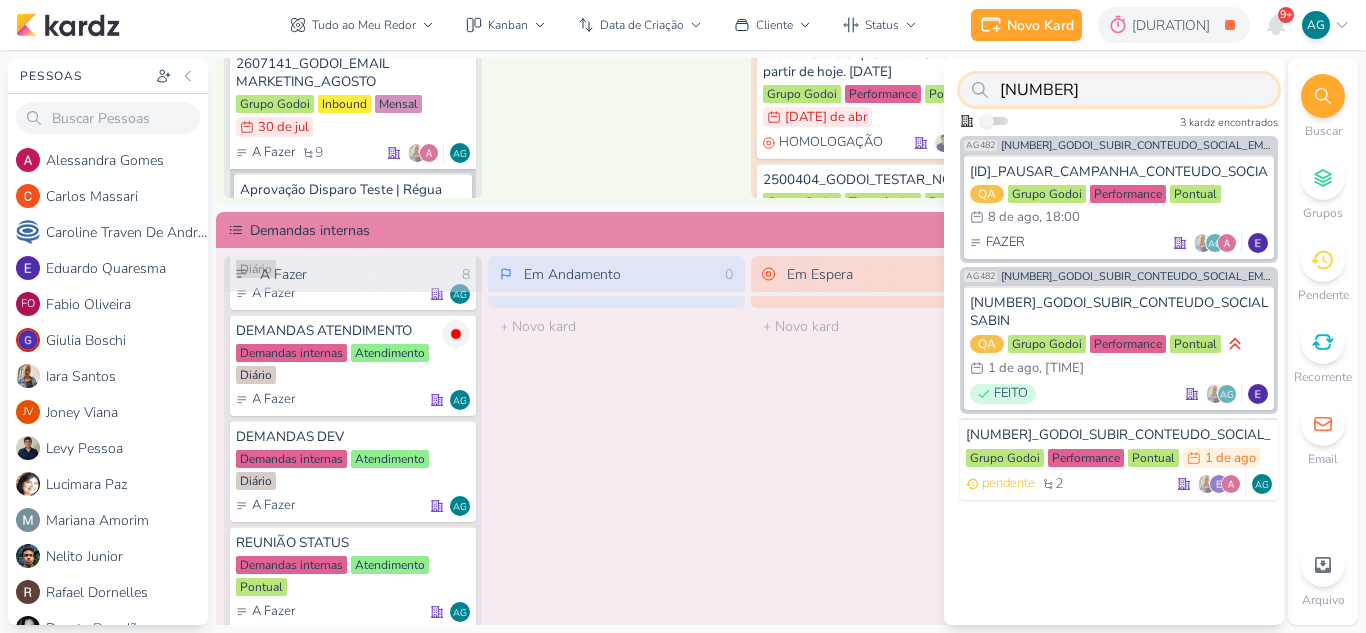 click on "[NUMBER]" at bounding box center [1119, 90] 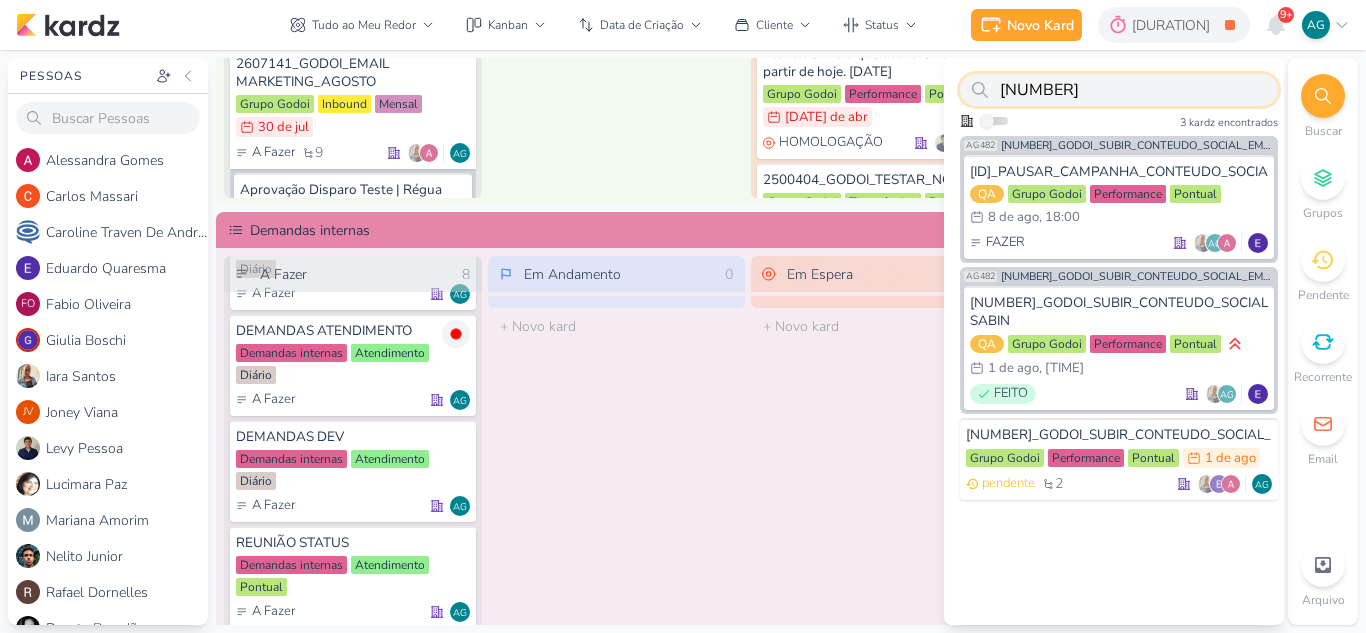 paste on "[ID]" 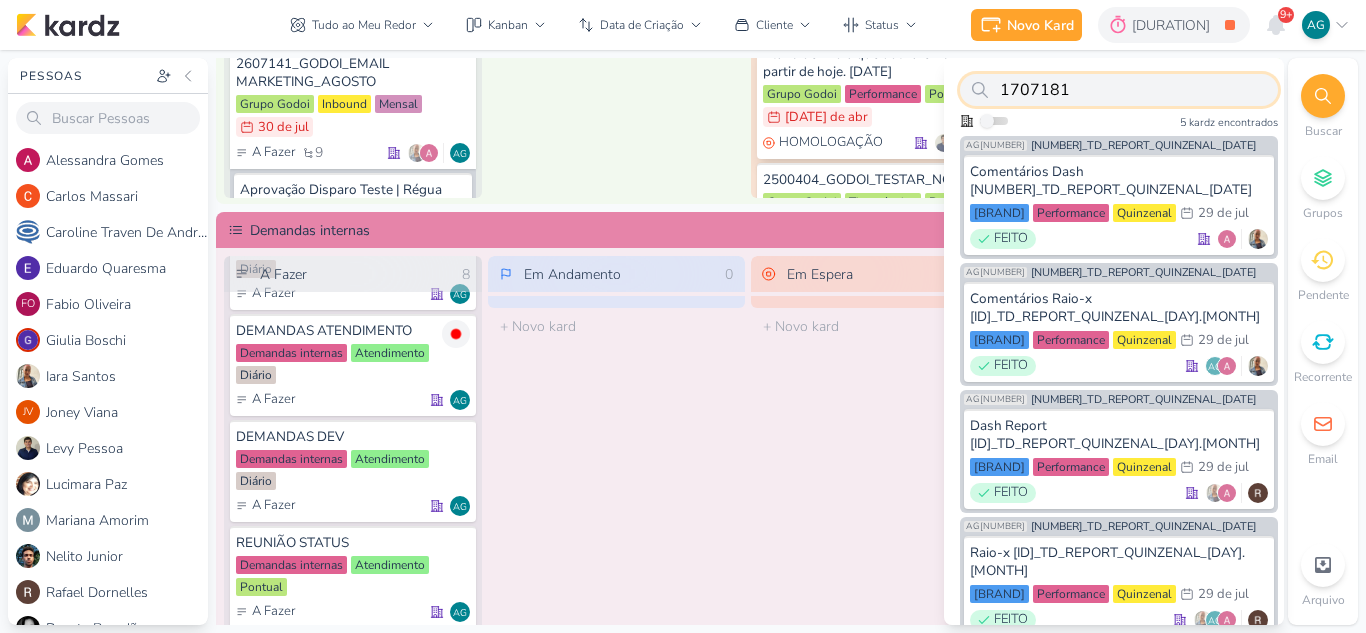 drag, startPoint x: 1088, startPoint y: 91, endPoint x: 827, endPoint y: 68, distance: 262.01144 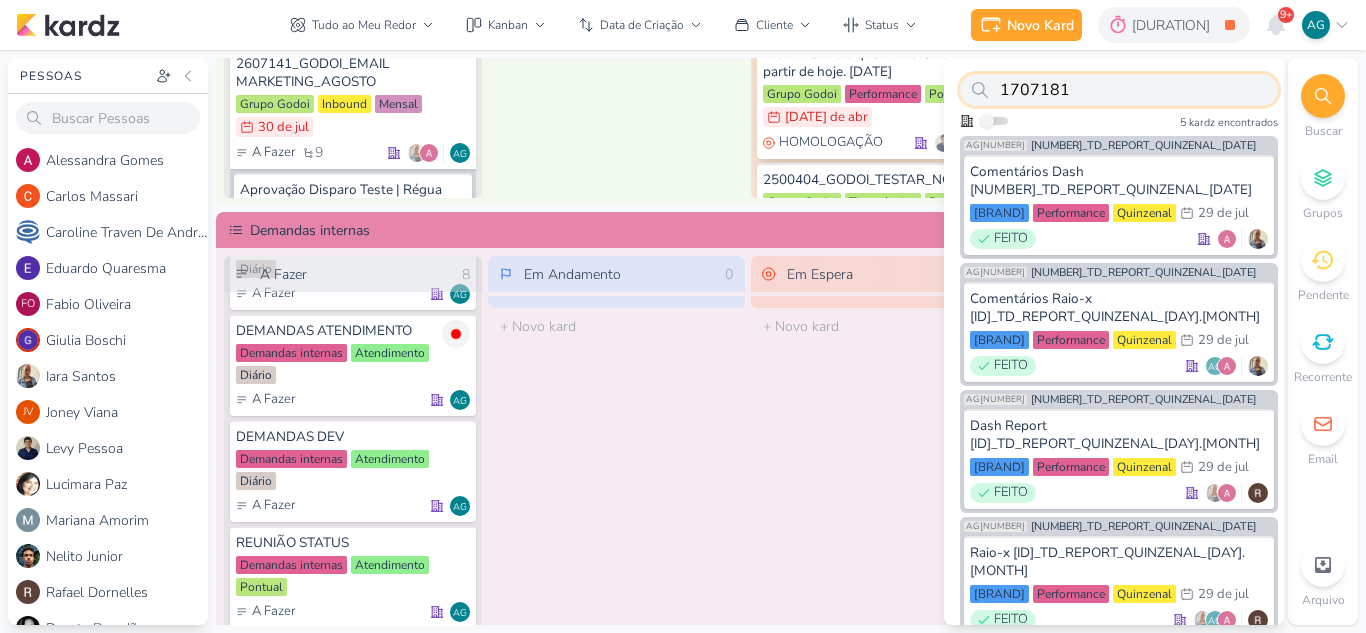 click on "Pessoas Pessoas [NAME] [NAME] [NAME]" at bounding box center [683, 341] 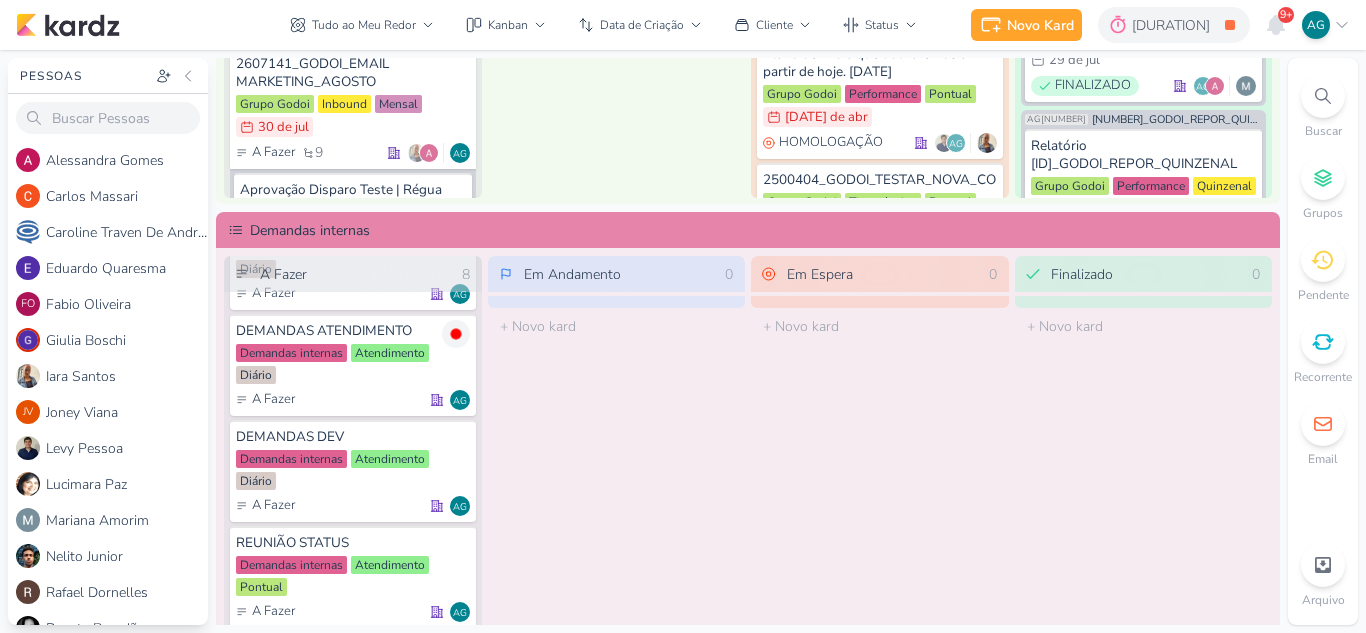 click 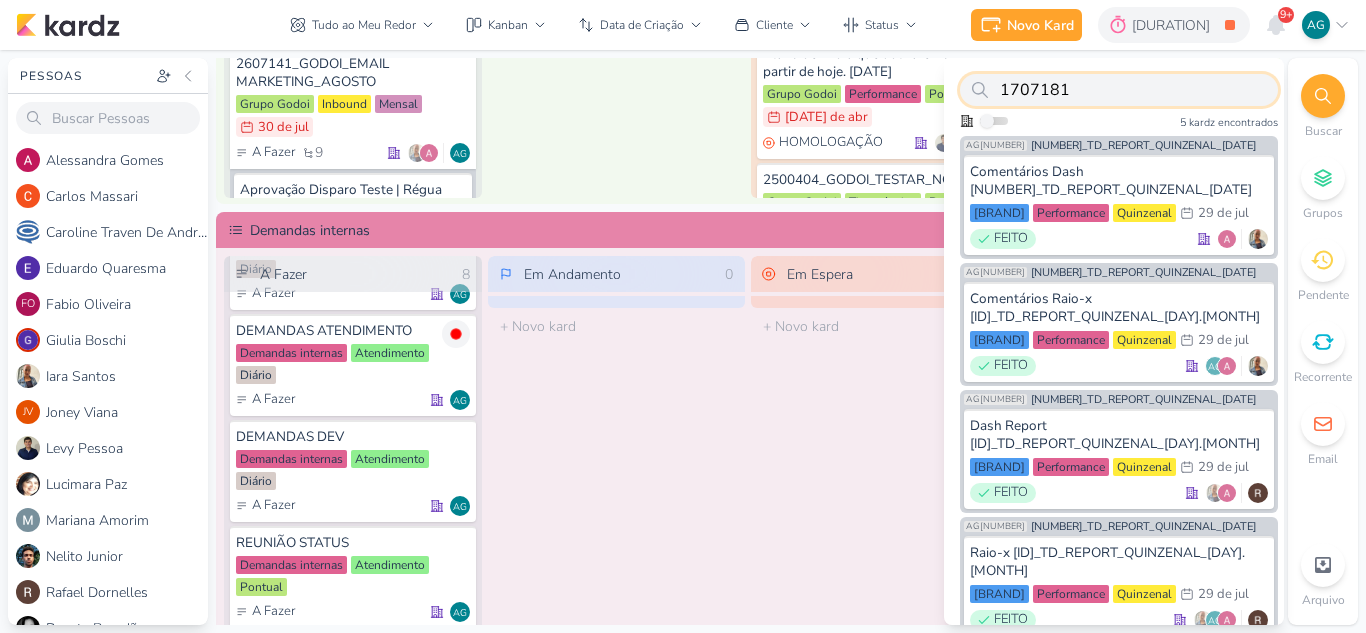 paste on "[NUMBER]" 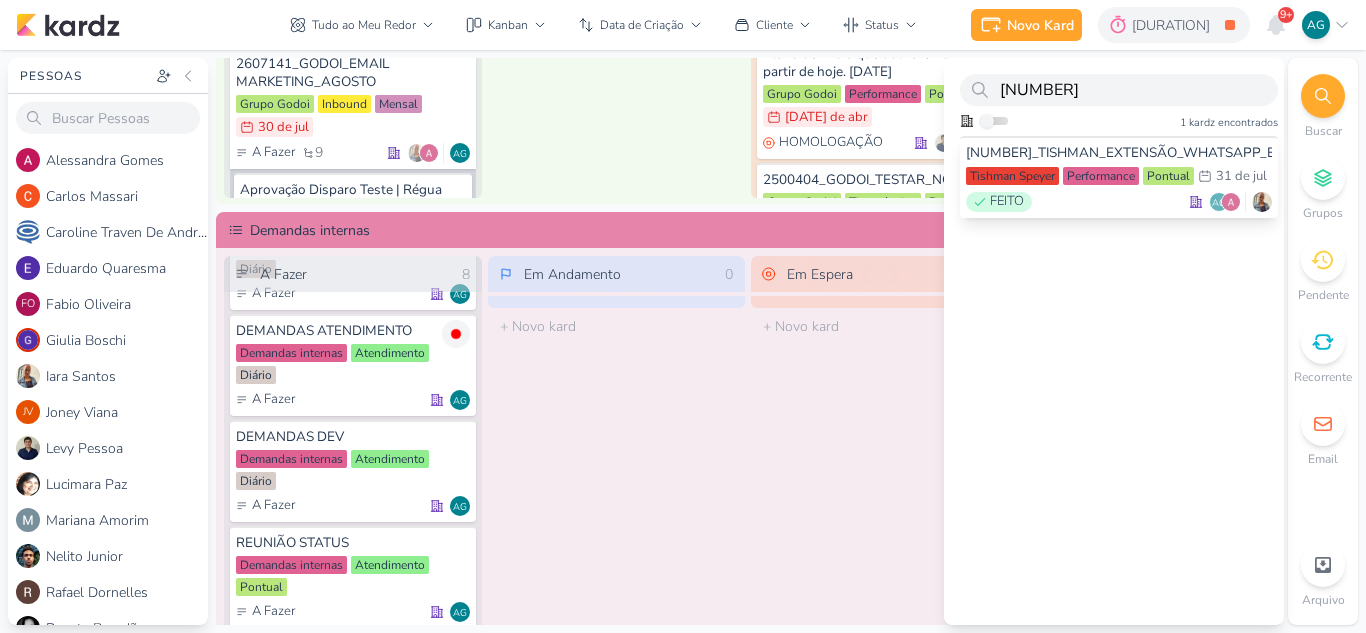 click on "FEITO AG" at bounding box center (1119, 202) 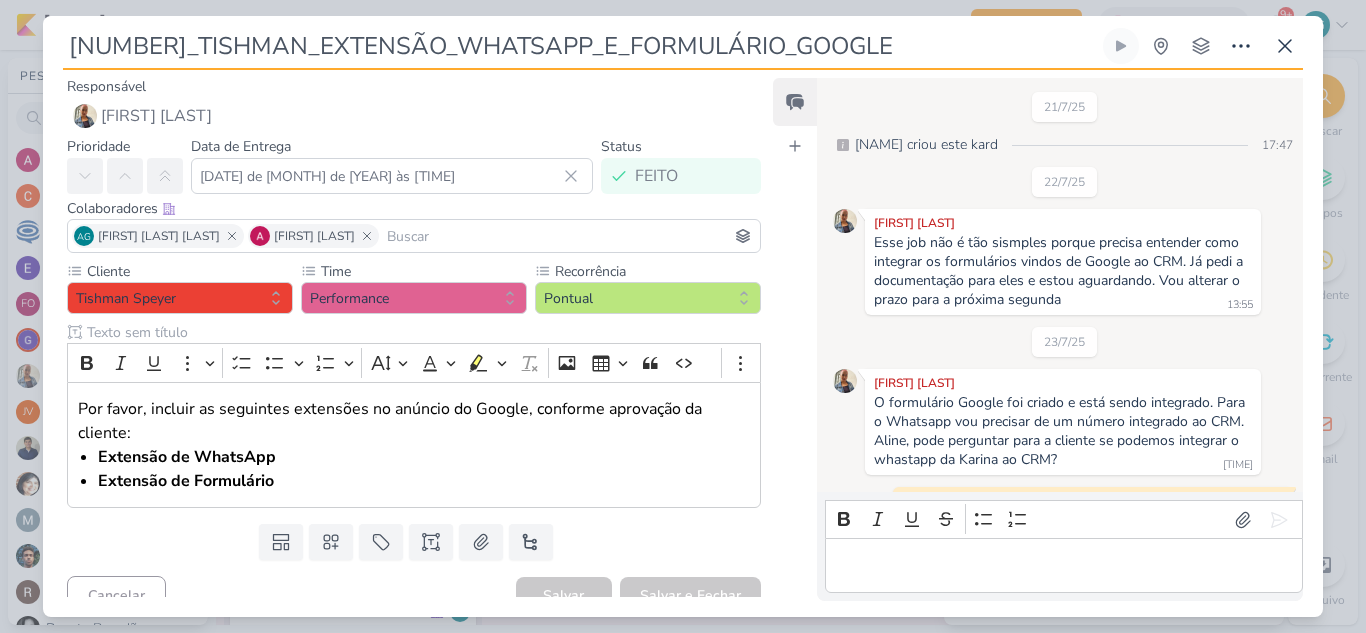 scroll, scrollTop: 977, scrollLeft: 0, axis: vertical 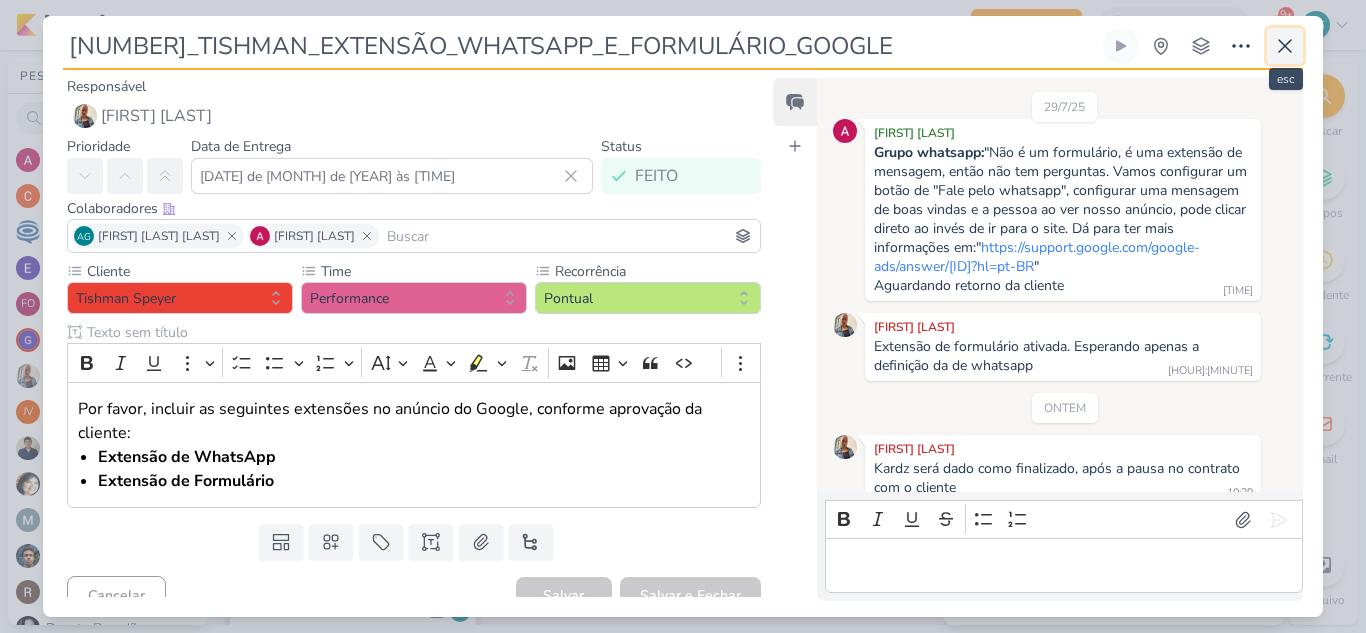 click 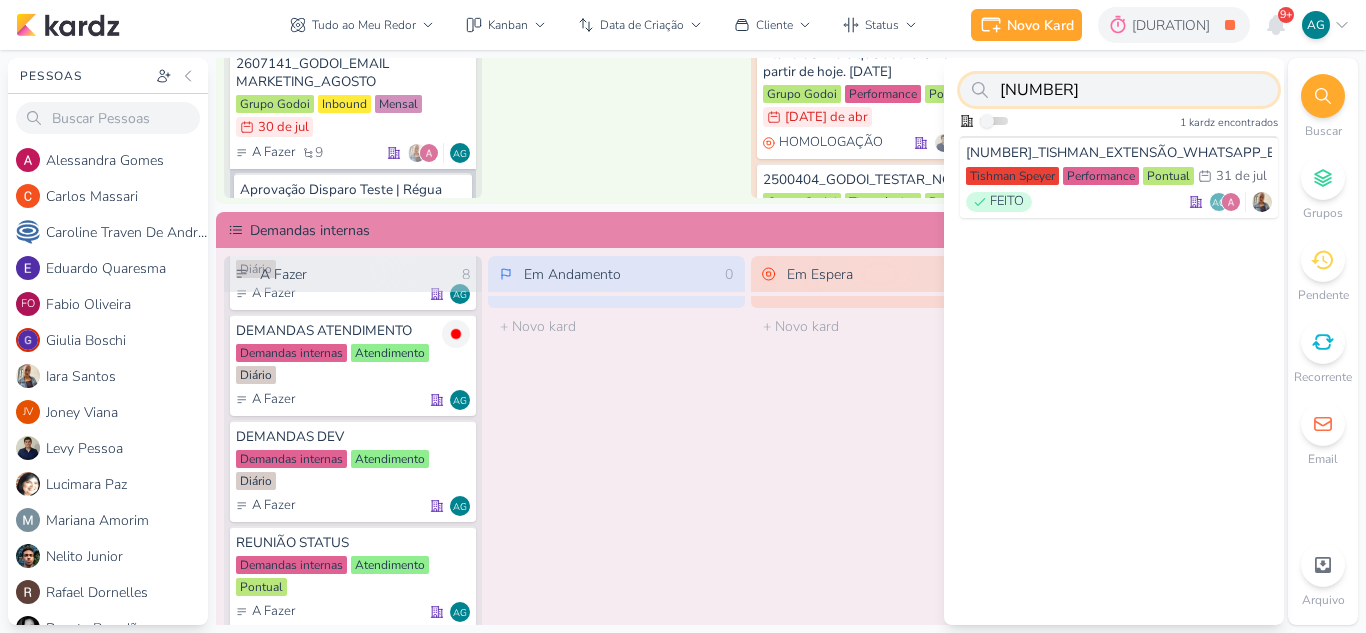 drag, startPoint x: 1108, startPoint y: 96, endPoint x: 1004, endPoint y: 89, distance: 104.23531 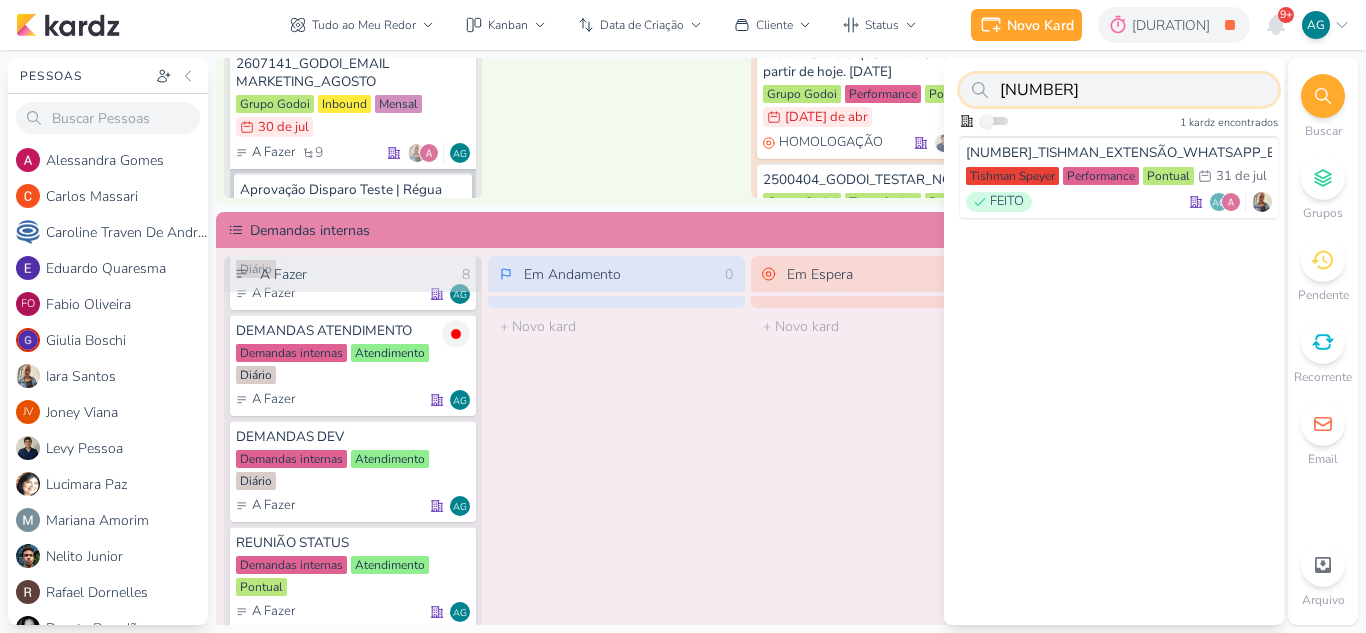click on "[NUMBER]" at bounding box center (1119, 90) 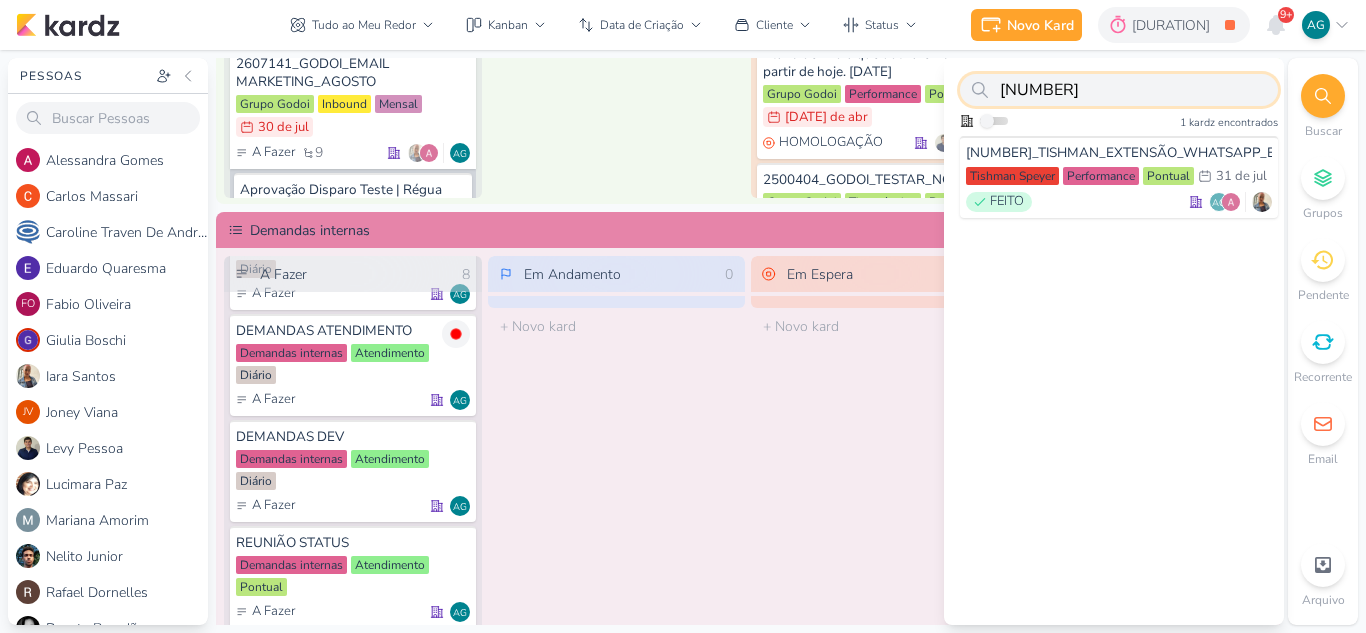 paste on "31" 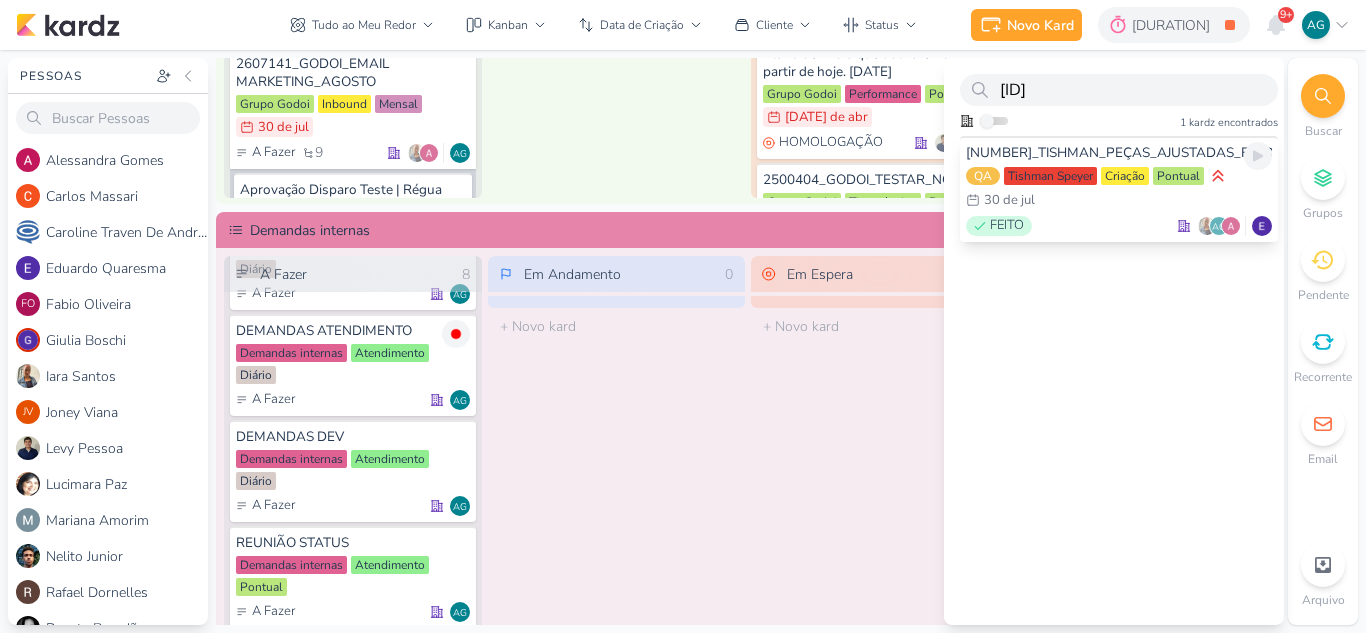 click on "FEITO
AG" at bounding box center (1119, 226) 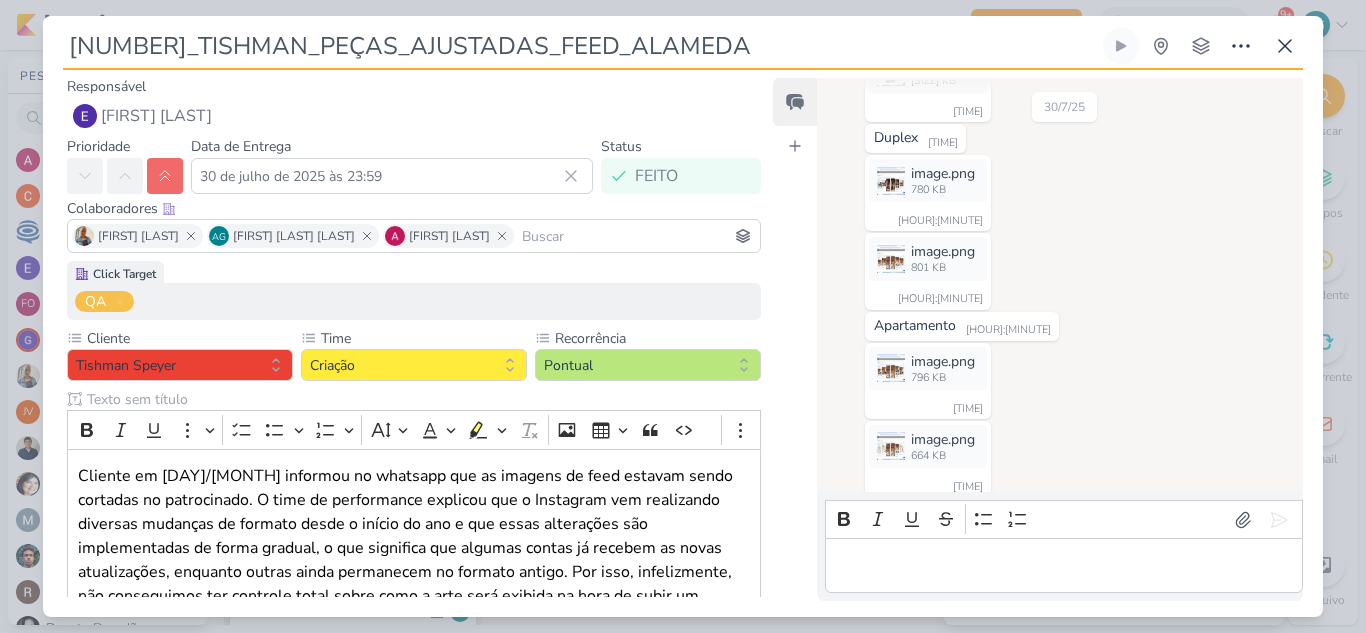 scroll, scrollTop: 207, scrollLeft: 0, axis: vertical 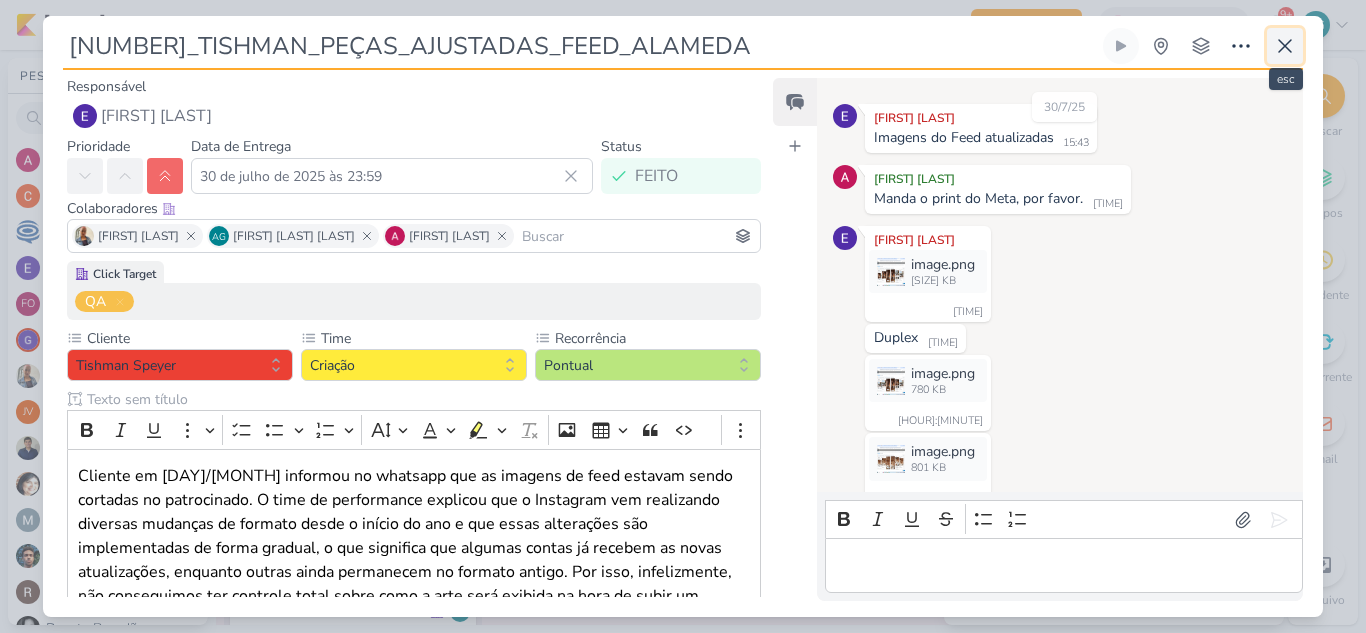click 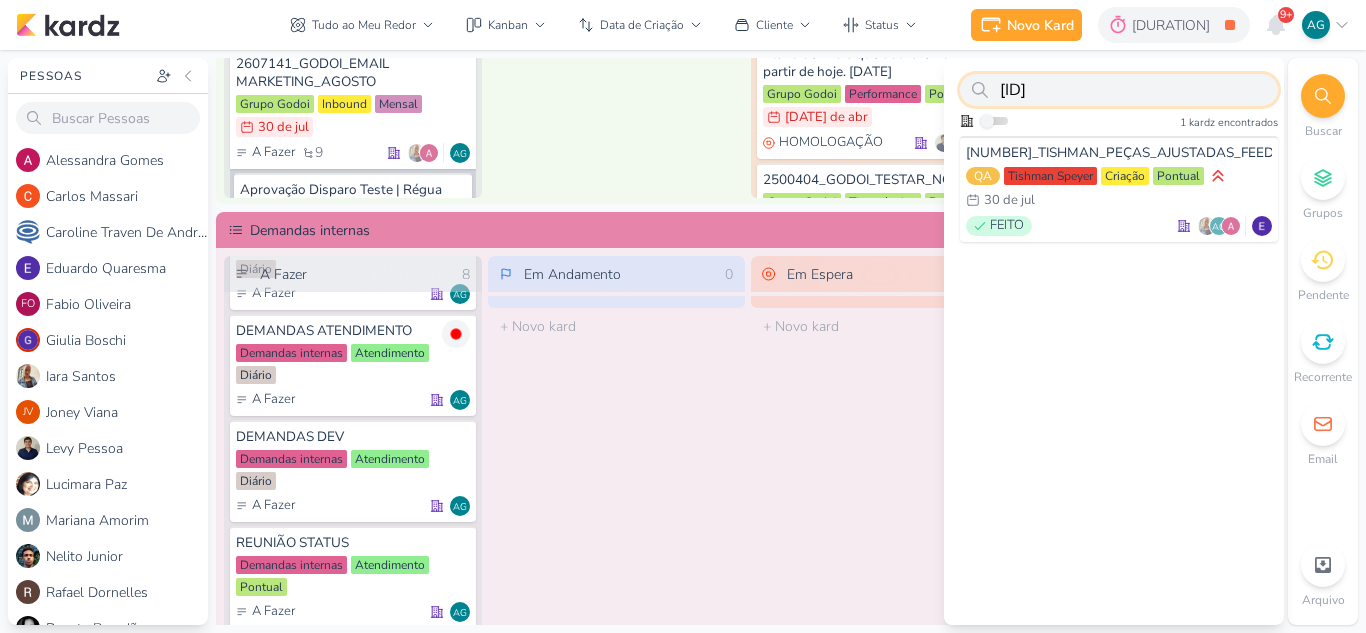 drag, startPoint x: 1083, startPoint y: 83, endPoint x: 950, endPoint y: 74, distance: 133.30417 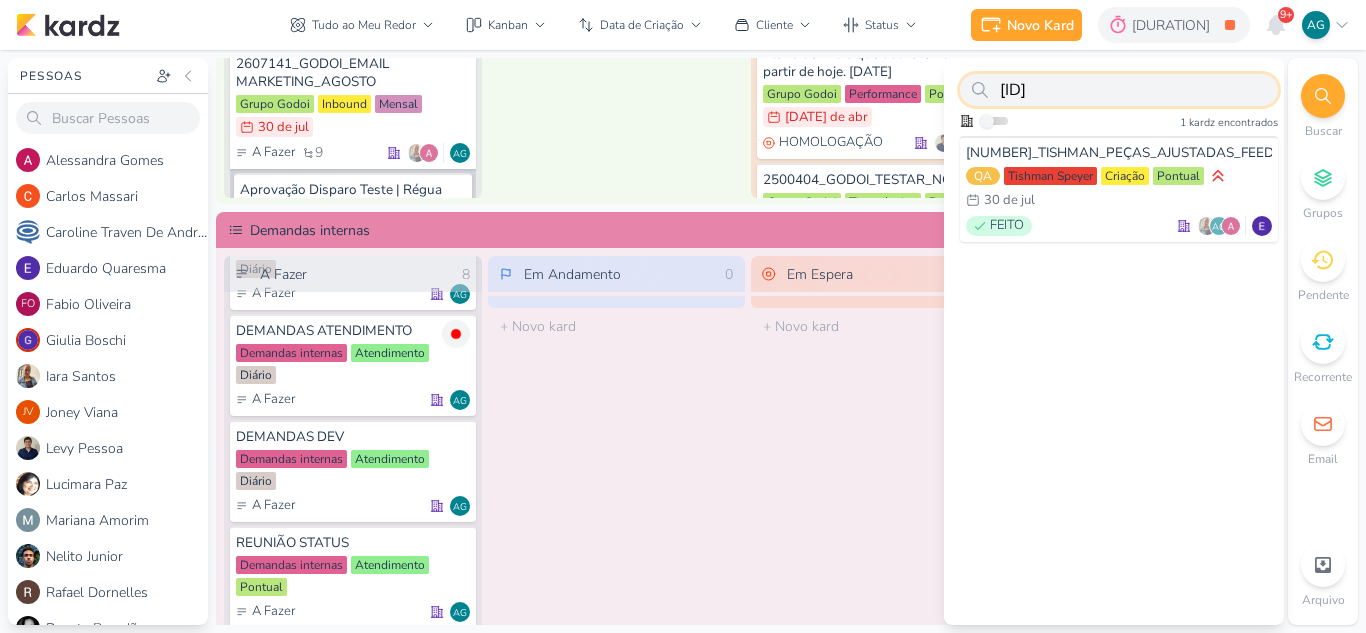 paste on "31" 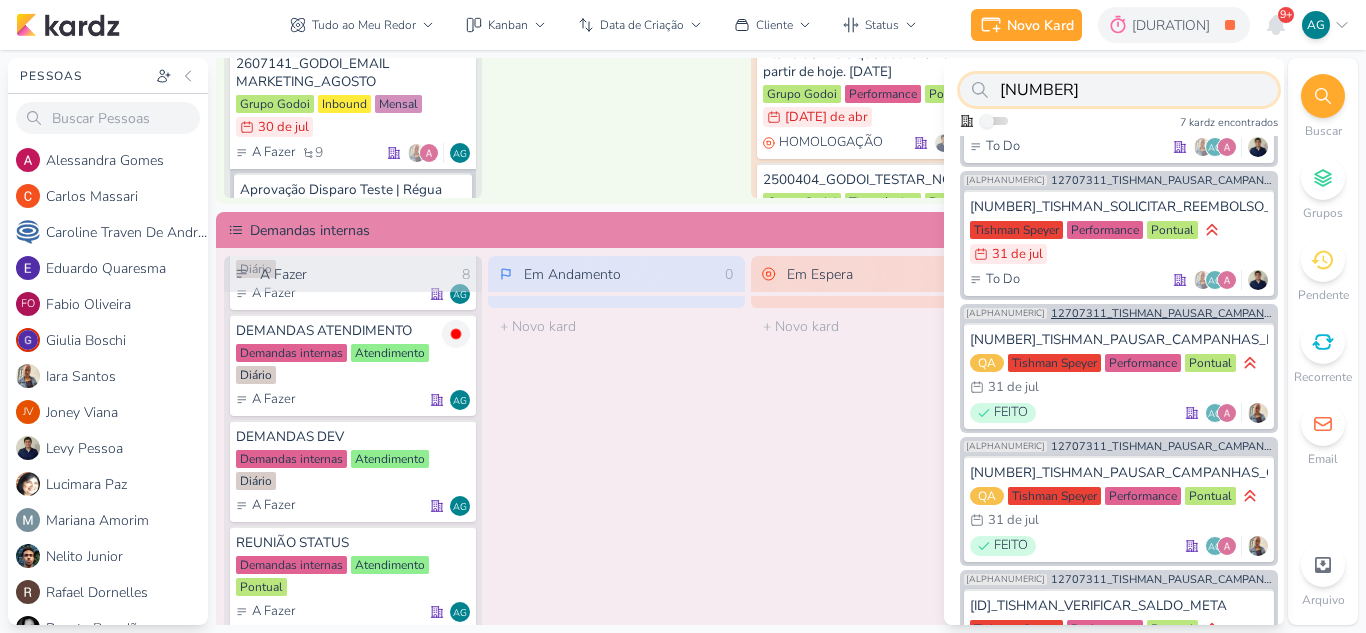 scroll, scrollTop: 100, scrollLeft: 0, axis: vertical 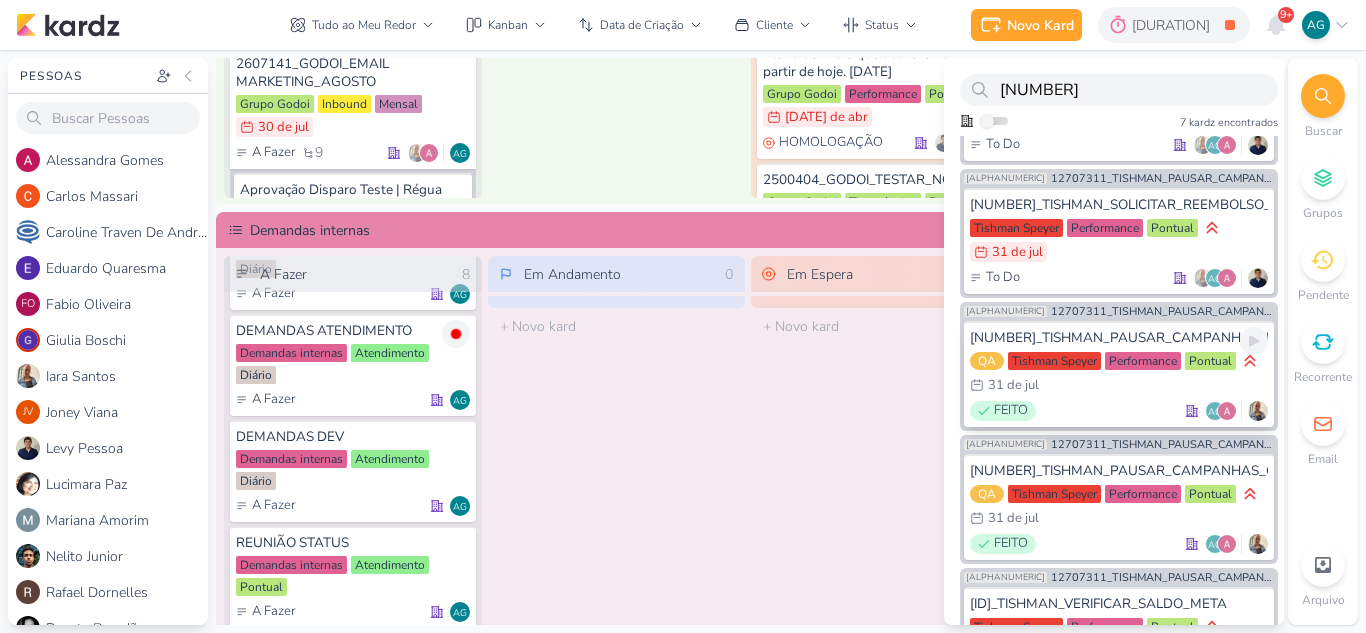 click on "FEITO AG" at bounding box center [1119, 411] 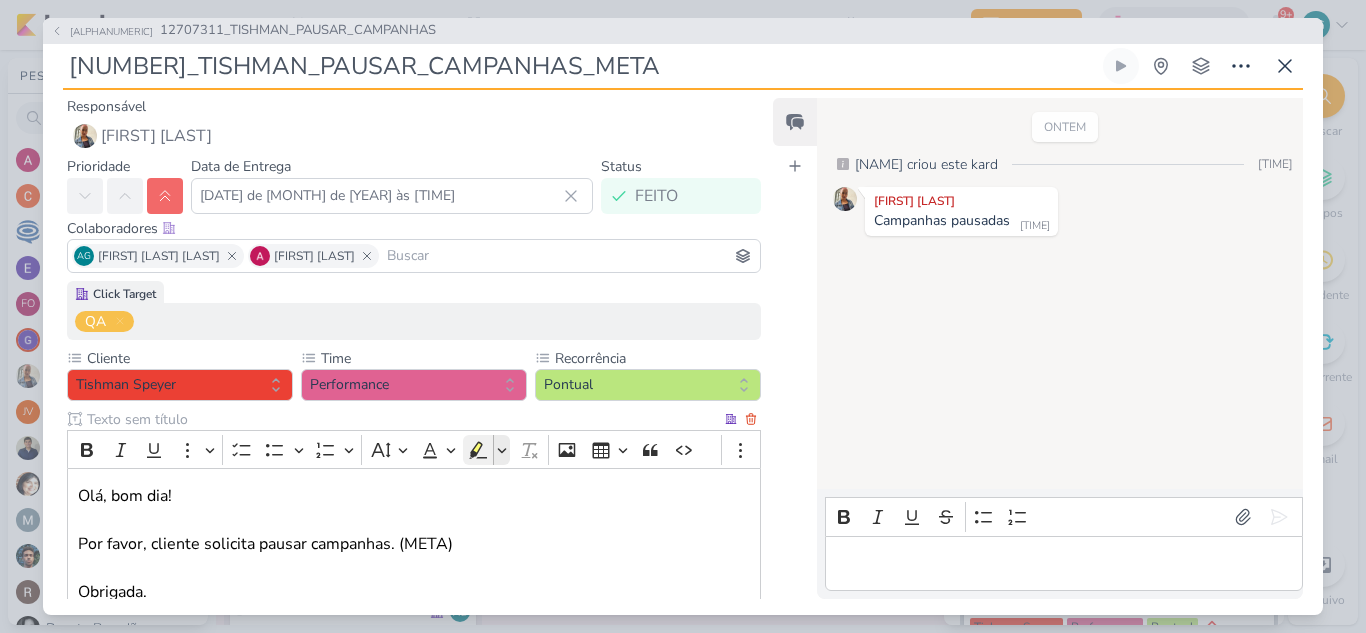 scroll, scrollTop: 131, scrollLeft: 0, axis: vertical 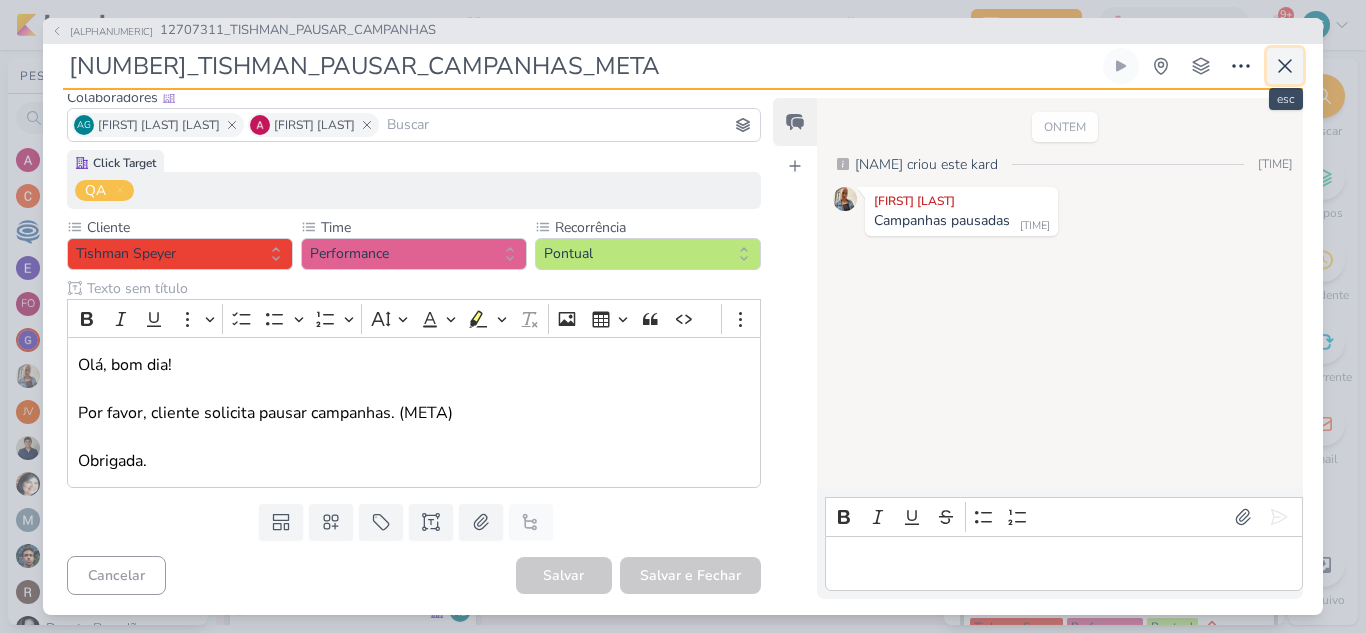 click 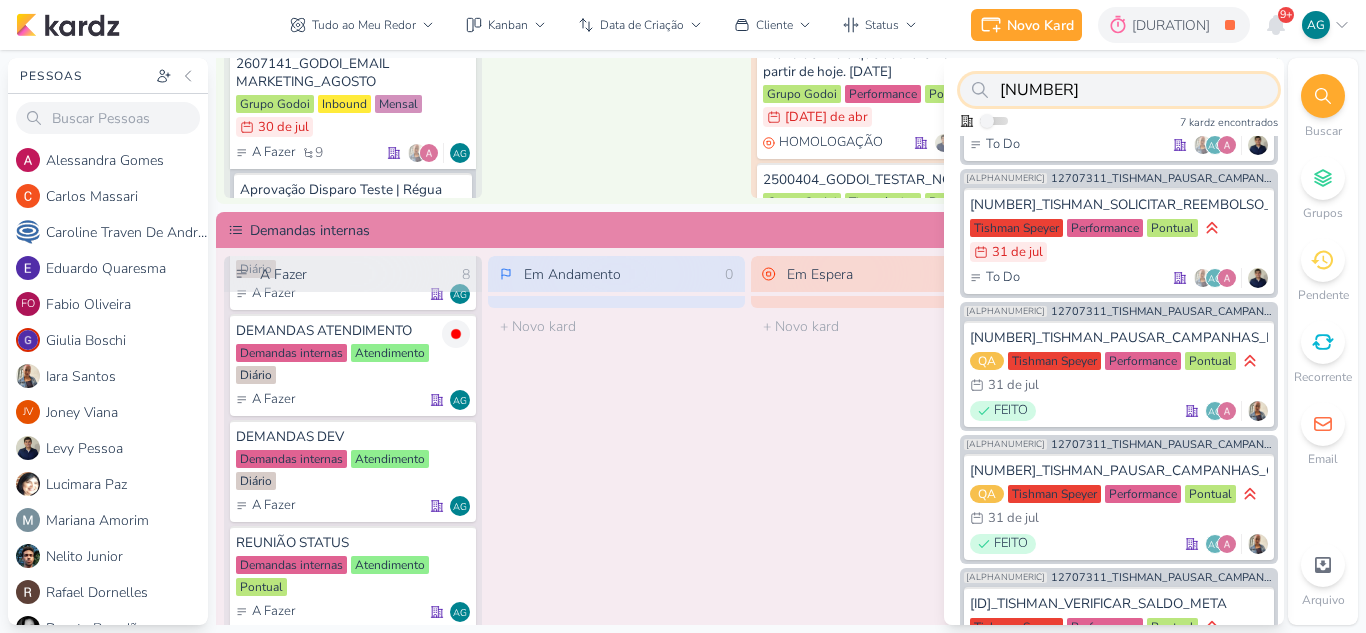 drag, startPoint x: 1116, startPoint y: 87, endPoint x: 1001, endPoint y: 89, distance: 115.01739 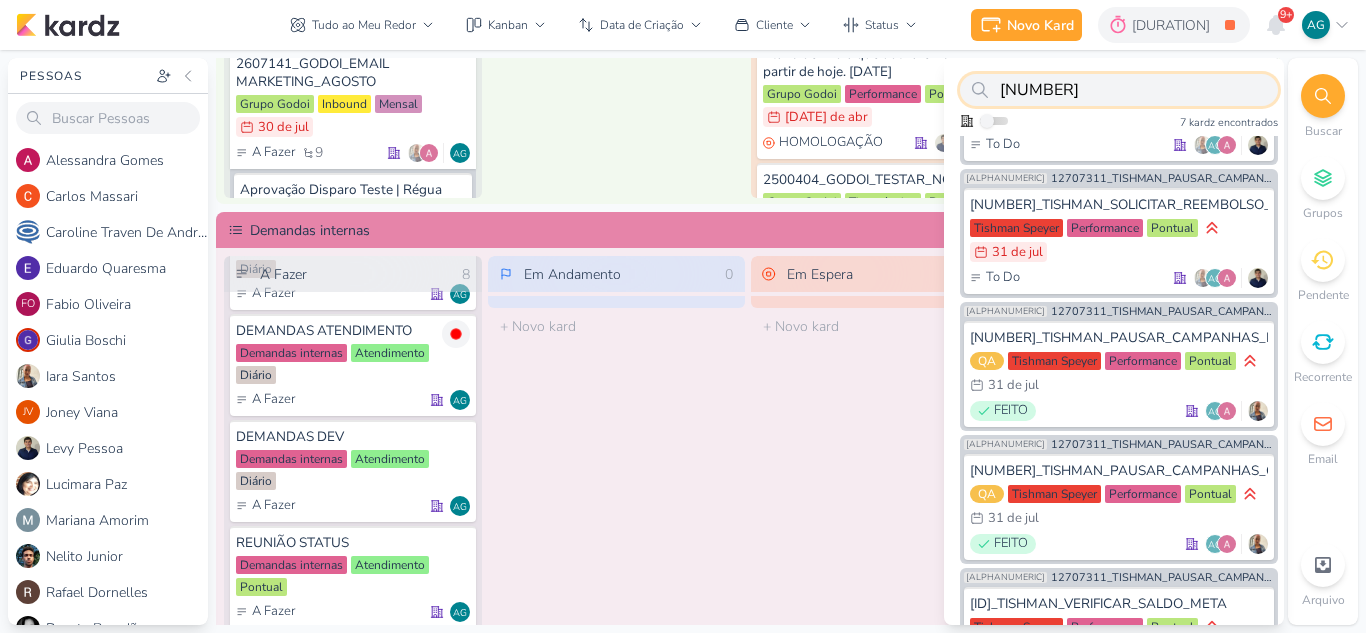 click on "[NUMBER]" at bounding box center (1119, 90) 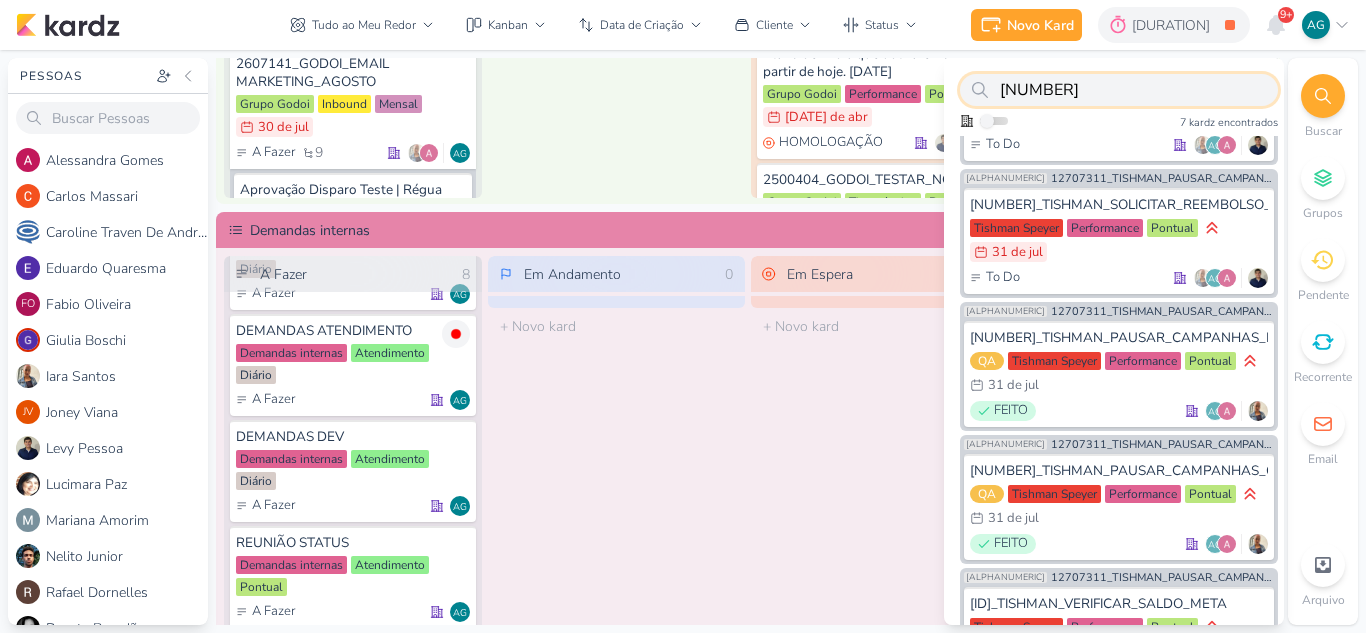 paste on "[PHONE_PREFIX]" 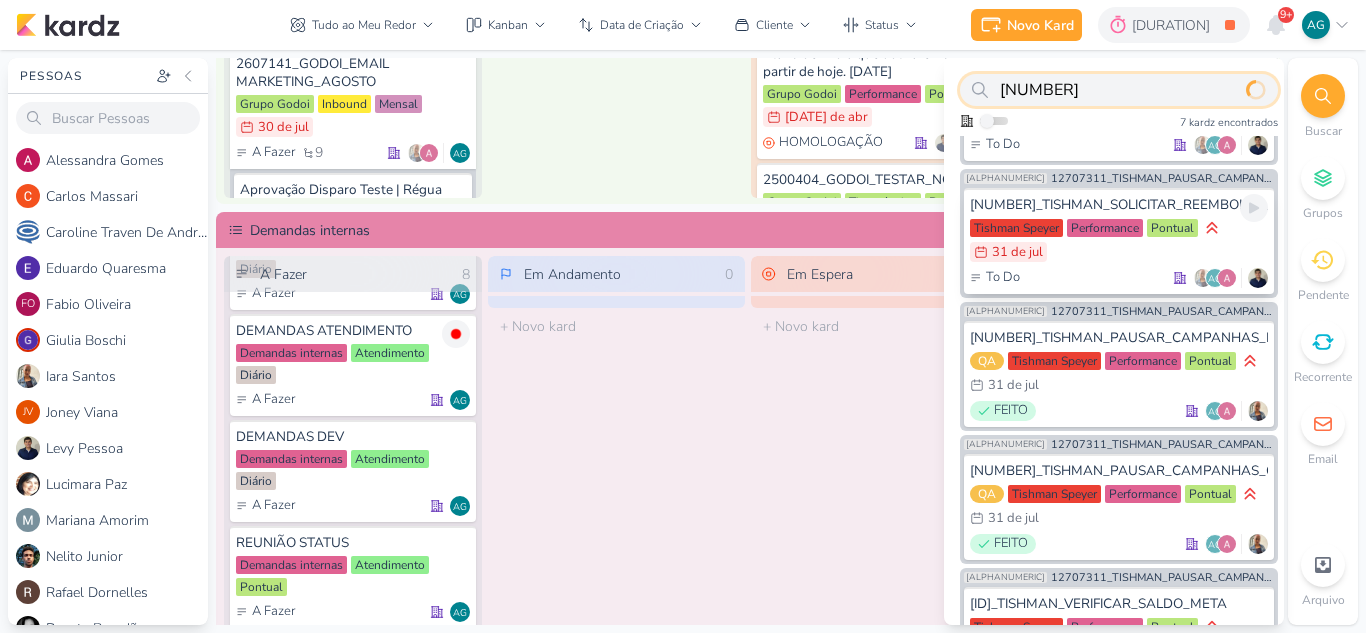 scroll, scrollTop: 0, scrollLeft: 0, axis: both 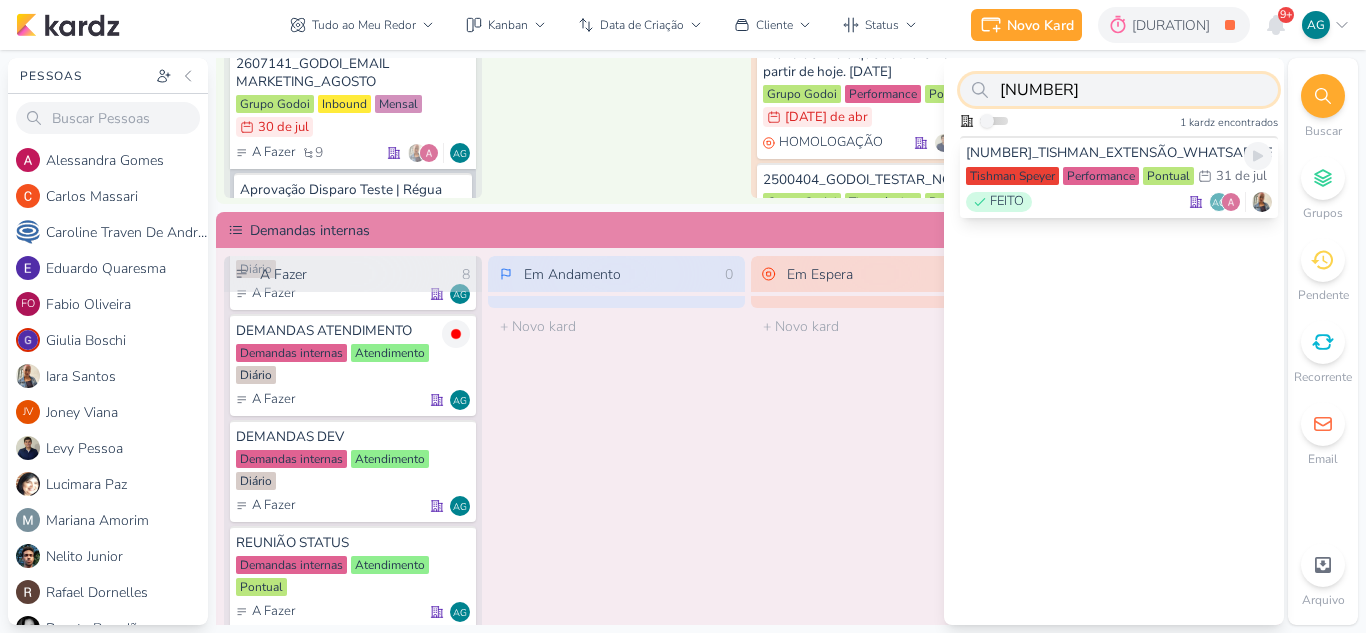 type on "[NUMBER]" 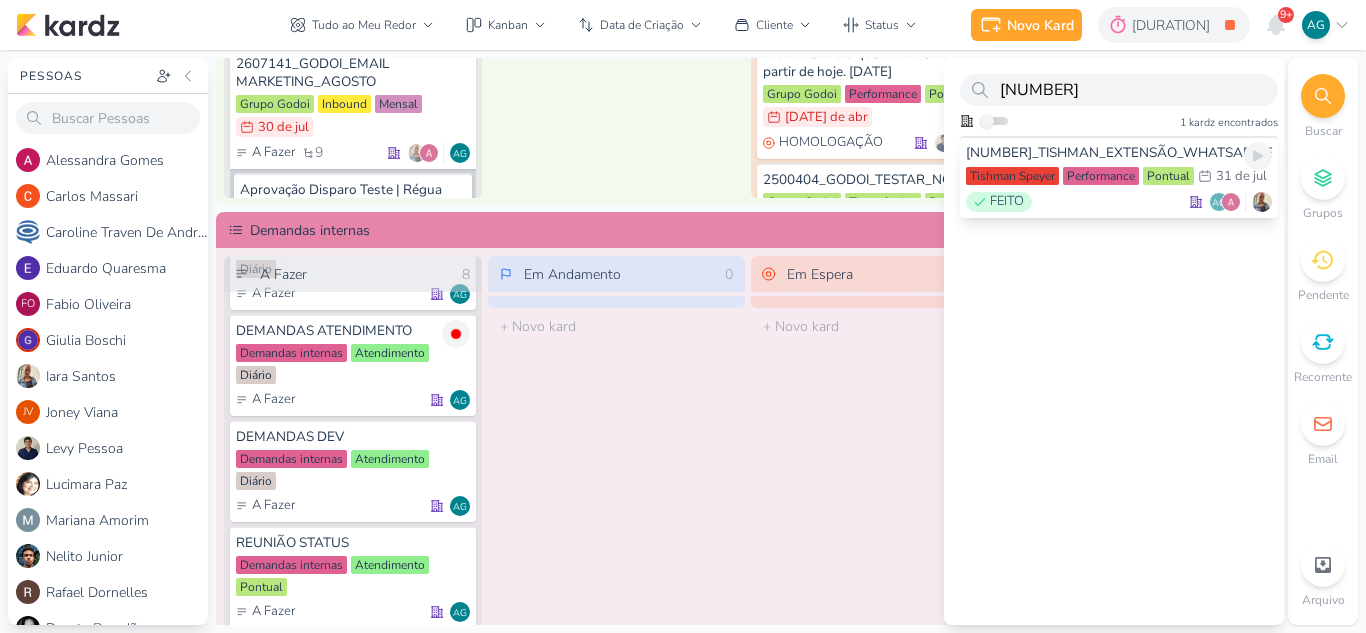 click on "Tishman Speyer Performance Pontual [DATE]/[MONTH] [DATE] de [MONTH]" at bounding box center (1119, 177) 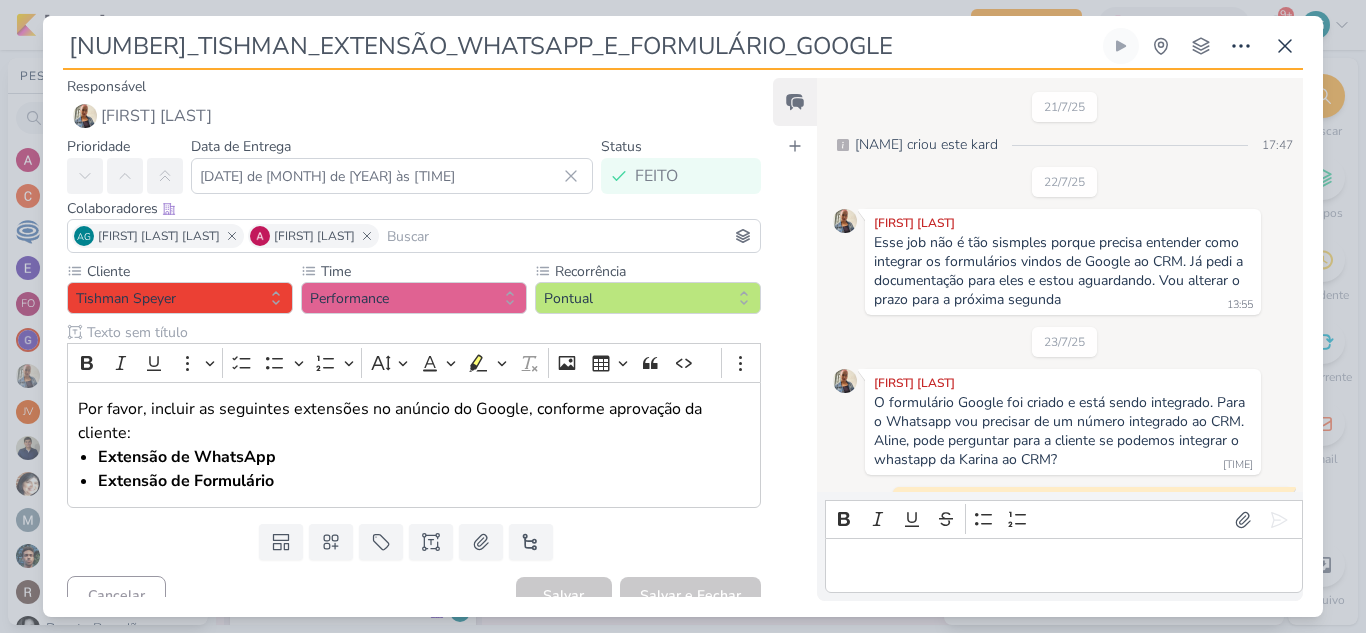 scroll, scrollTop: 977, scrollLeft: 0, axis: vertical 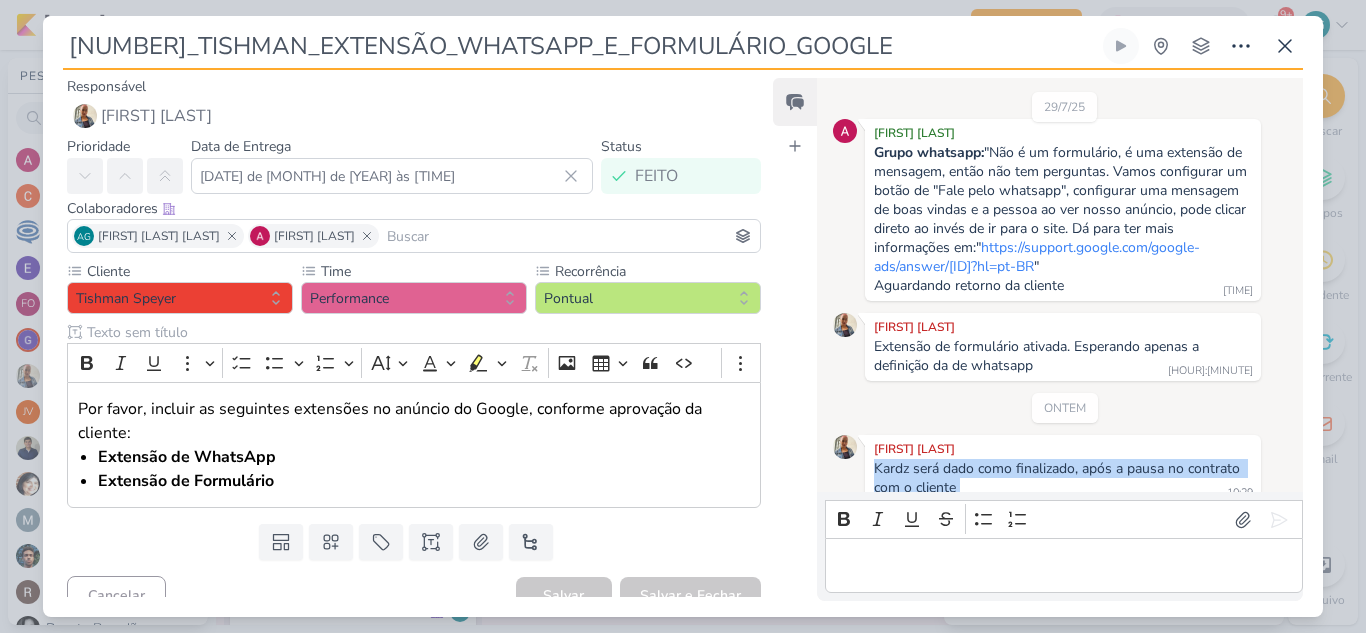 drag, startPoint x: 874, startPoint y: 452, endPoint x: 963, endPoint y: 469, distance: 90.60905 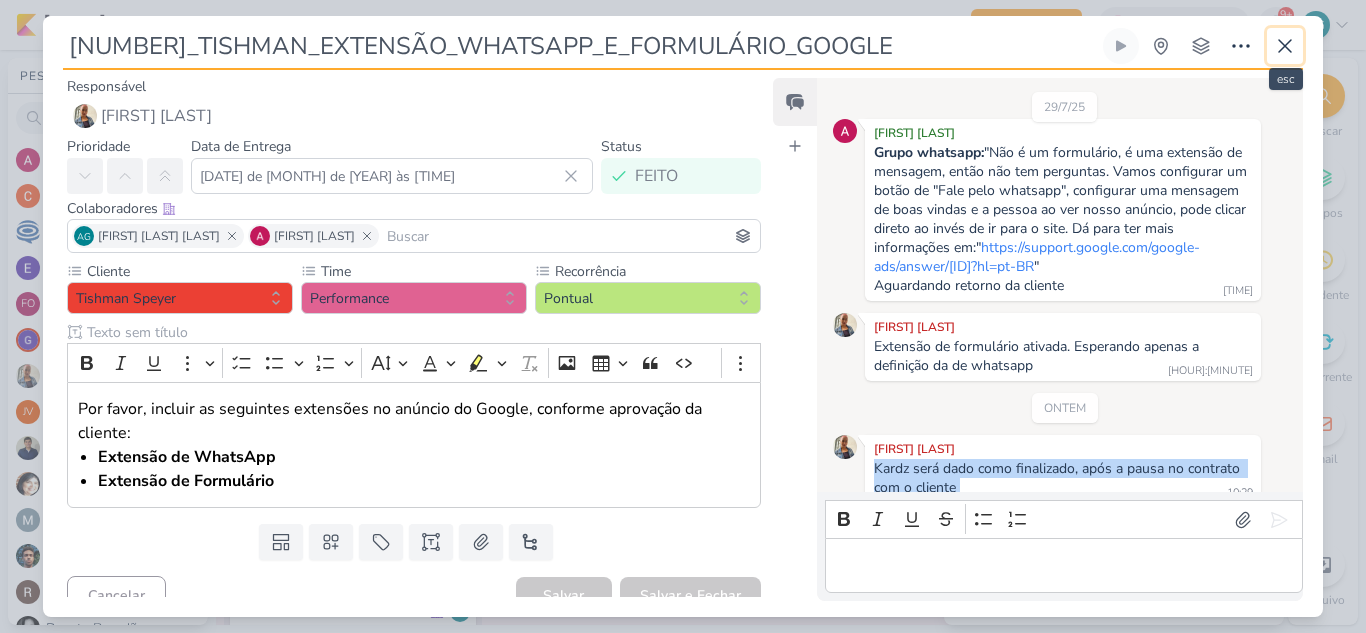 click 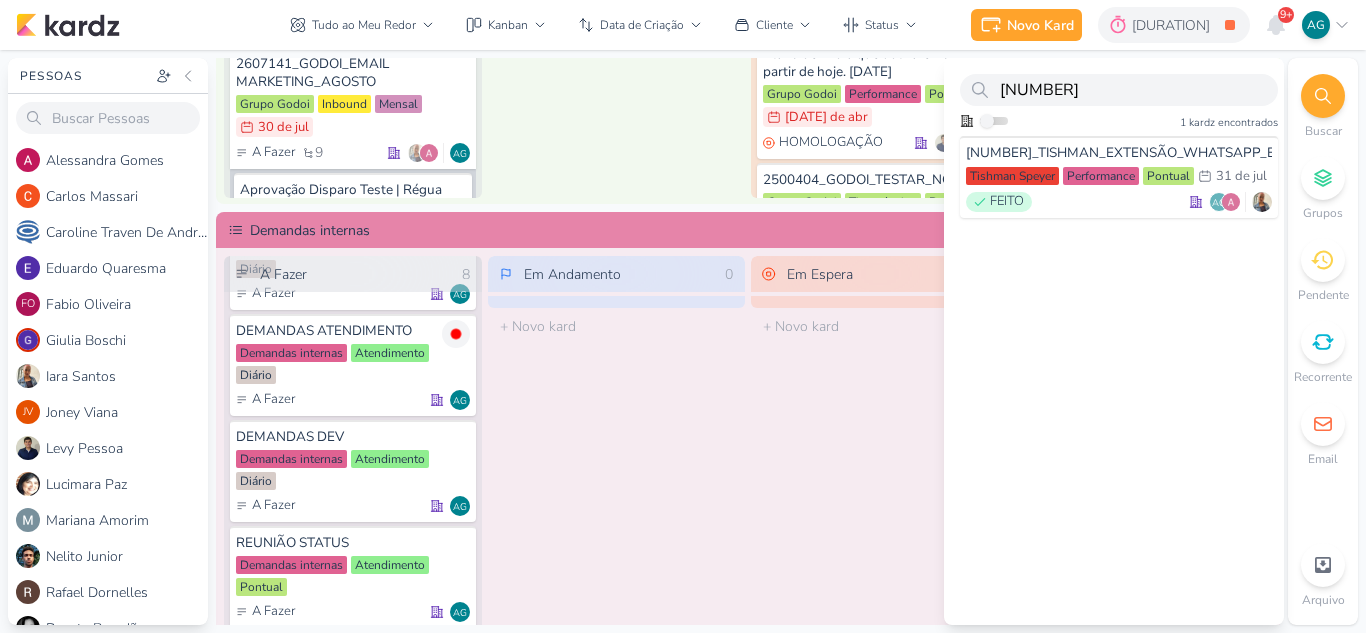 click on "Em Espera
[NUMBER]
O título do kard deve ter menos que [NUMBER] caracteres" at bounding box center (880, 515) 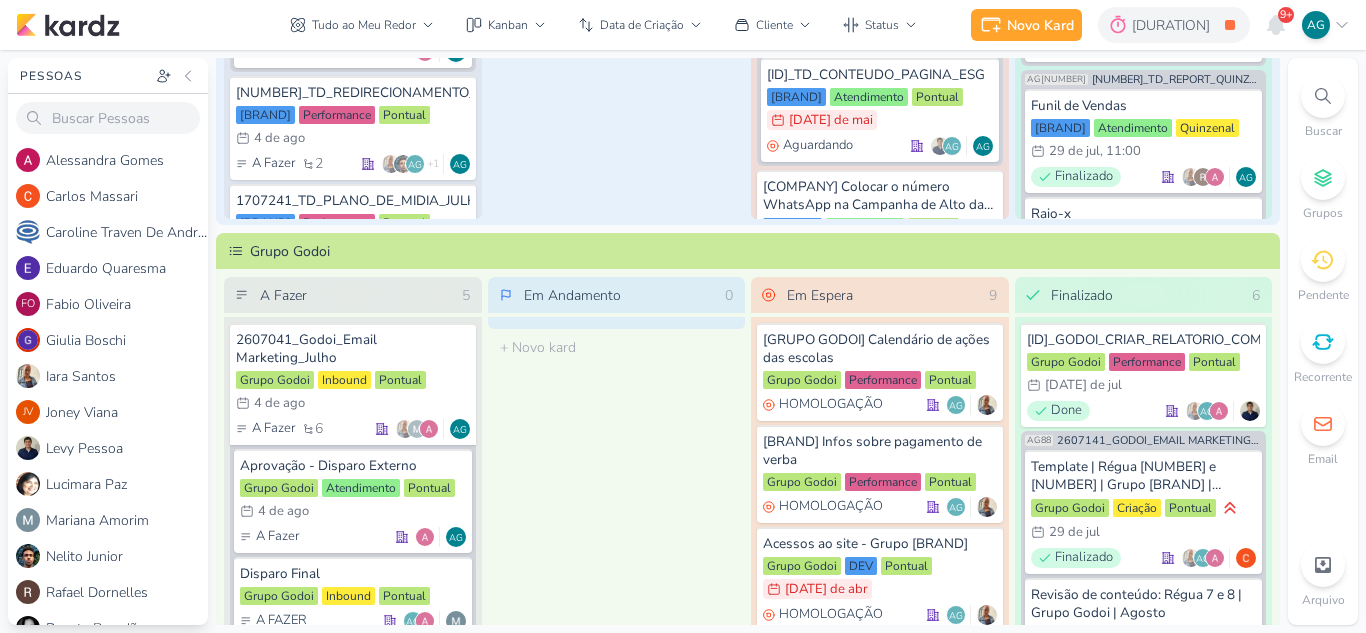 scroll, scrollTop: 500, scrollLeft: 0, axis: vertical 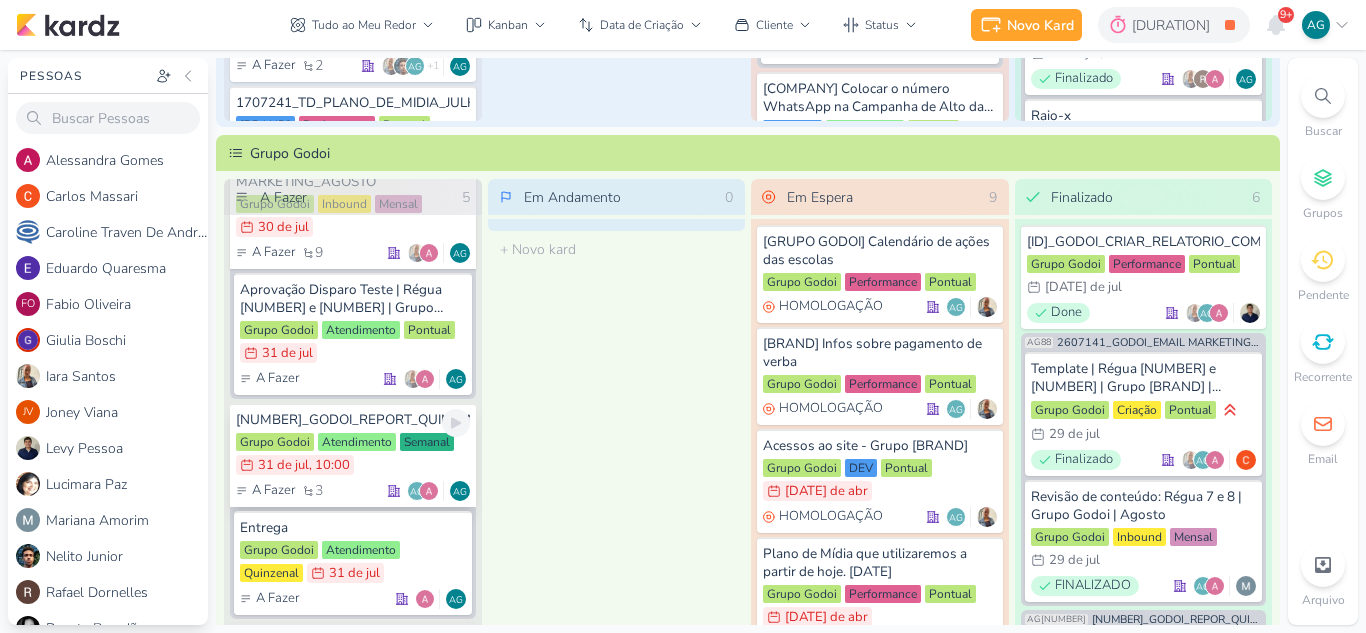 click on "[NUMBER]_GODOI_REPORT_QUINZENAL_[DATE]" at bounding box center [353, 420] 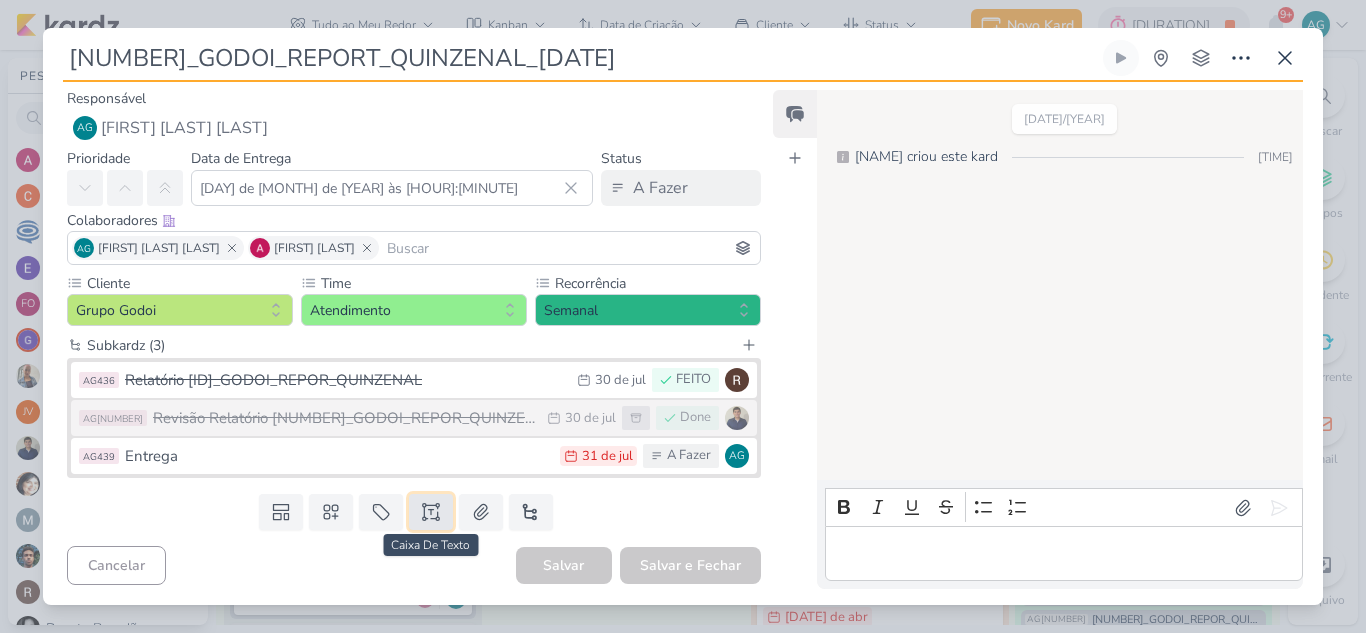 click 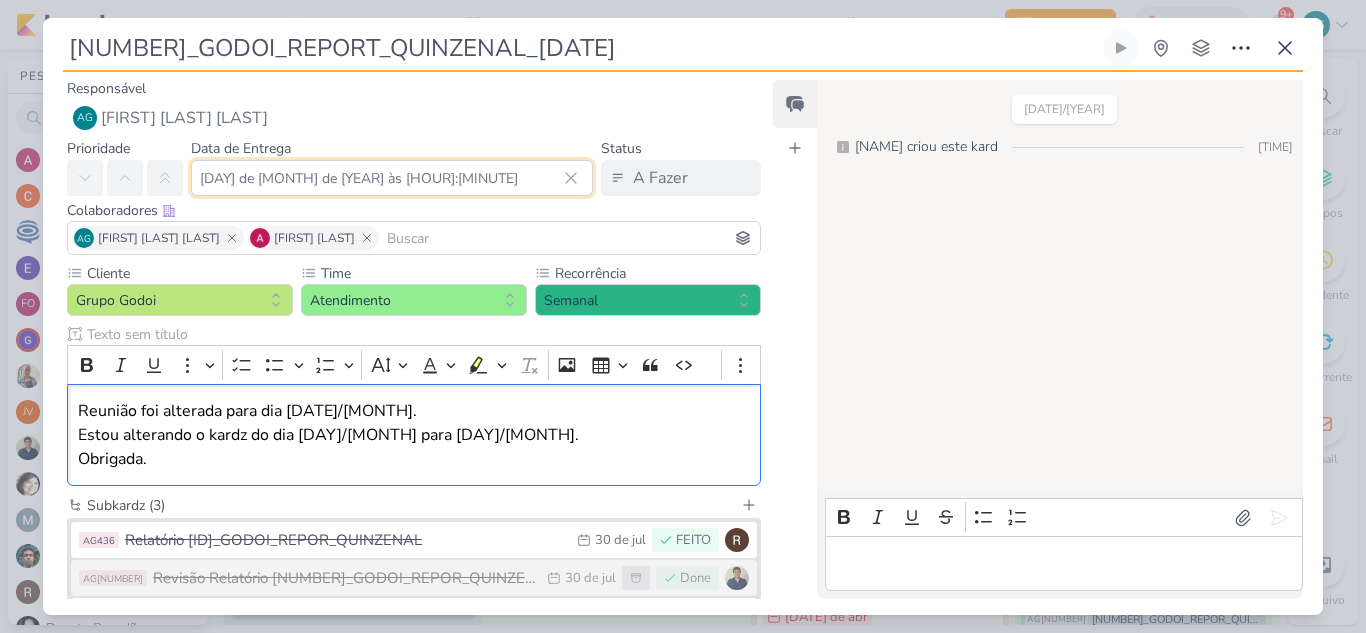 click on "[DAY] de [MONTH] de [YEAR] às [HOUR]:[MINUTE]" at bounding box center (392, 178) 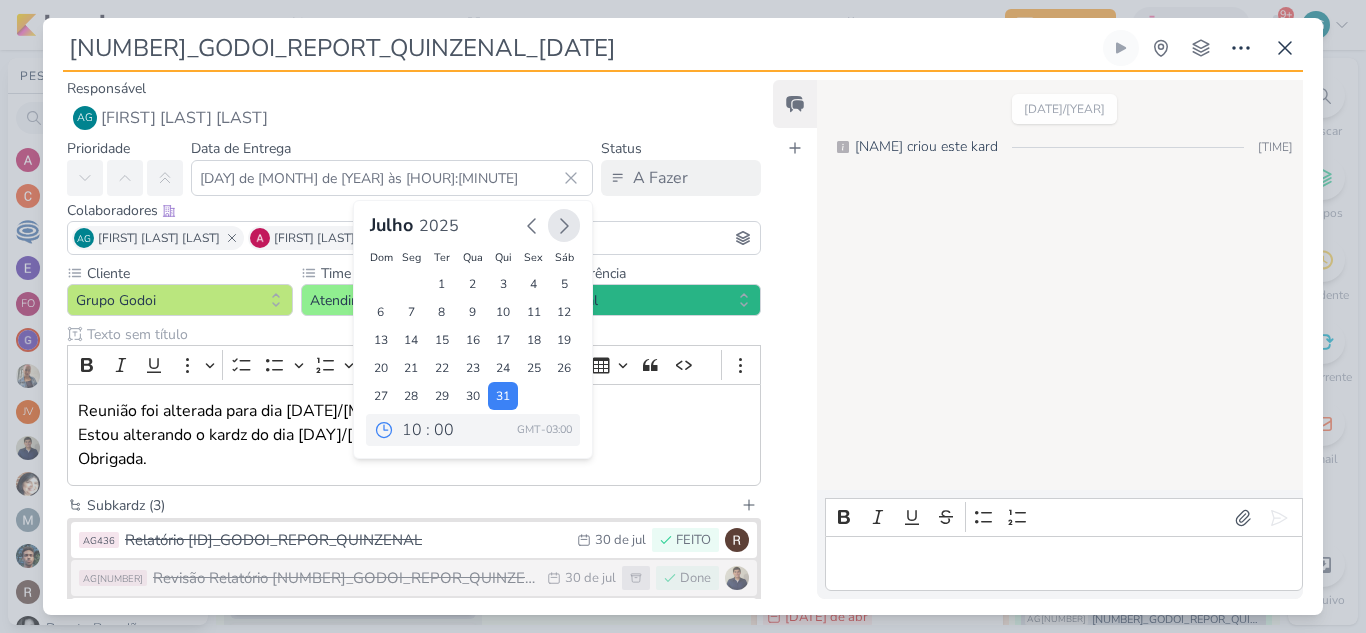 click 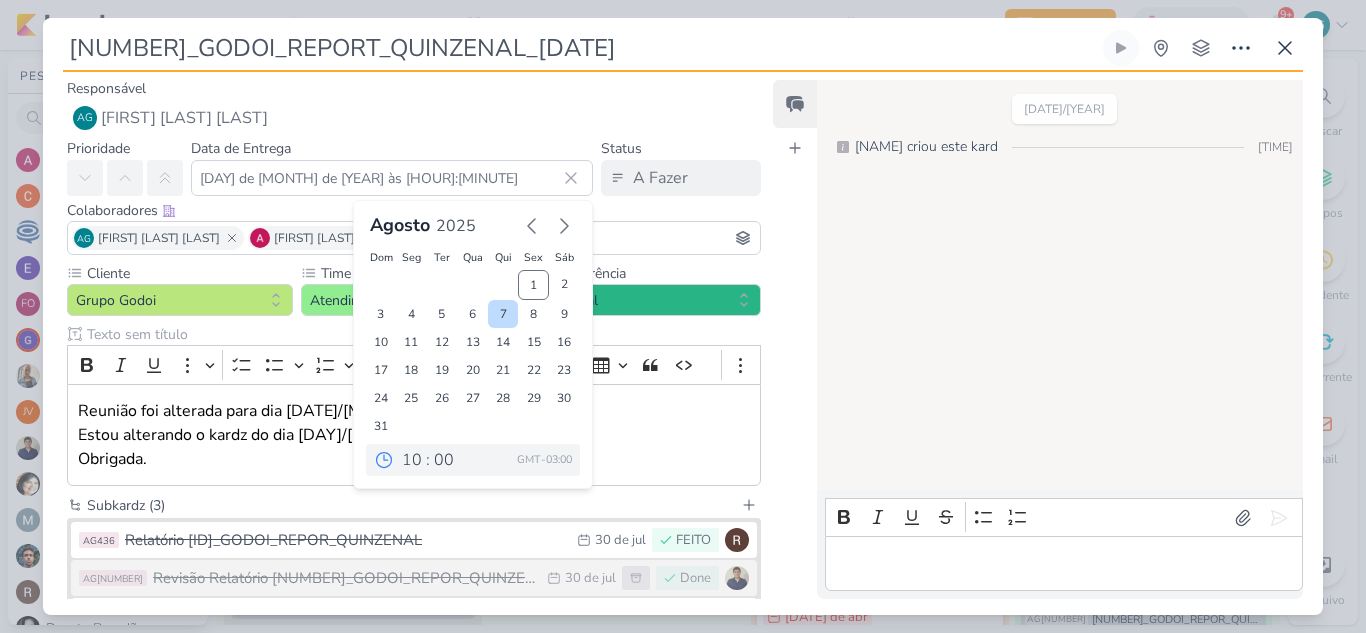 click on "7" at bounding box center [503, 314] 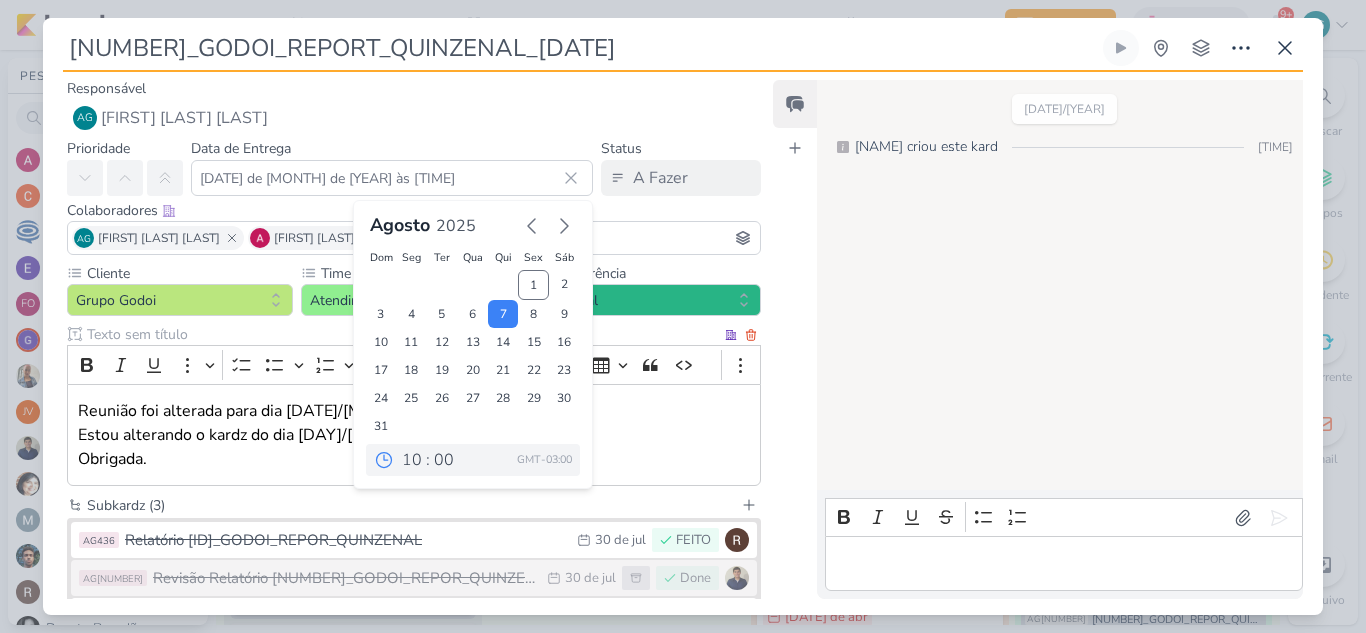 click on "Reunião foi alterada para dia [DATE]/[DATE]. Estou alterando o kardz do dia [DATE] para [DATE]/[DATE]. Obrigada." at bounding box center (414, 435) 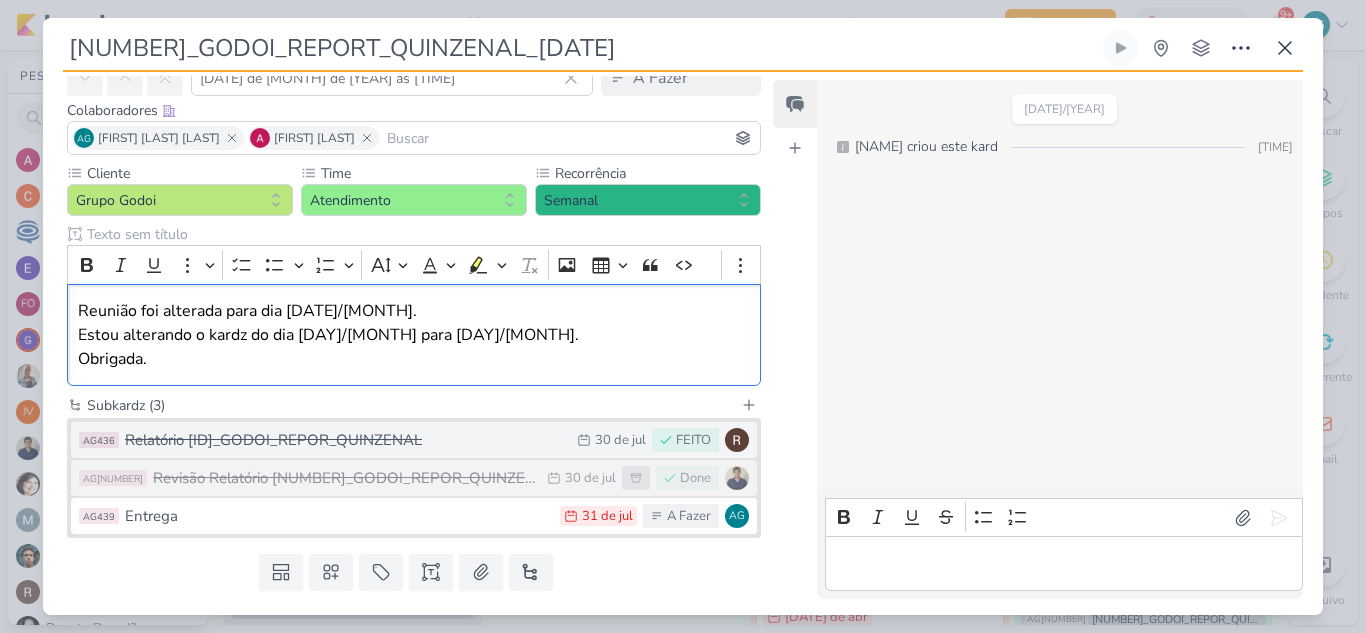 scroll, scrollTop: 150, scrollLeft: 0, axis: vertical 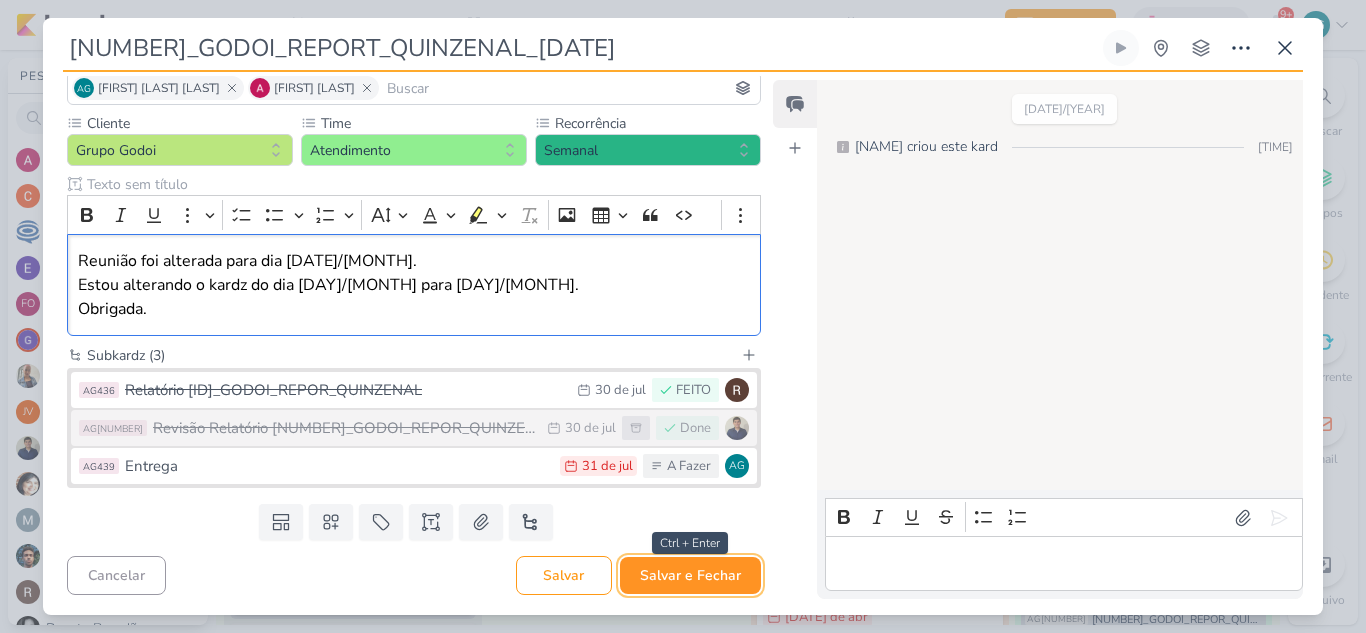 click on "Salvar e Fechar" at bounding box center (690, 575) 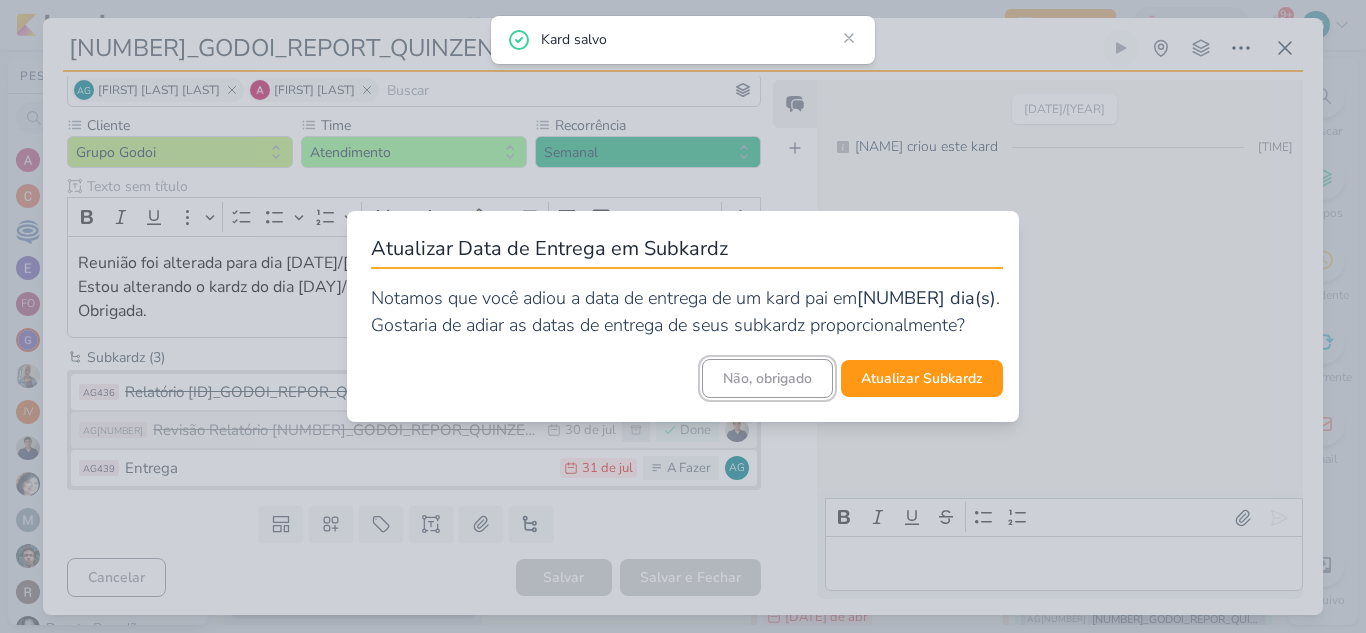 scroll, scrollTop: 150, scrollLeft: 0, axis: vertical 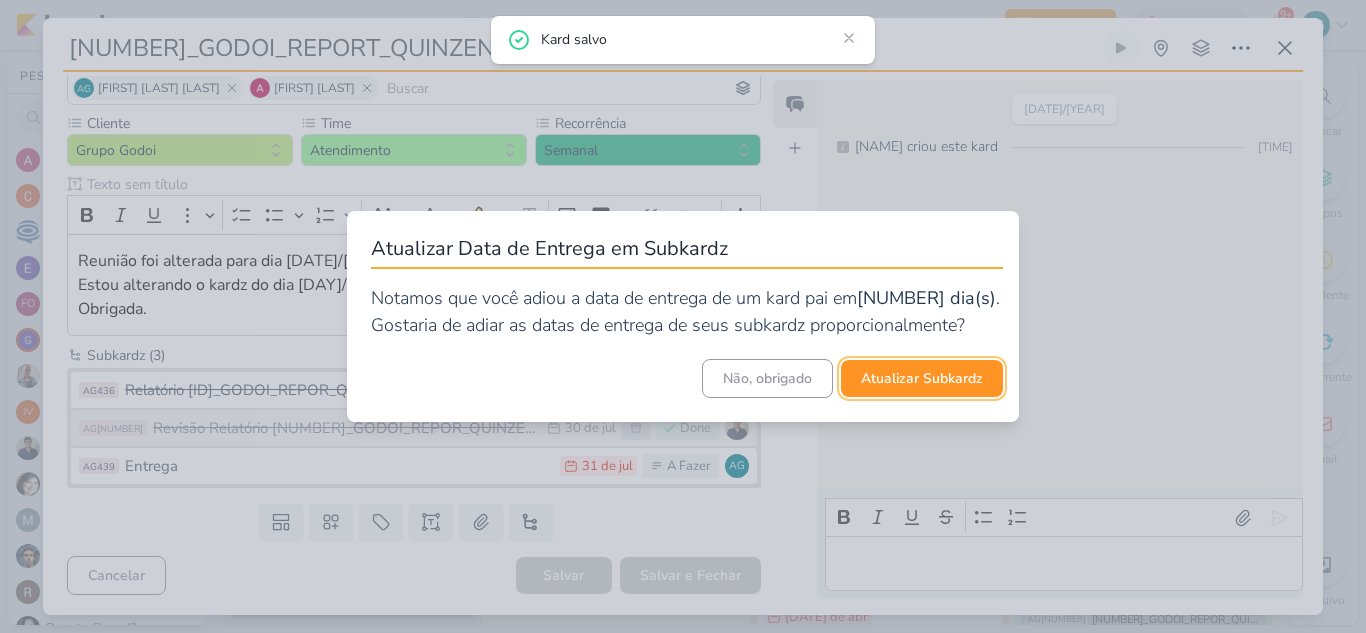 click on "Atualizar Subkardz" at bounding box center (922, 378) 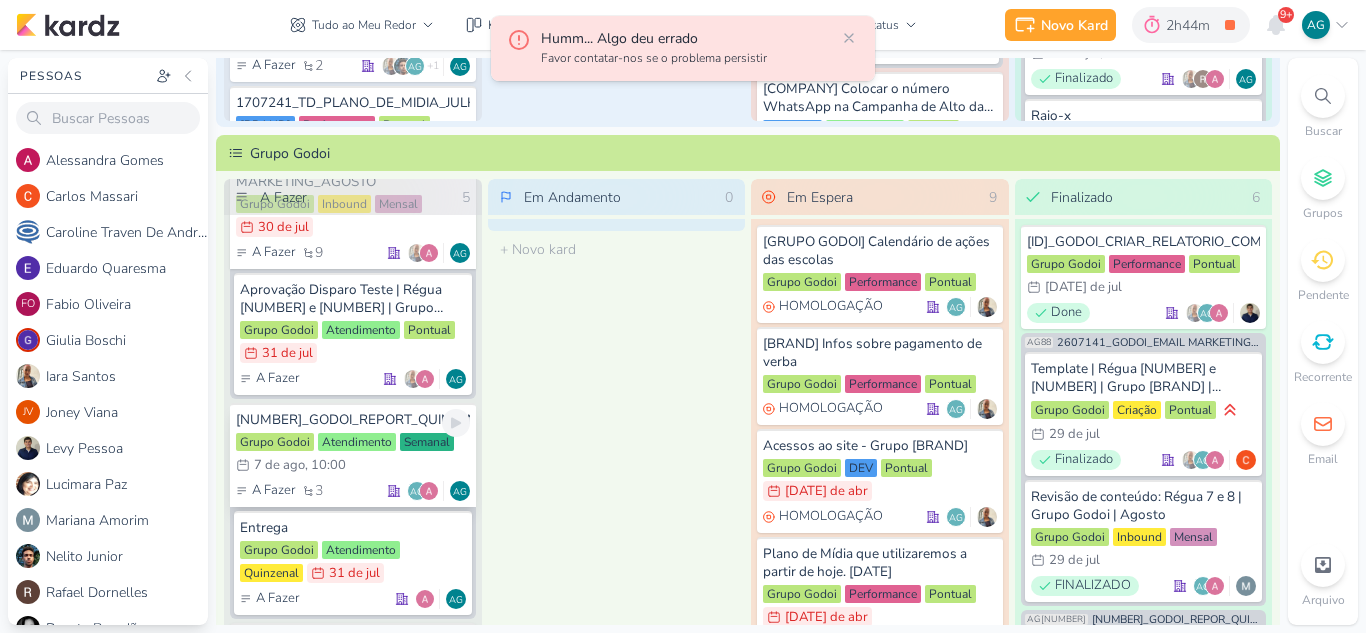 click on "[NUMBER]_GODOI_REPORT_QUINZENAL_[DATE]" at bounding box center (353, 420) 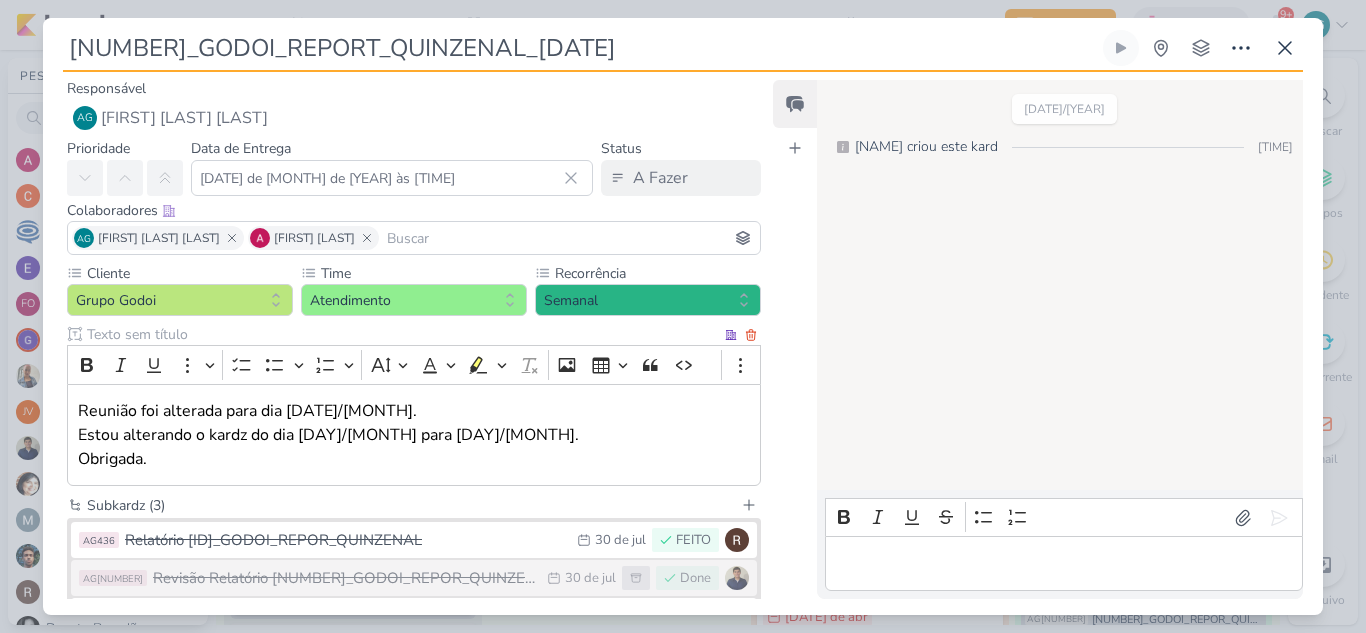 scroll, scrollTop: 150, scrollLeft: 0, axis: vertical 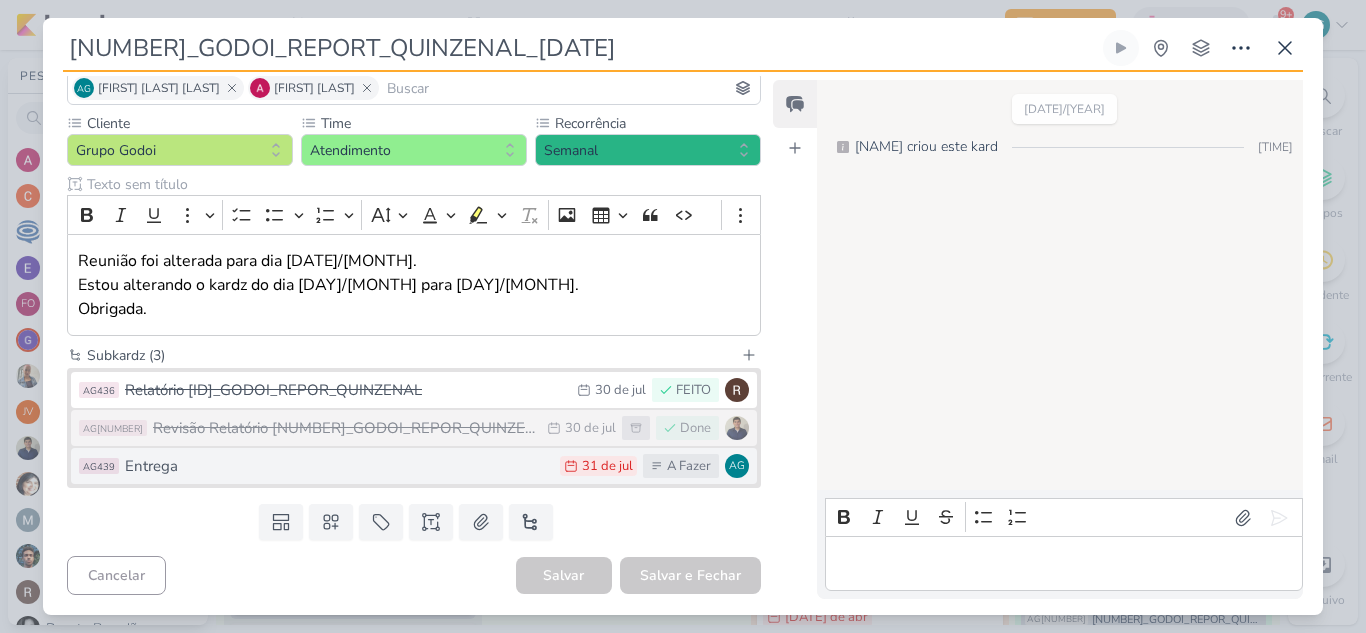 click on "Entrega" at bounding box center [337, 466] 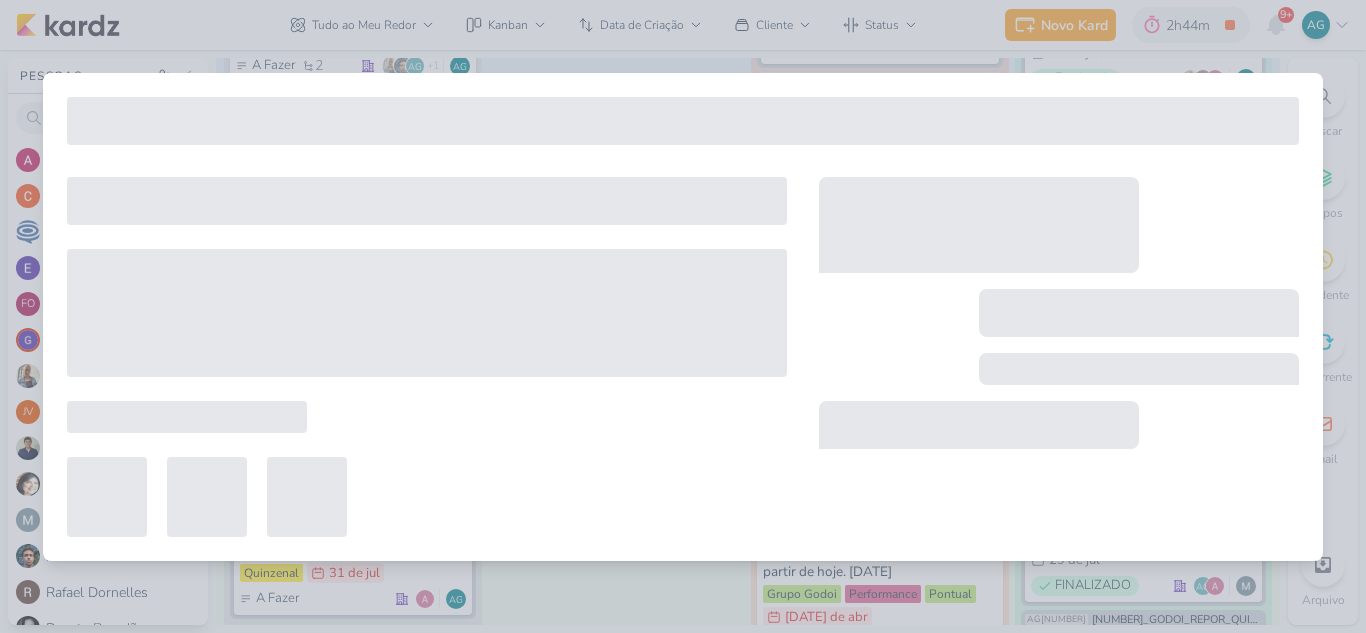 type on "Entrega" 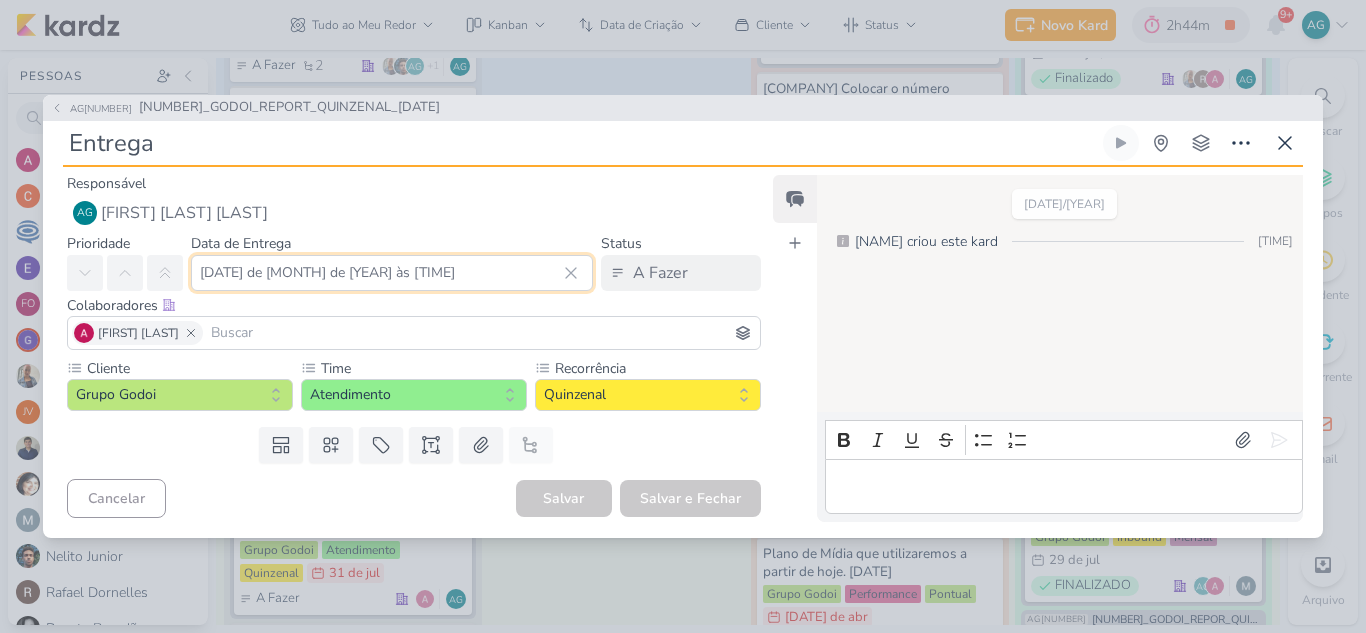 click on "[DATE] de [MONTH] de [YEAR] às [TIME]" at bounding box center [392, 273] 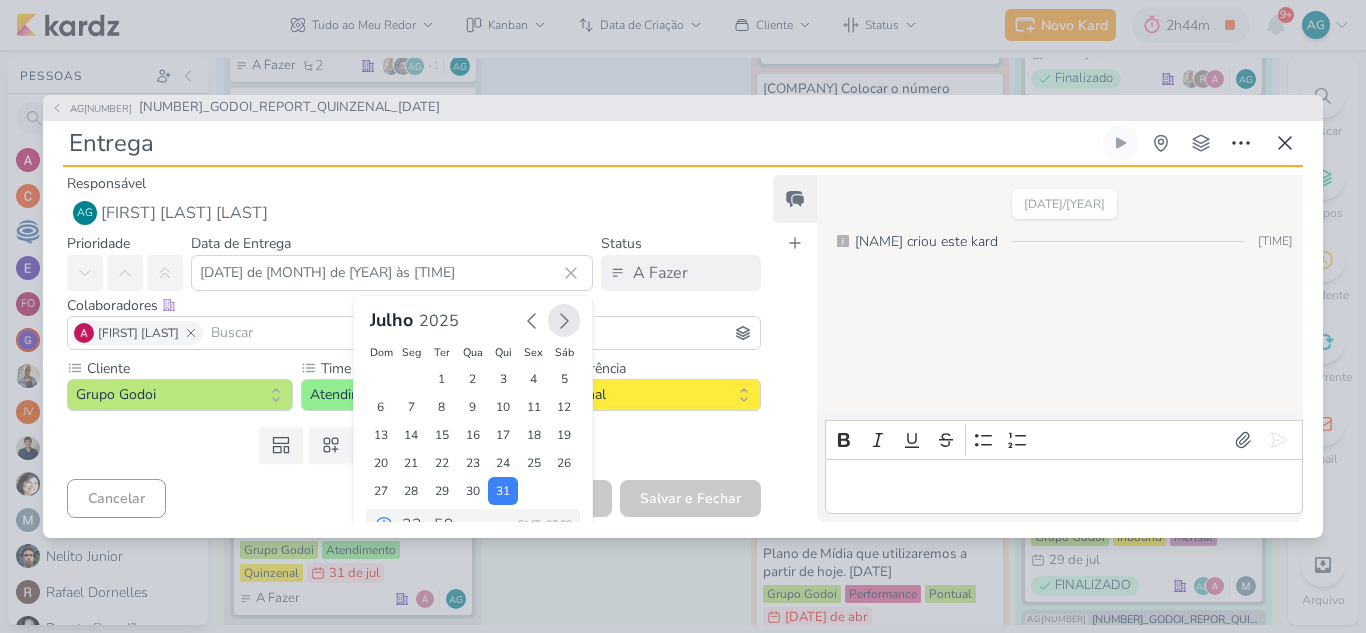 click 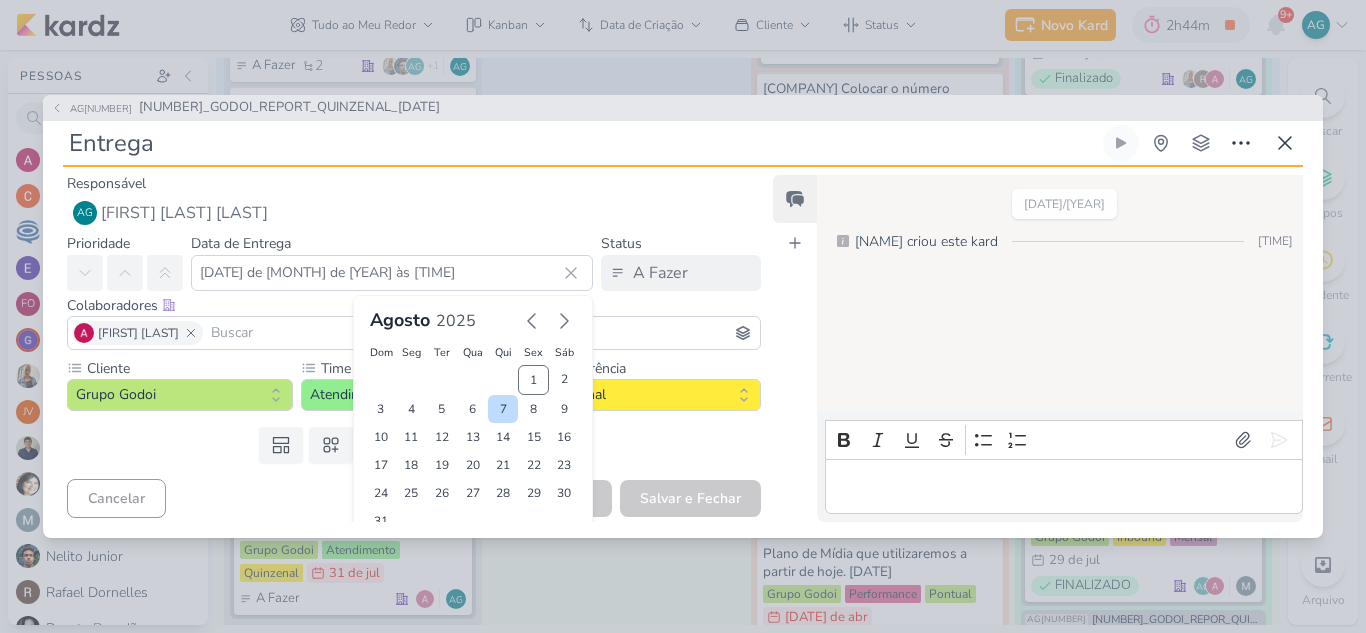 click on "7" at bounding box center (503, 409) 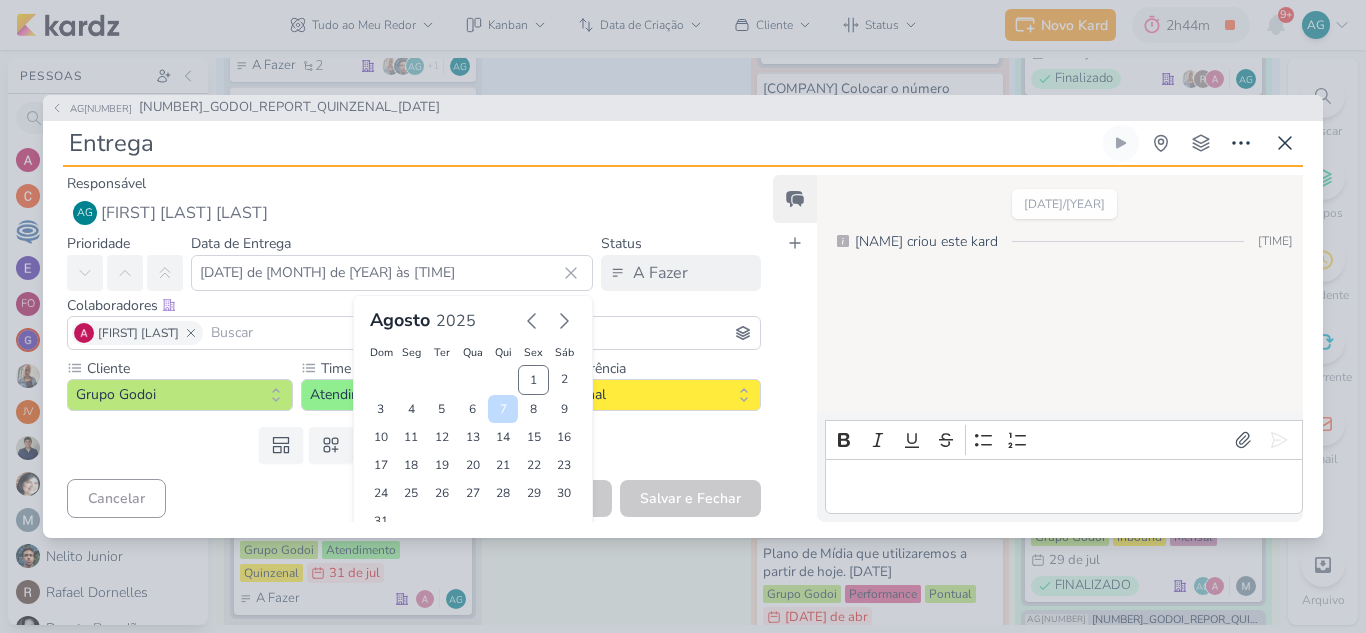 type on "7 de agosto de 2025 às 23:59" 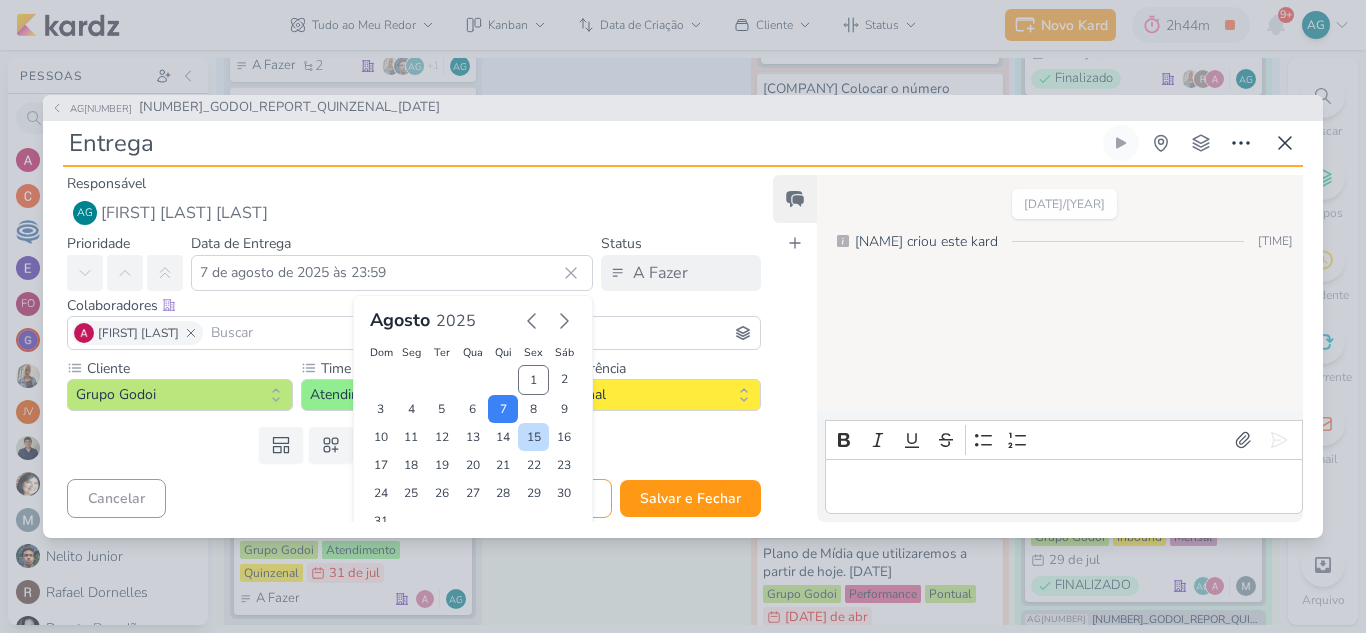 scroll, scrollTop: 62, scrollLeft: 0, axis: vertical 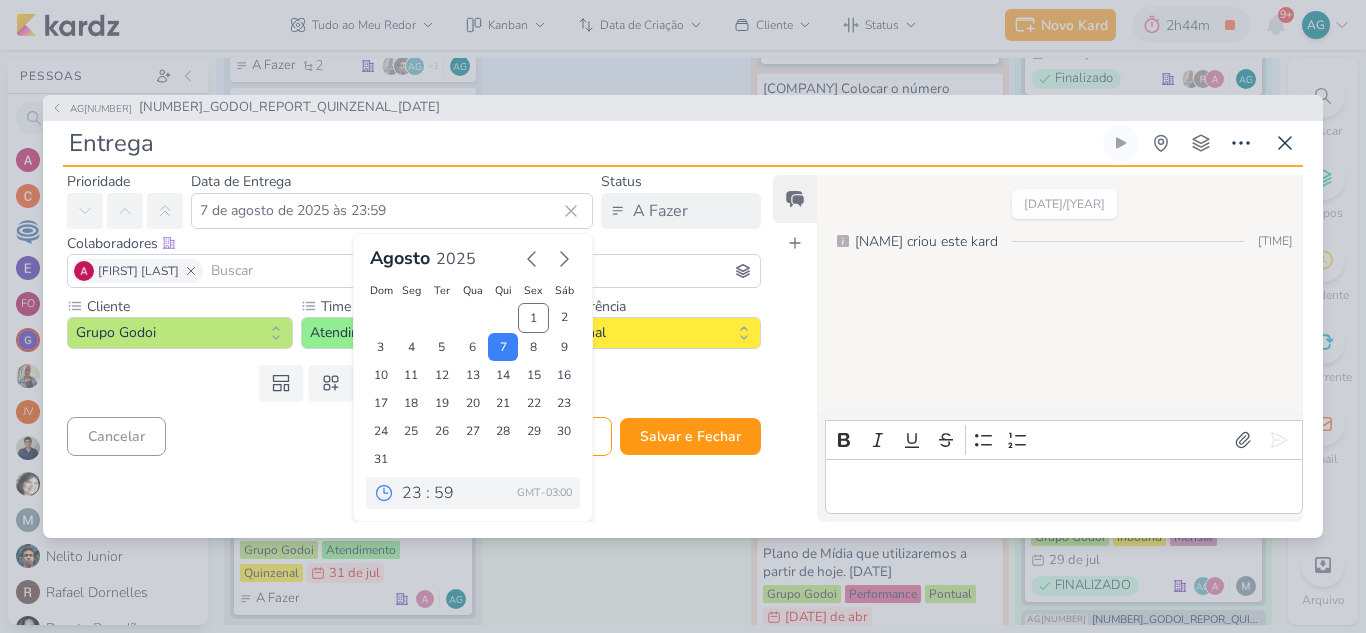 click on "Responsável
AG
[FIRST] [LAST]
Nenhum contato encontrado
create new contact
Novo Contato
Digite um endereço de email para criar um contato. Não se preocupe, tomaremos conta de todas as suas interações com esse contato através do email para que você possa colaborar com qualquer pessoa sem sair do Kardz
Email" at bounding box center [406, 346] 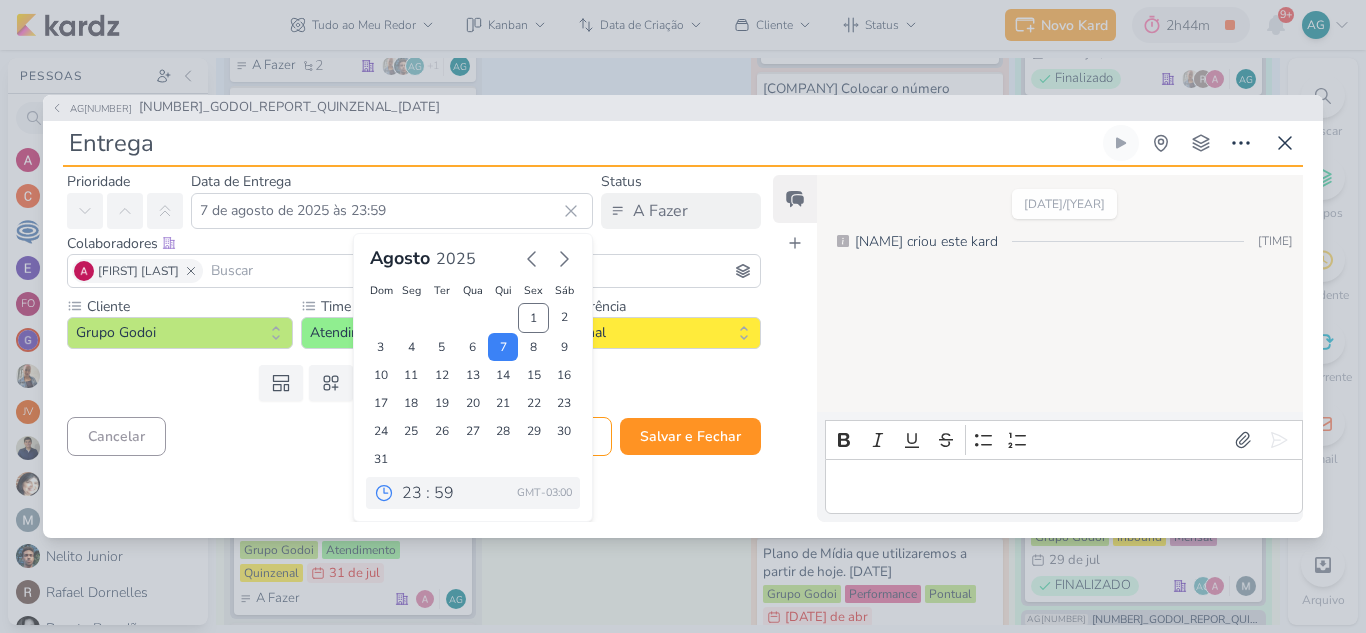 scroll, scrollTop: 0, scrollLeft: 0, axis: both 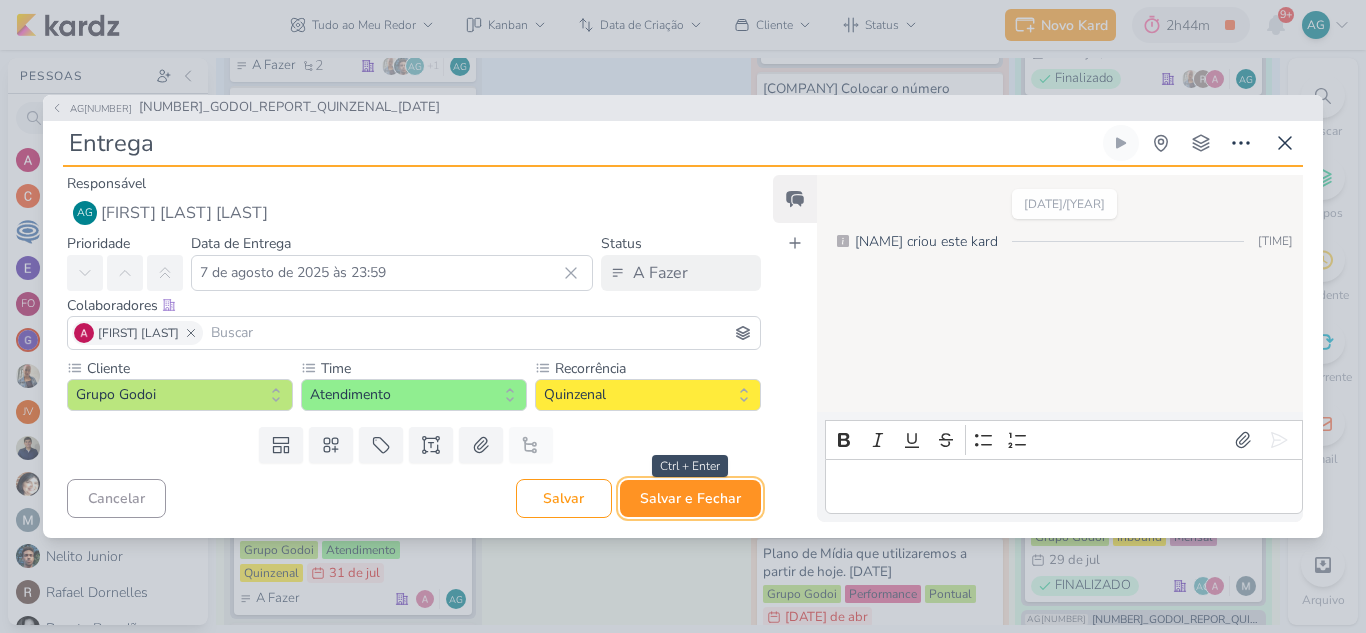 click on "Salvar e Fechar" at bounding box center (690, 498) 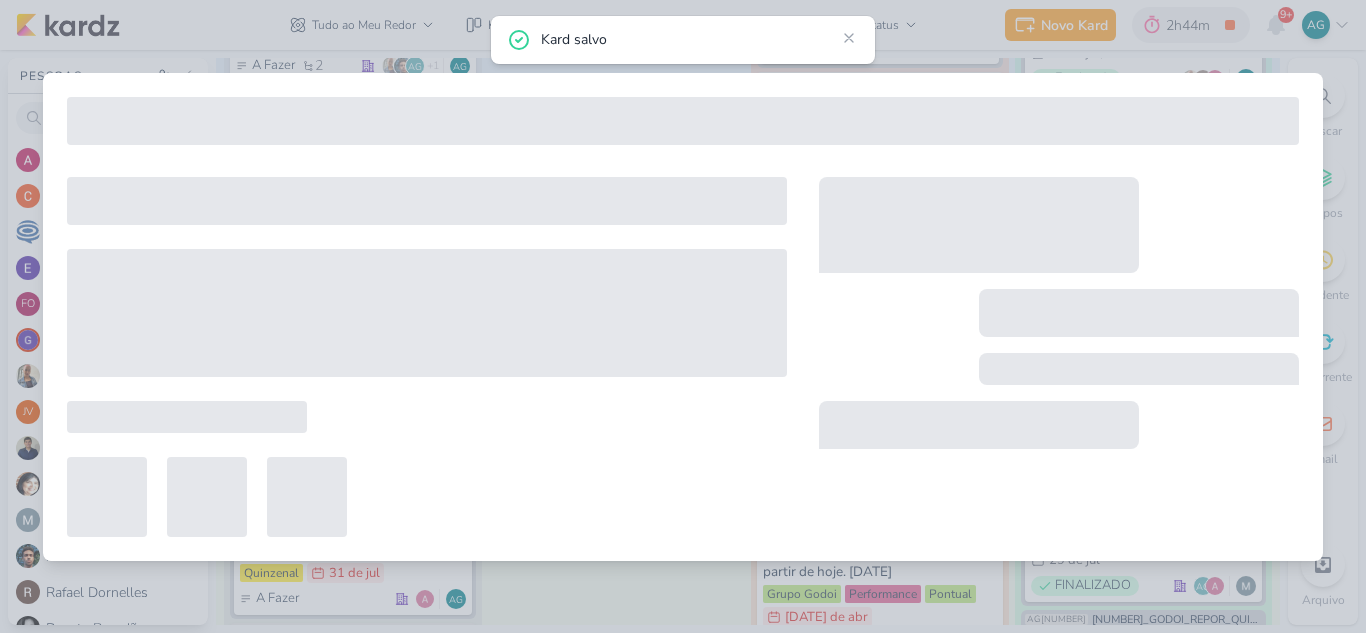 type on "[NUMBER]_GODOI_REPORT_QUINZENAL_[DATE]" 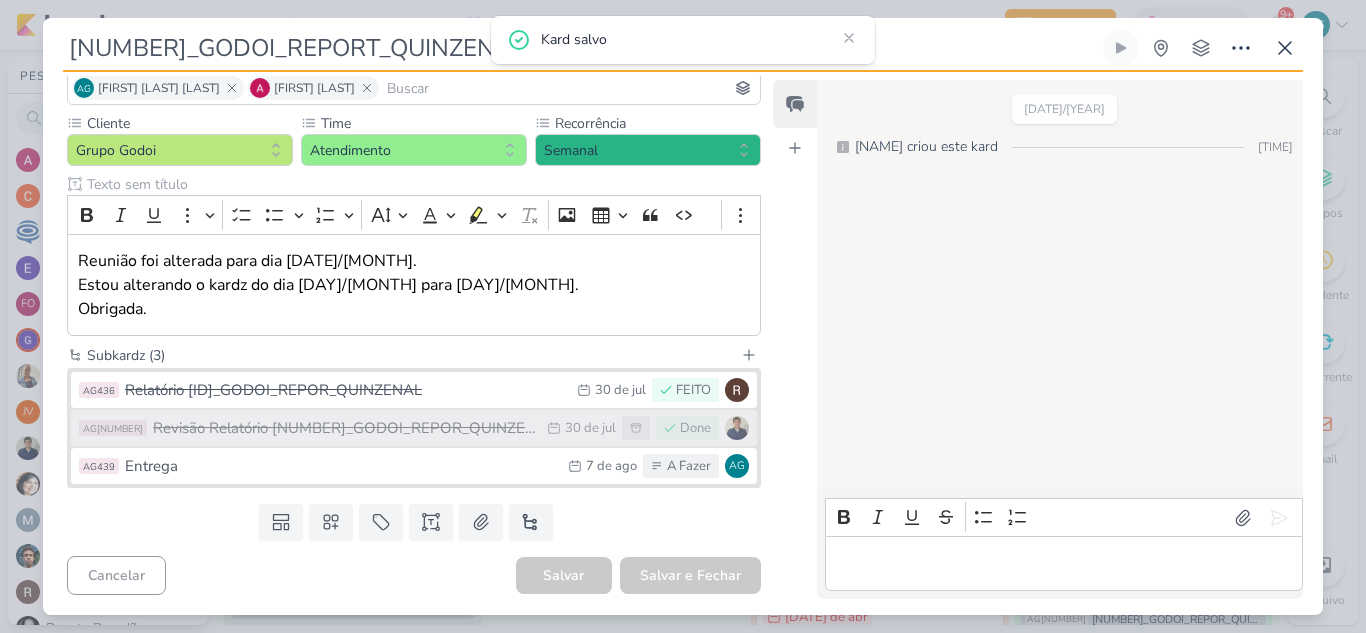 scroll, scrollTop: 50, scrollLeft: 0, axis: vertical 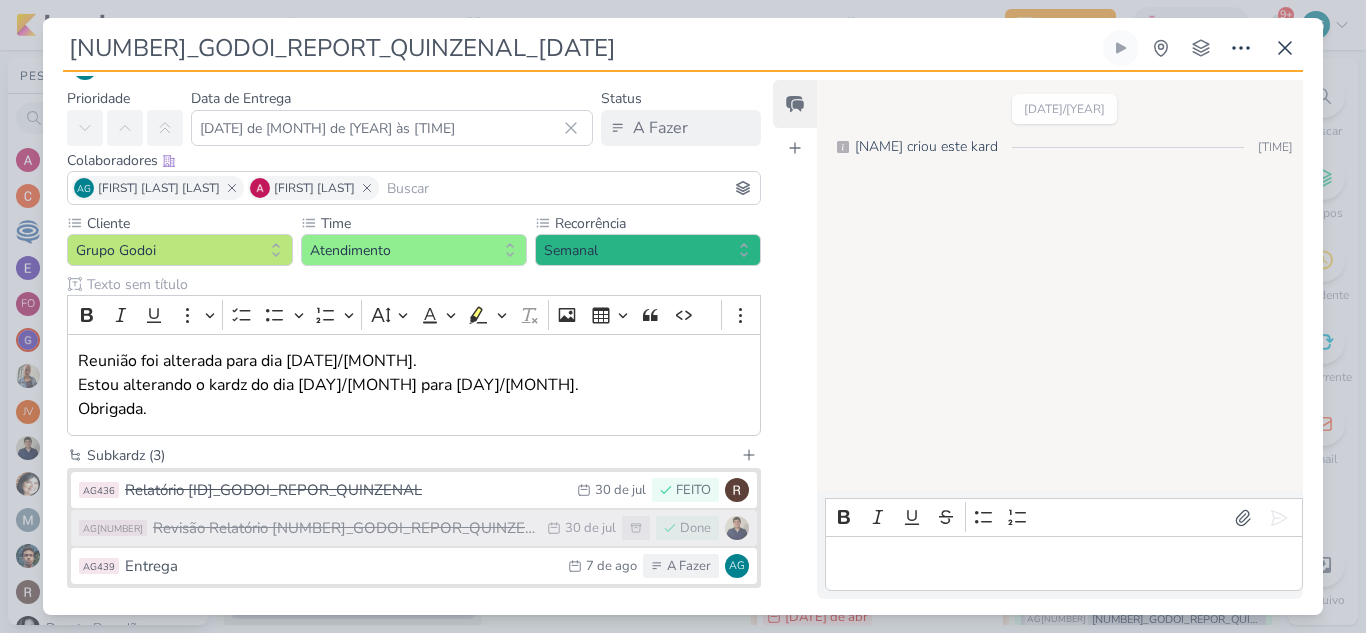 click on "Revisão Relatório [NUMBER]_GODOI_REPOR_QUINZENAL_[DATE]" at bounding box center (345, 528) 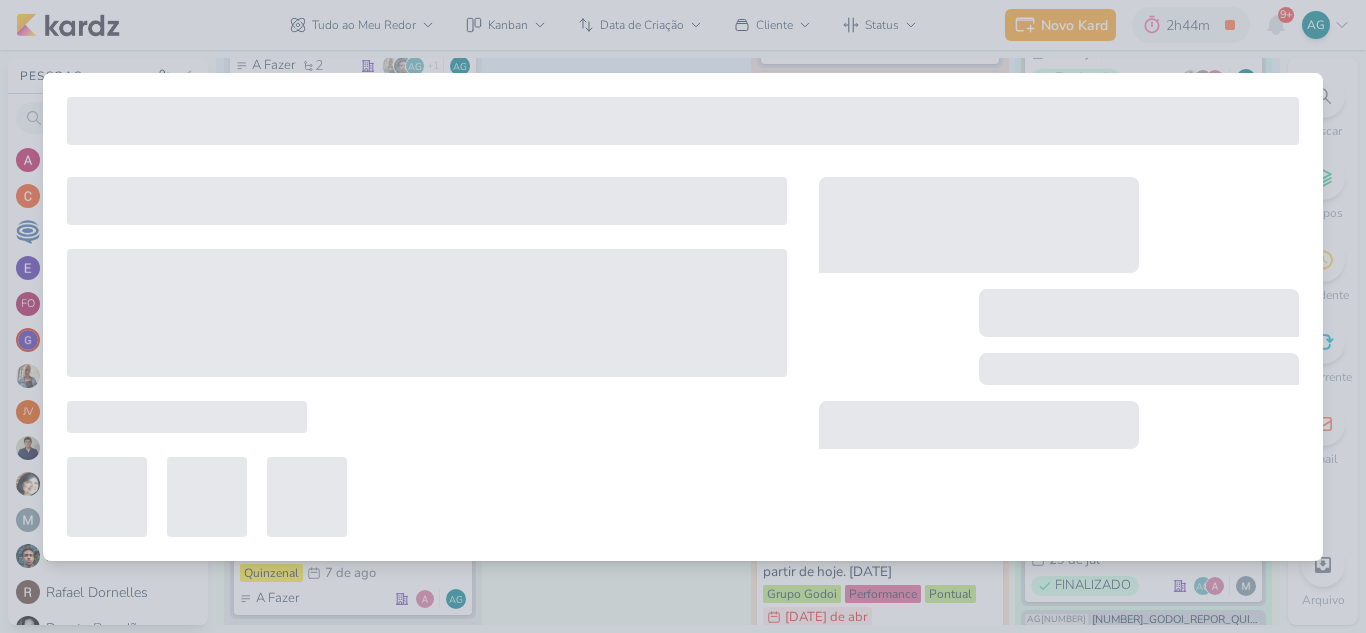 type on "Revisão Relatório [NUMBER]_GODOI_REPOR_QUINZENAL_[DATE]" 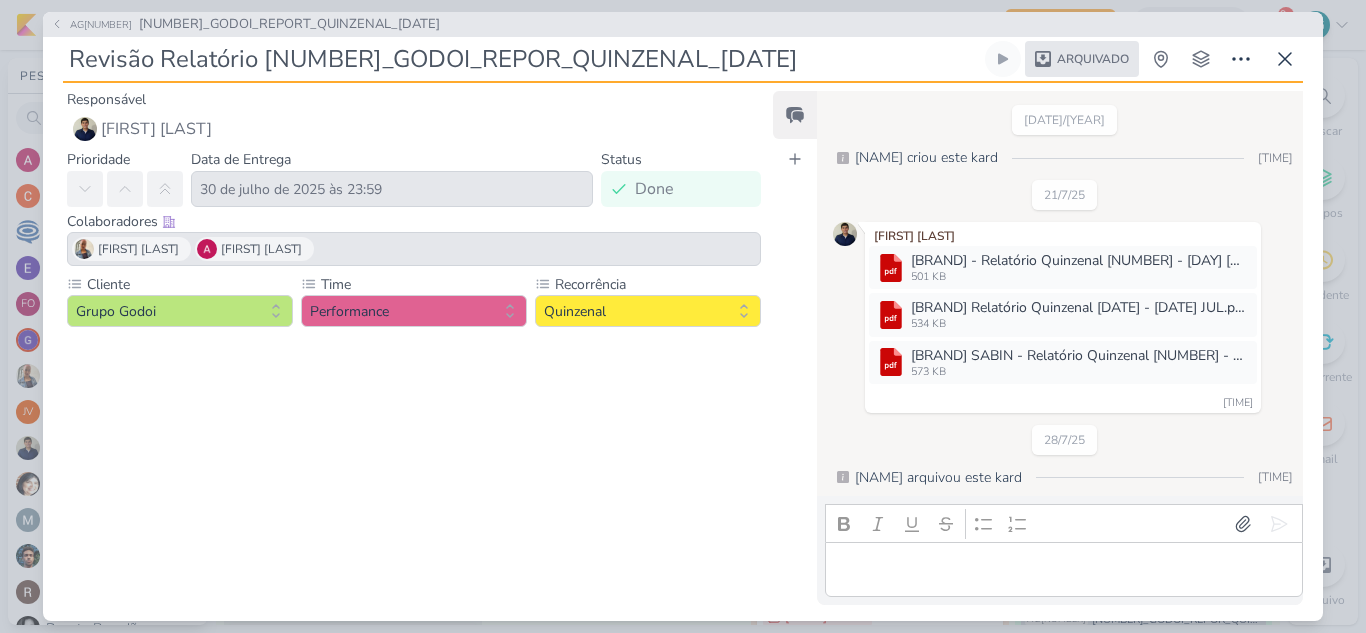 click at bounding box center (1063, 570) 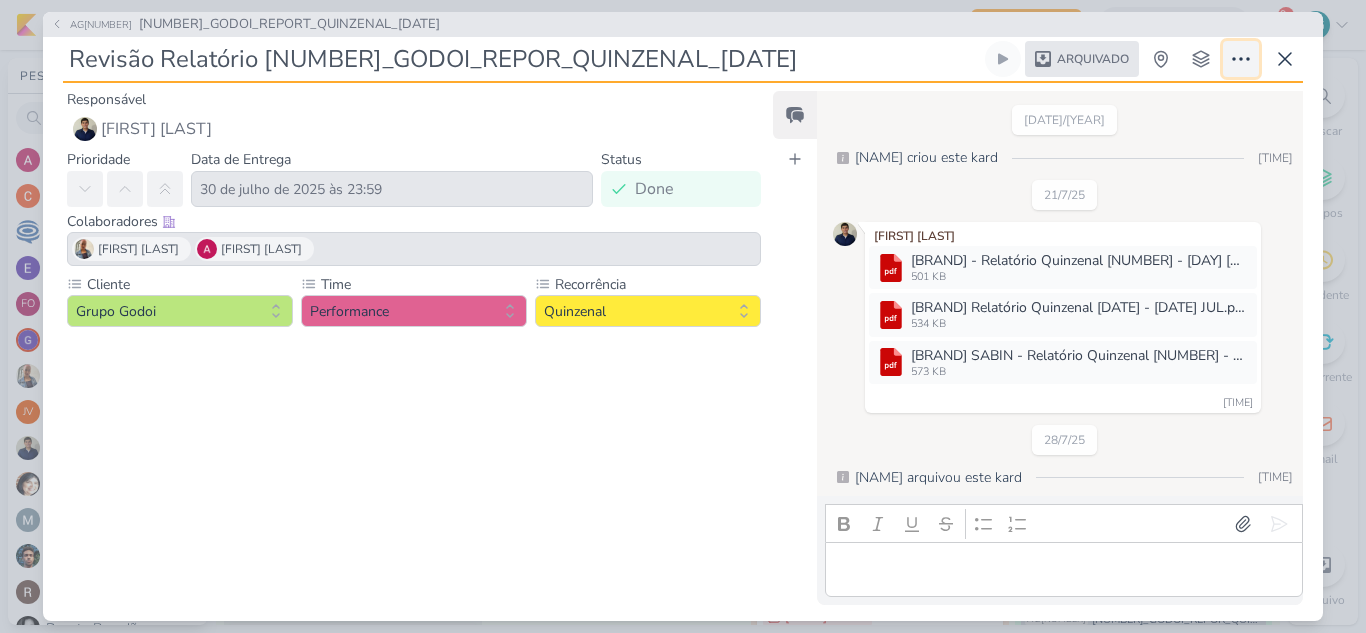 click 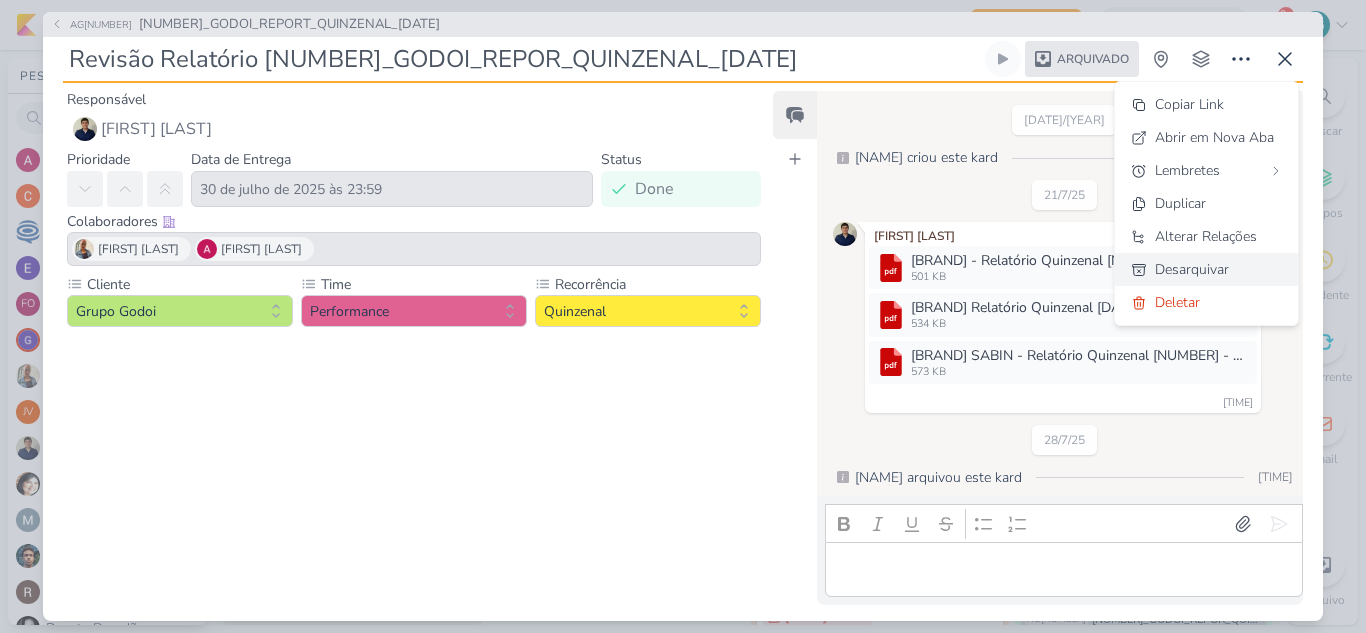 click on "Desarquivar" at bounding box center (1206, 269) 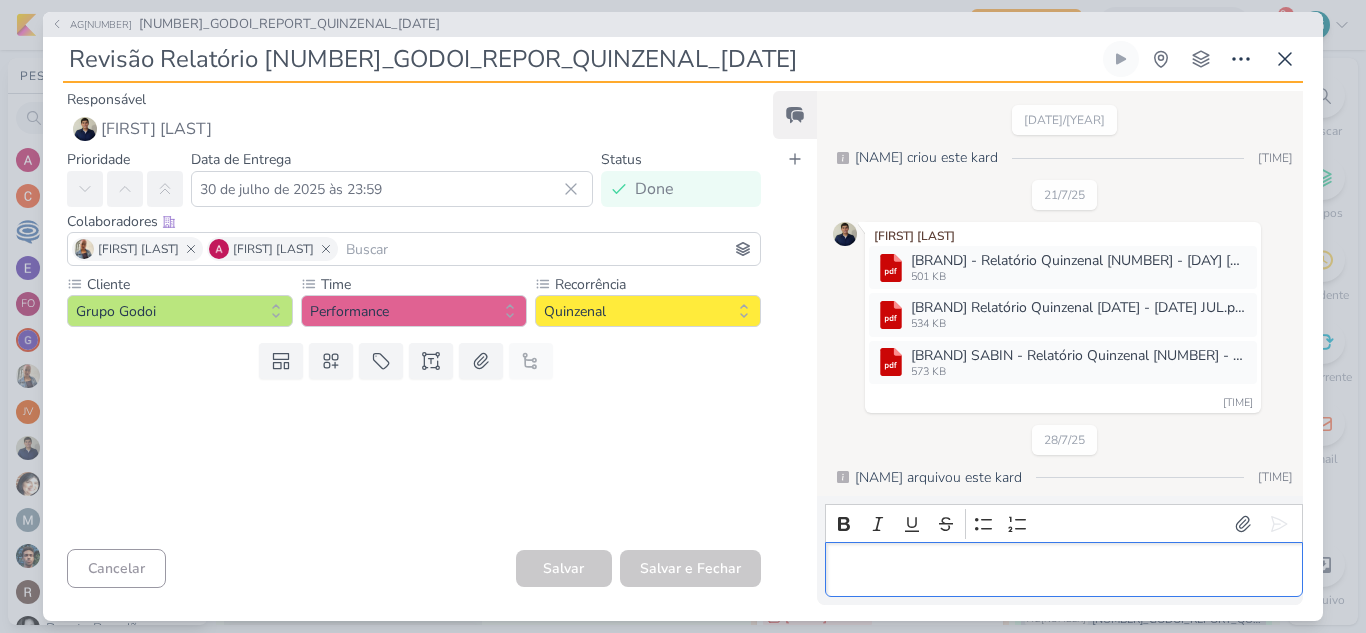 click at bounding box center (1063, 570) 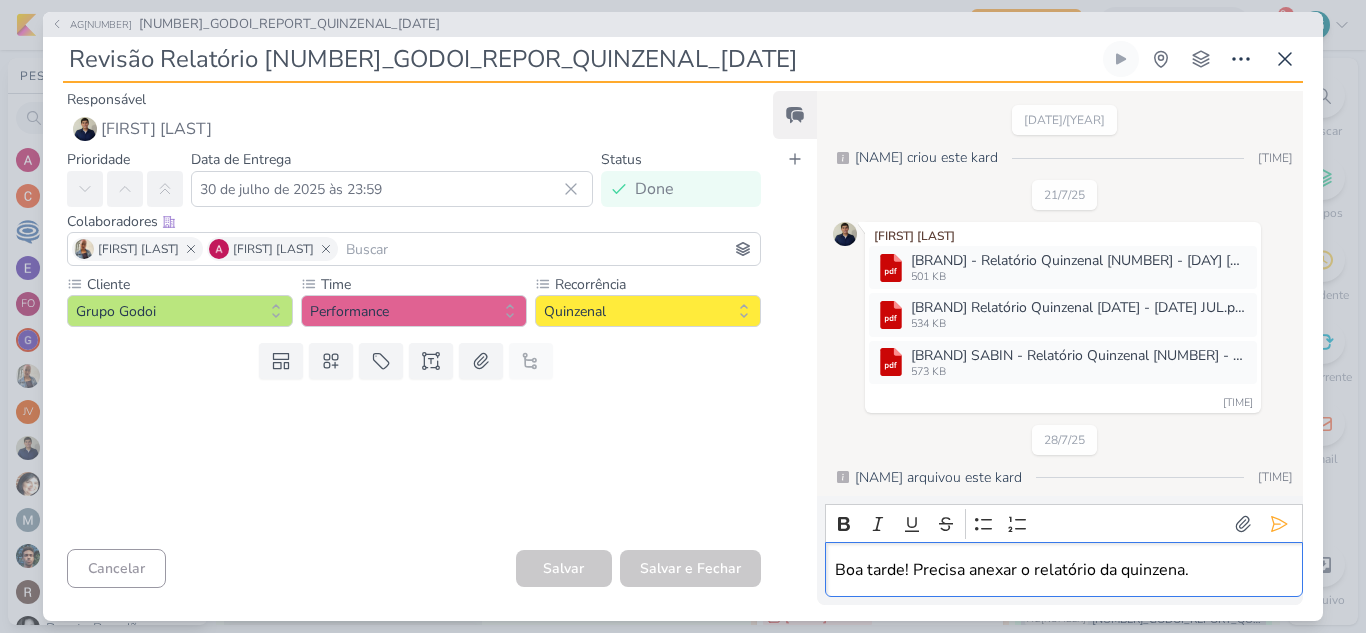 click on "Boa tarde! Precisa anexar o relatório da quinzena." at bounding box center (1063, 570) 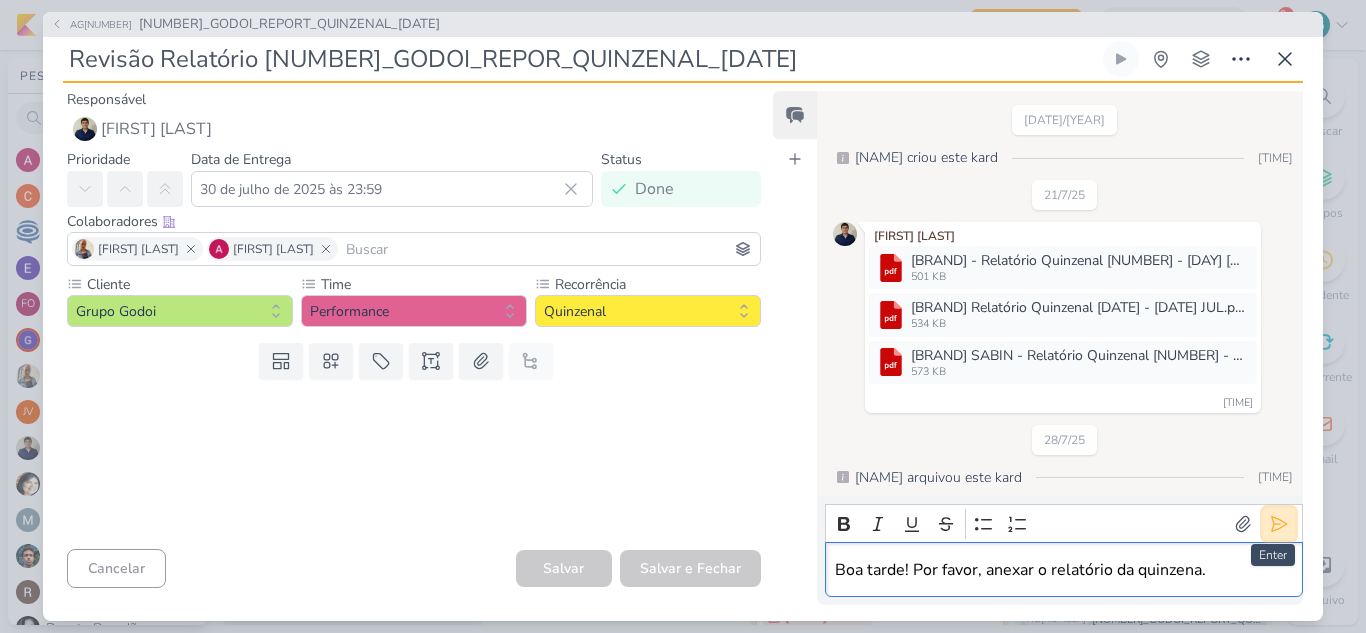 click 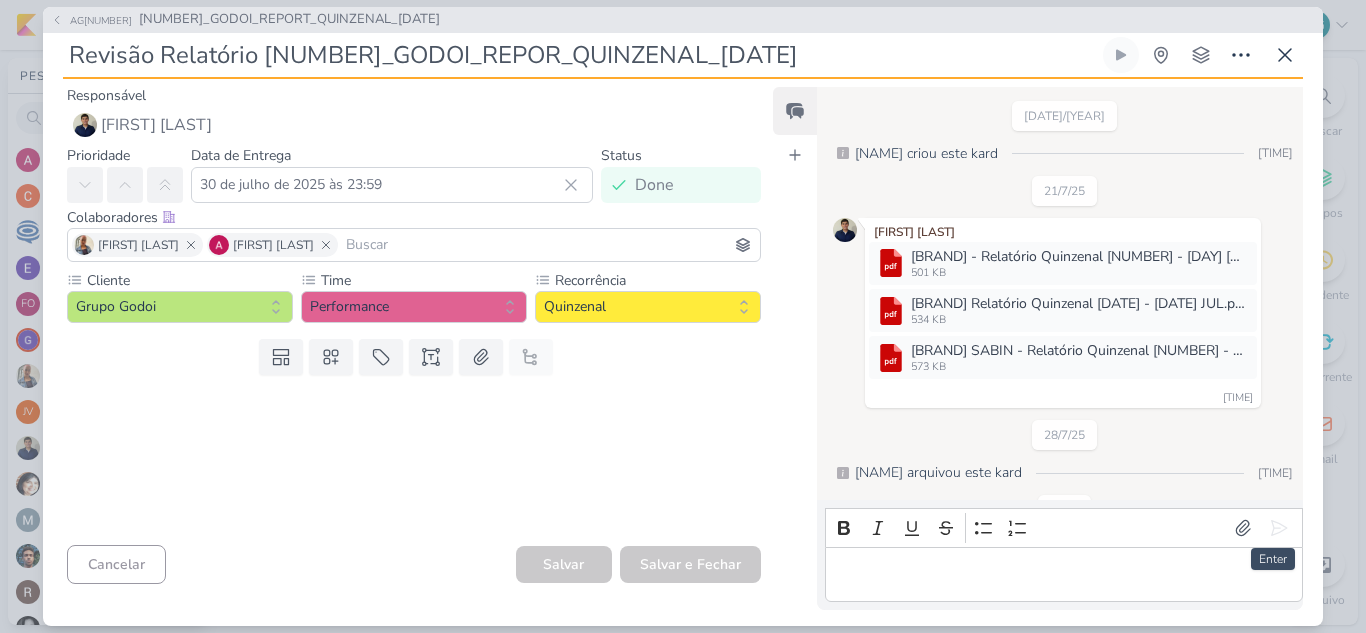 scroll, scrollTop: 74, scrollLeft: 0, axis: vertical 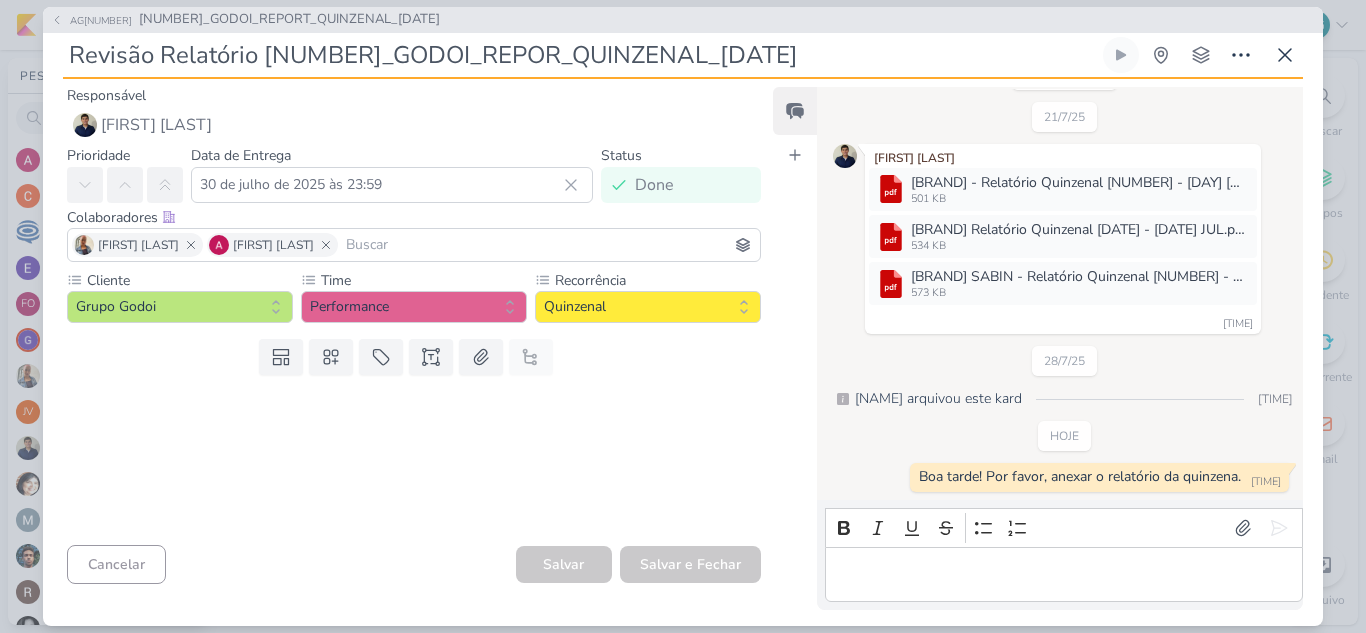 drag, startPoint x: 707, startPoint y: 52, endPoint x: 771, endPoint y: 52, distance: 64 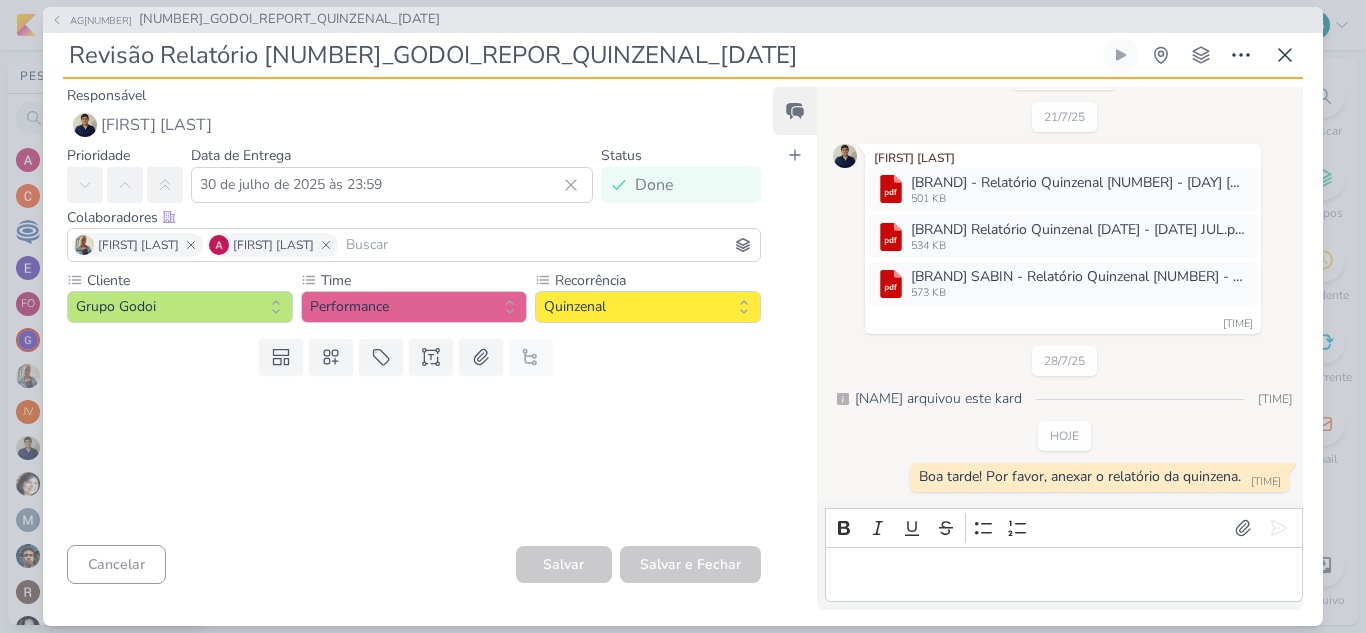 click on "Revisão Relatório [NUMBER]_GODOI_REPOR_QUINZENAL_[DATE]" at bounding box center [581, 55] 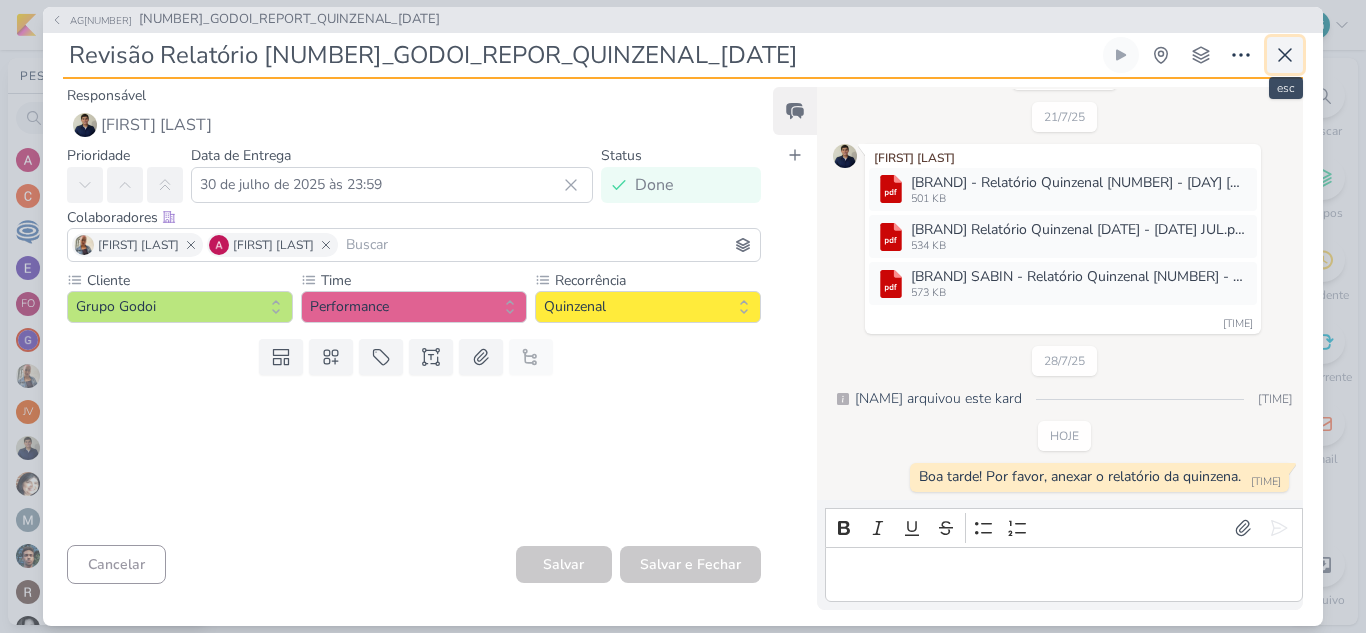 click 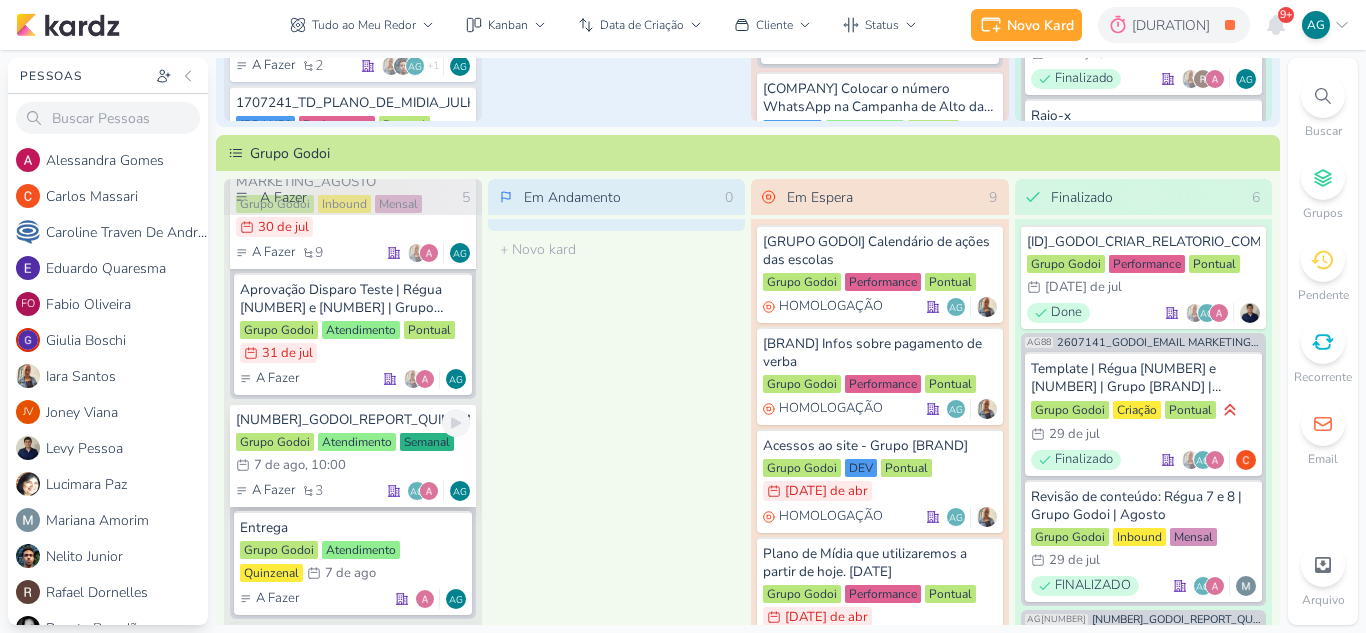 click on "[NUMBER]_GODOI_REPORT_QUINZENAL_[DATE]" at bounding box center [353, 420] 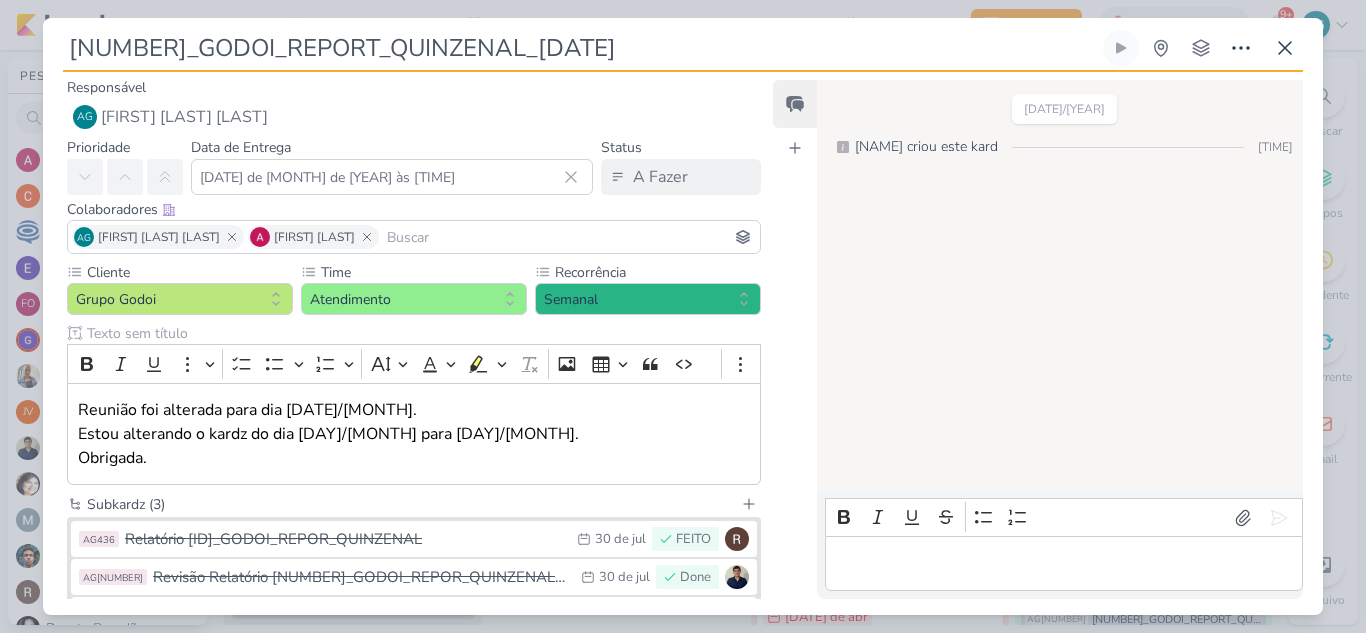 scroll, scrollTop: 0, scrollLeft: 0, axis: both 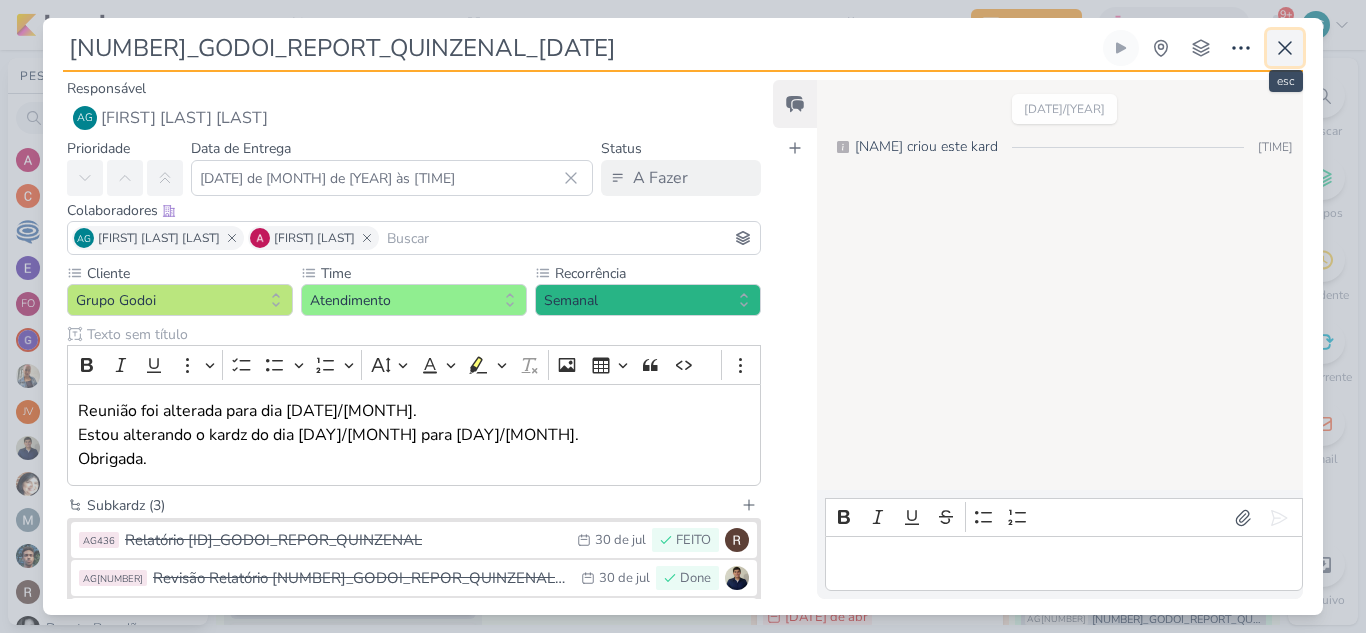 click 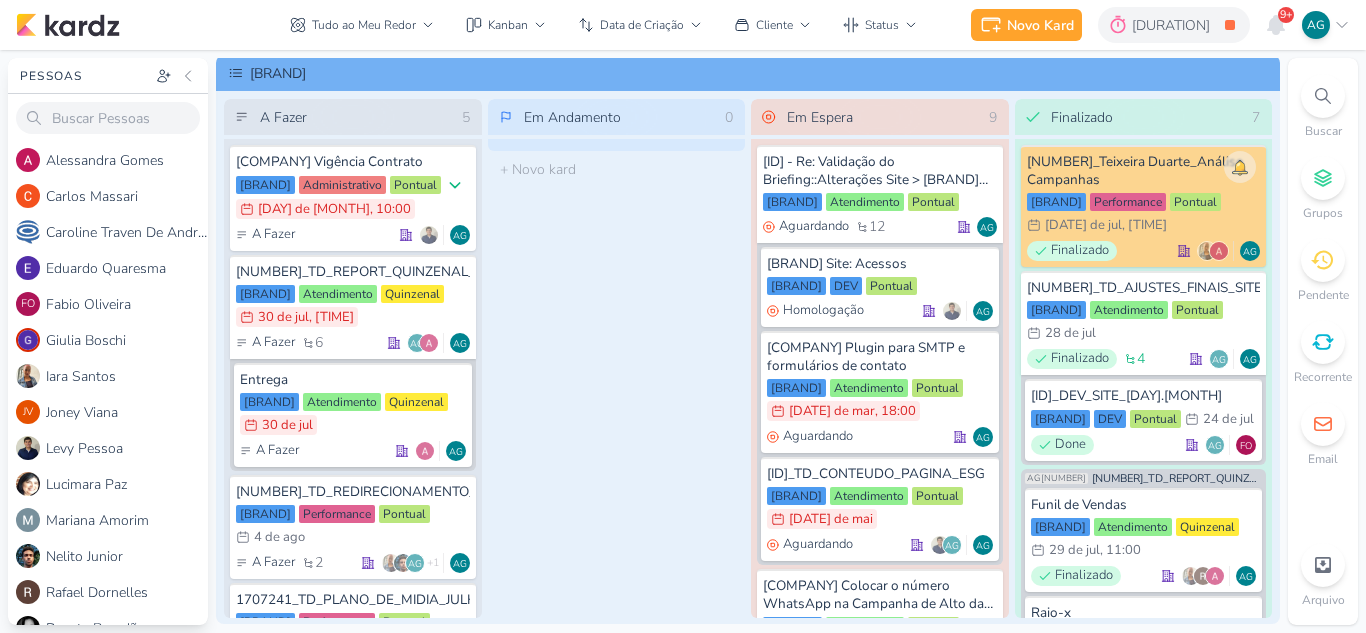 scroll, scrollTop: 0, scrollLeft: 0, axis: both 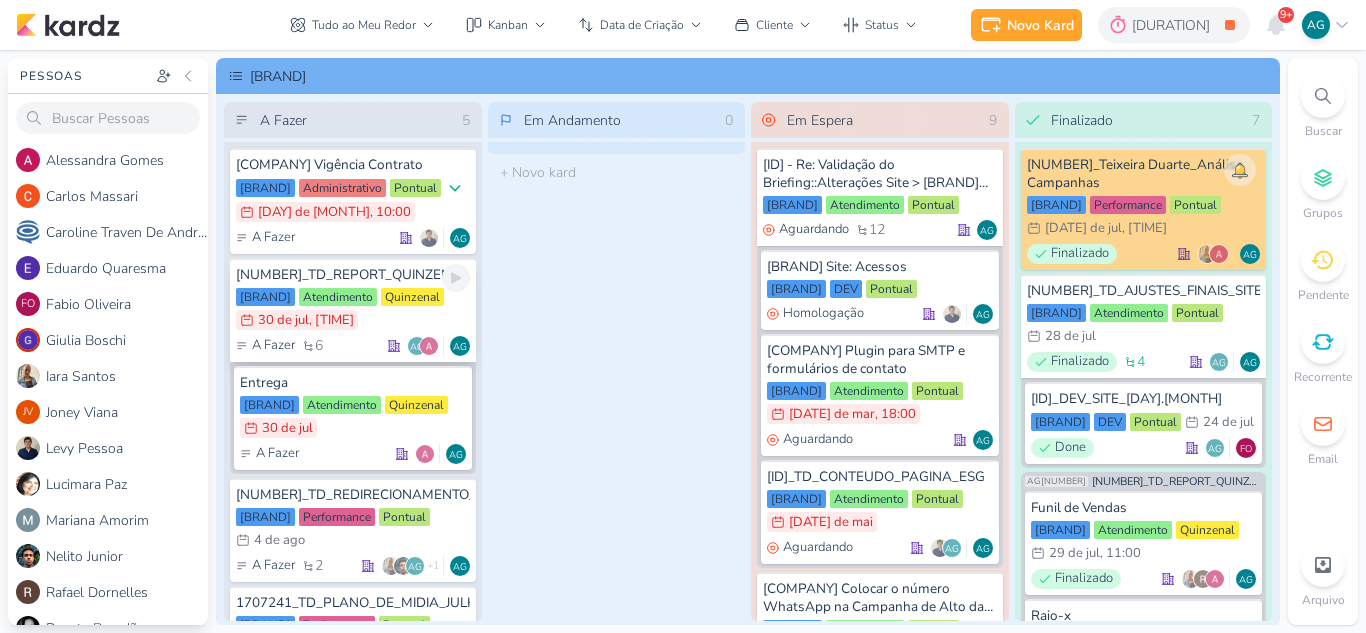 click on "[NUMBER]_TD_REPORT_QUINZENAL_[DATE]" at bounding box center [353, 275] 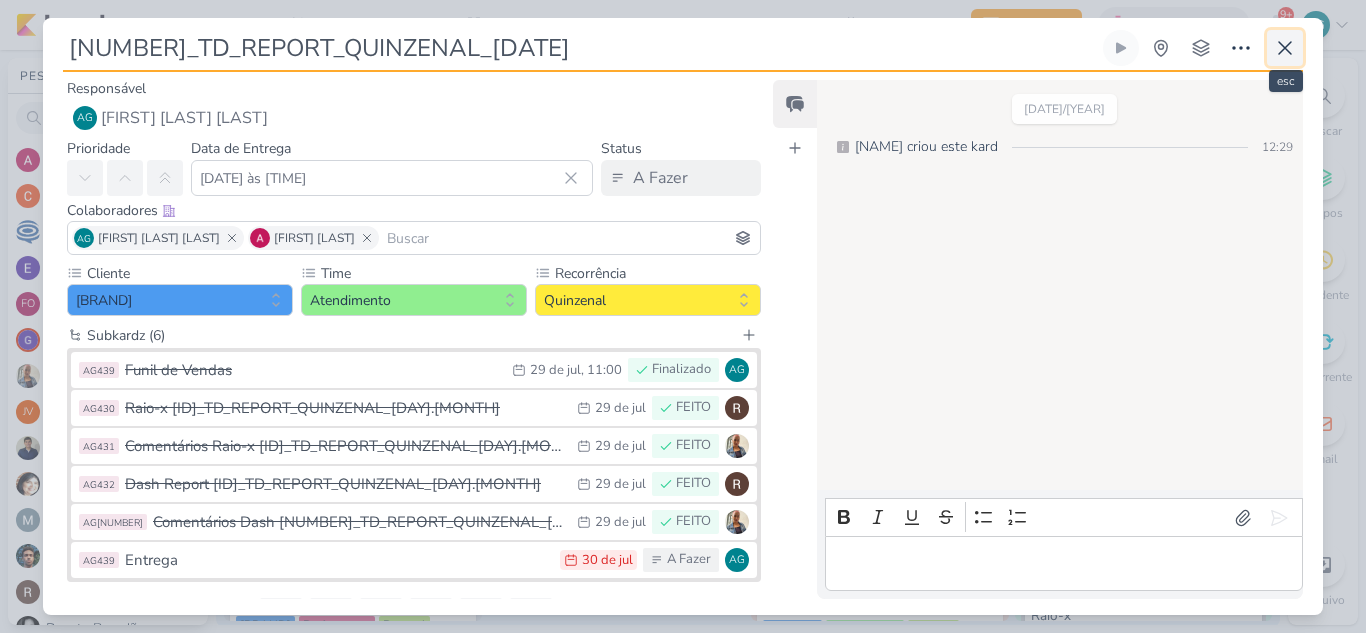 click 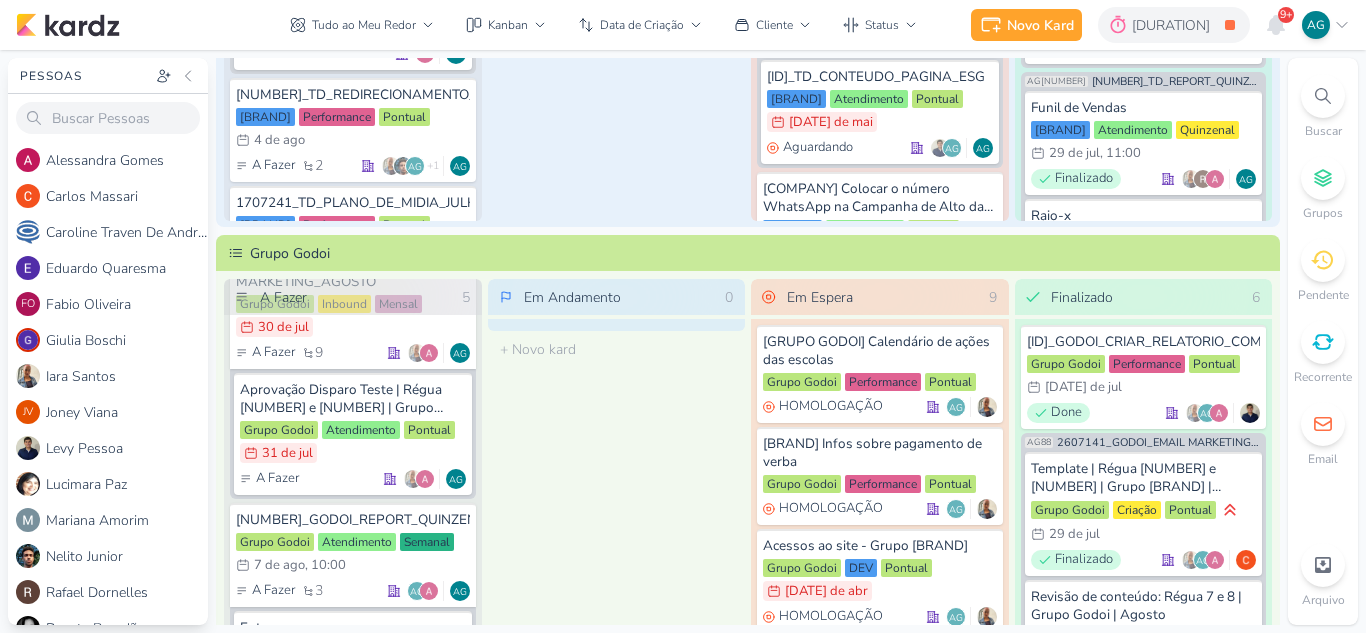 scroll, scrollTop: 1000, scrollLeft: 0, axis: vertical 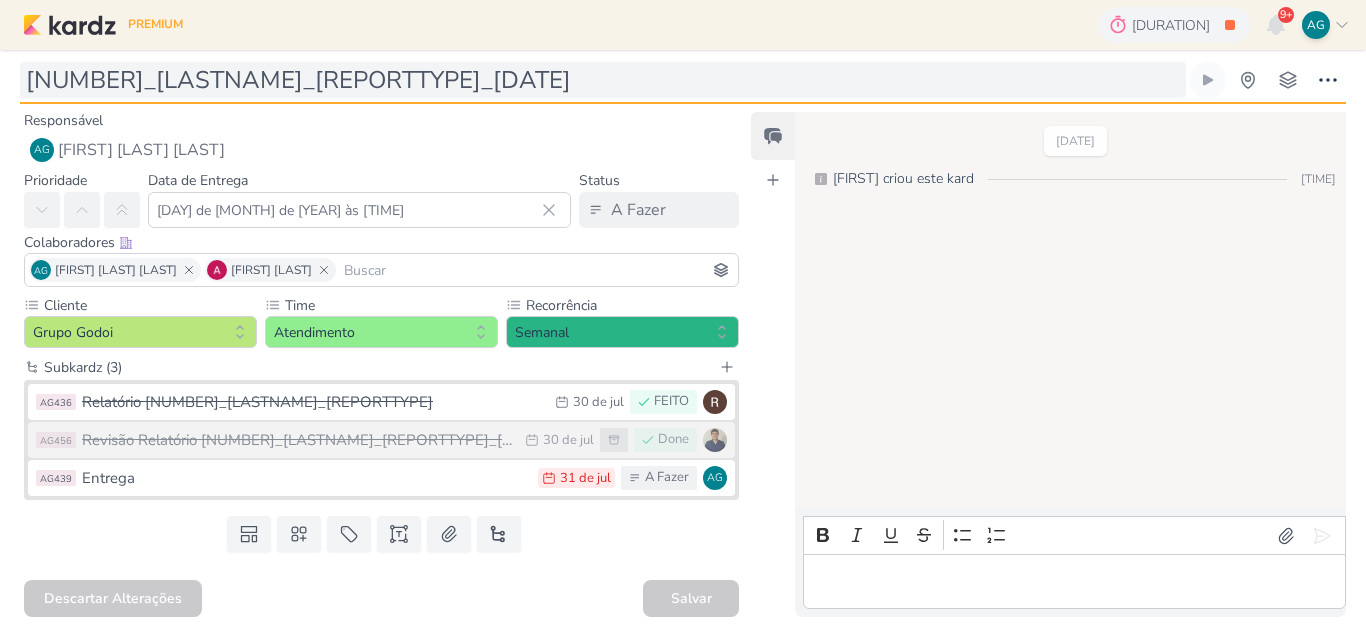 click on "[NUMBER]_[LASTNAME]_[REPORTTYPE]_[DATE]" at bounding box center (603, 80) 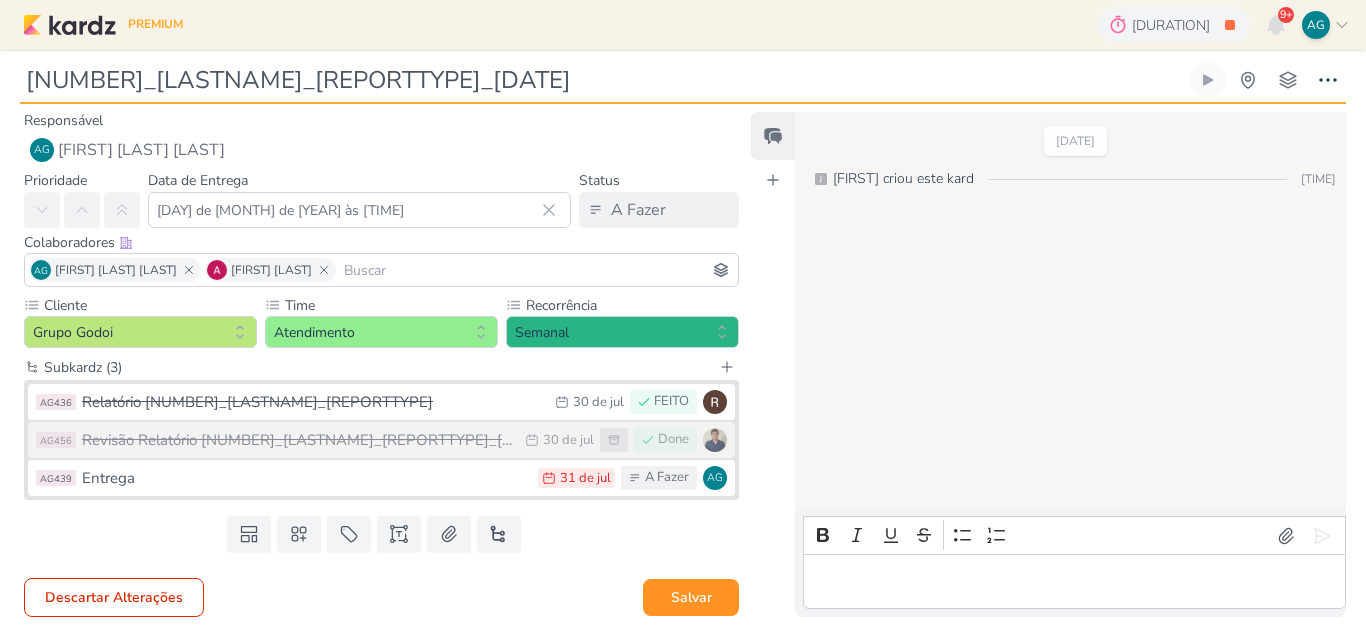 type on "[NUMBER]_[LASTNAME]_[REPORTTYPE]_[DATE]" 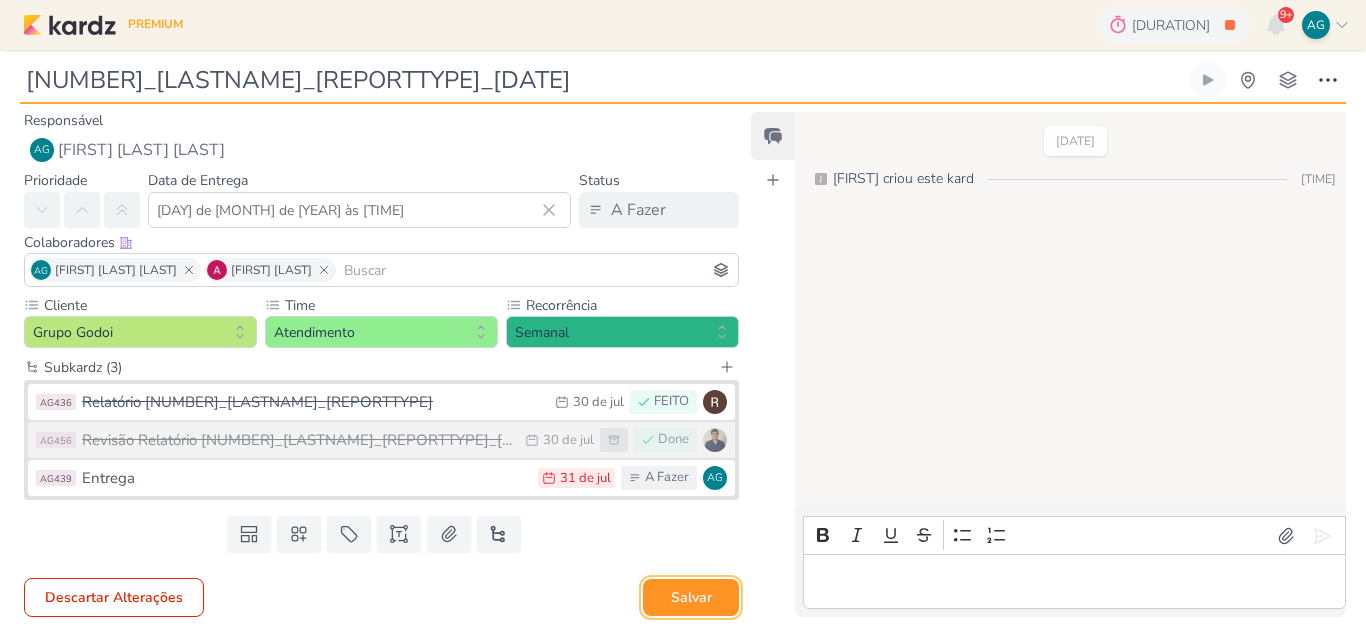 click on "Salvar" at bounding box center (691, 597) 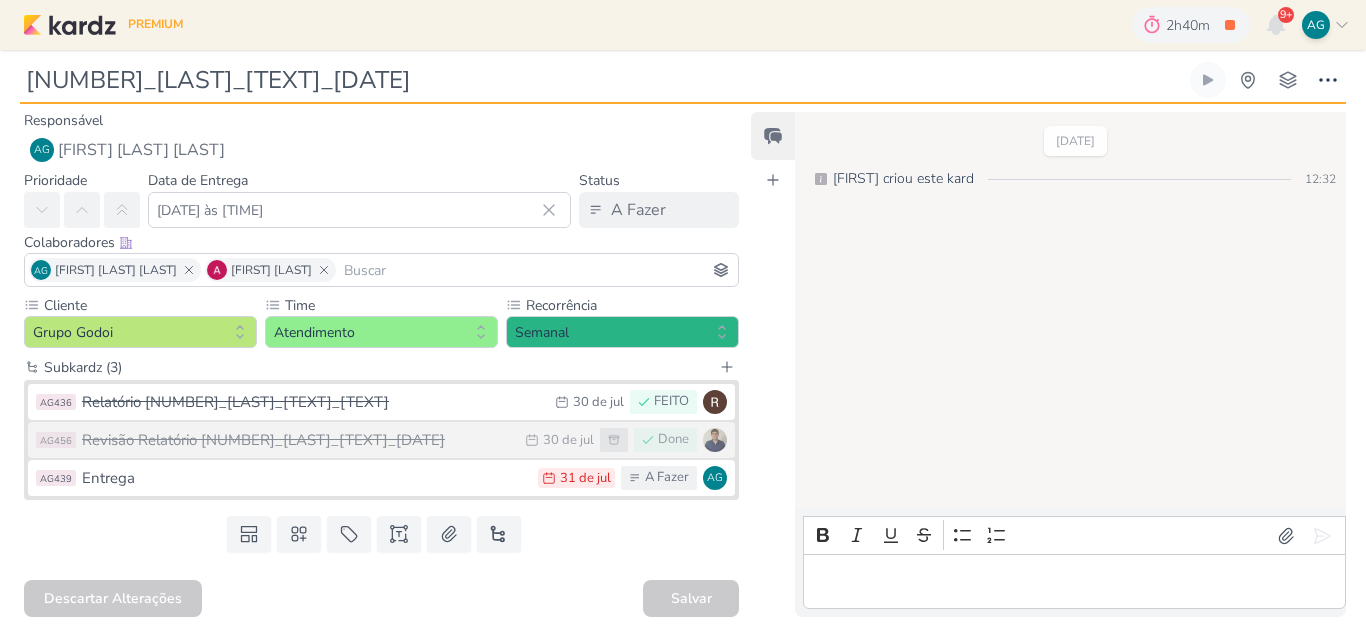 scroll, scrollTop: 0, scrollLeft: 0, axis: both 